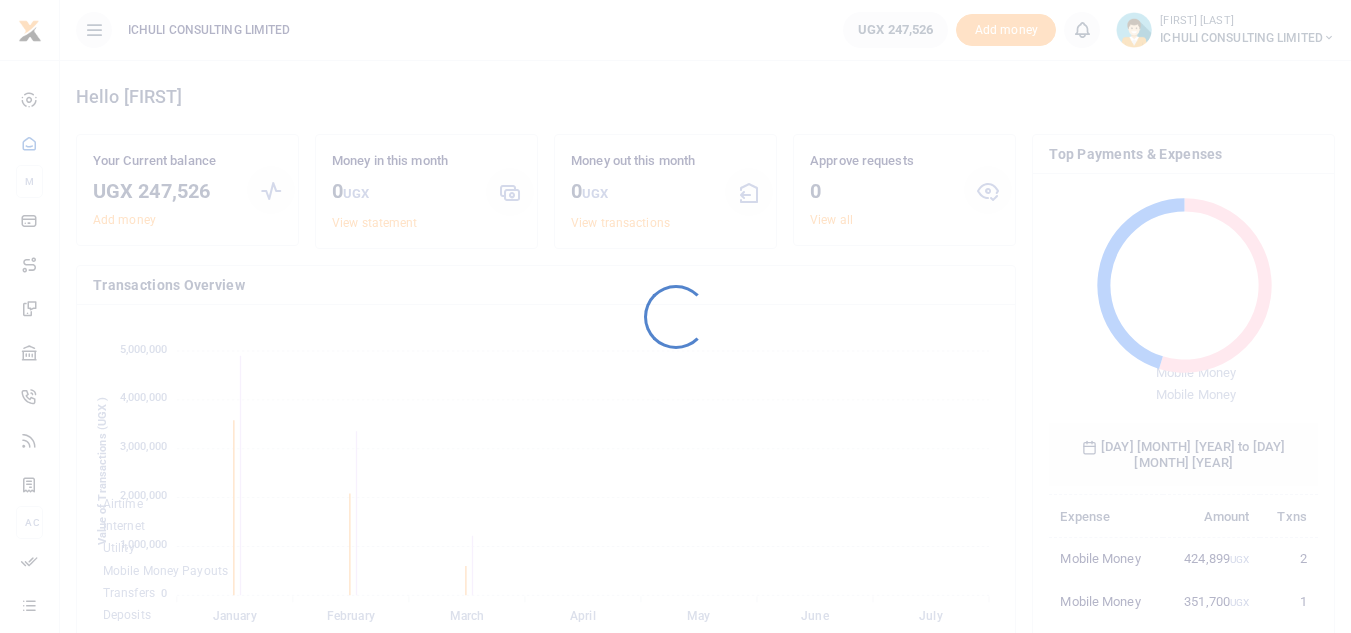scroll, scrollTop: 0, scrollLeft: 0, axis: both 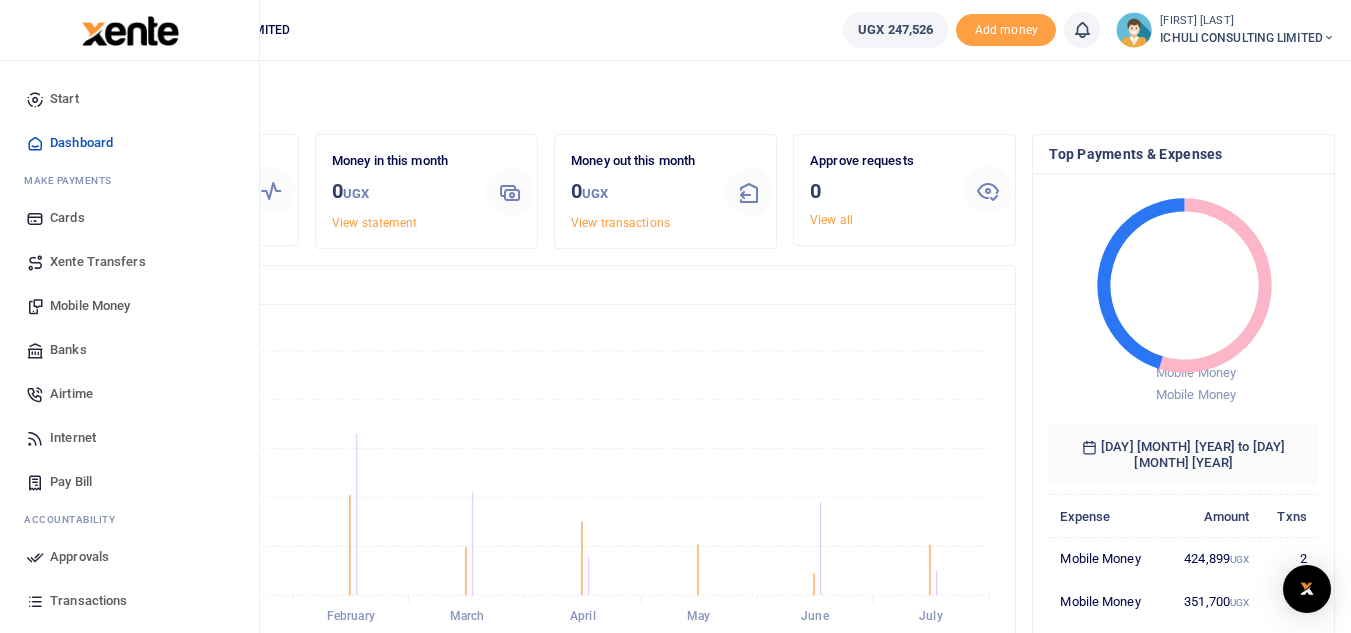 click on "Transactions" at bounding box center [88, 601] 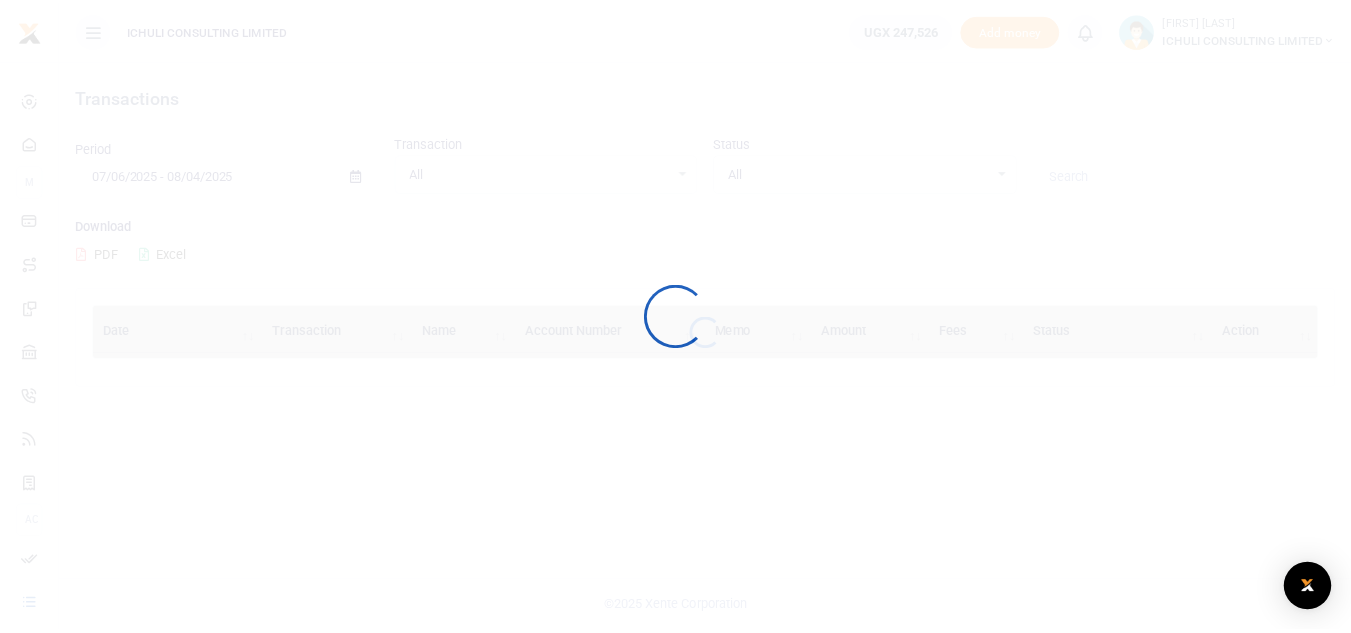 scroll, scrollTop: 0, scrollLeft: 0, axis: both 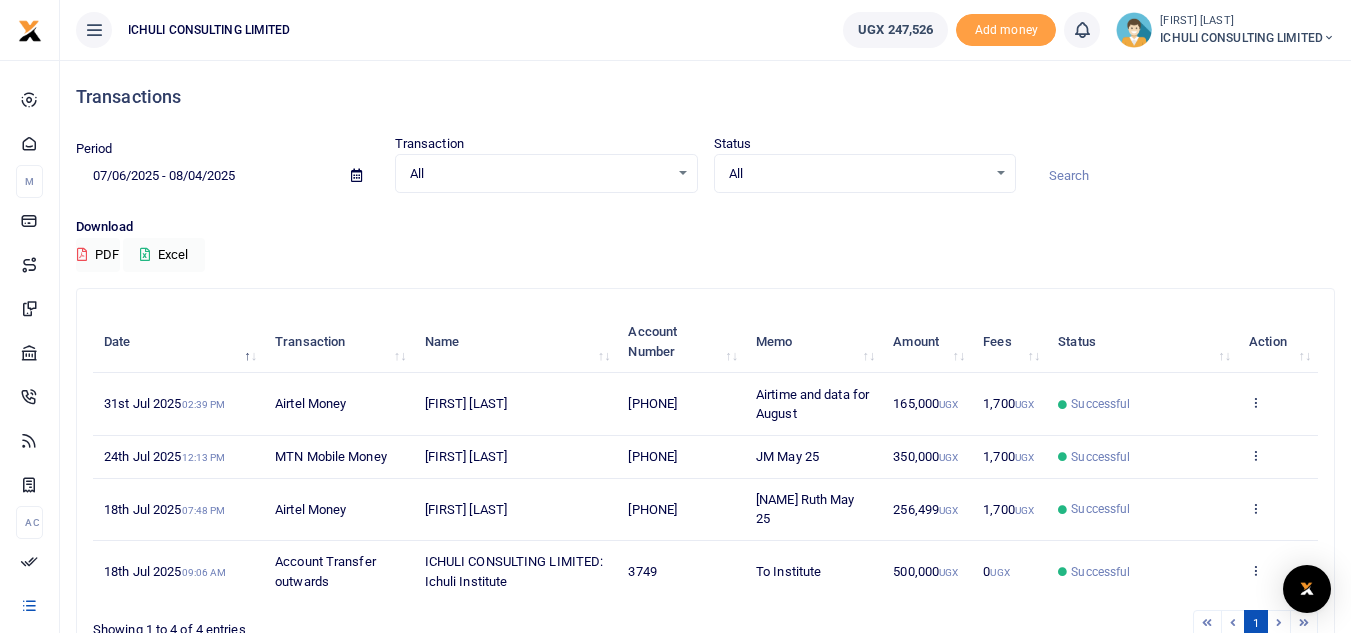 click at bounding box center (356, 175) 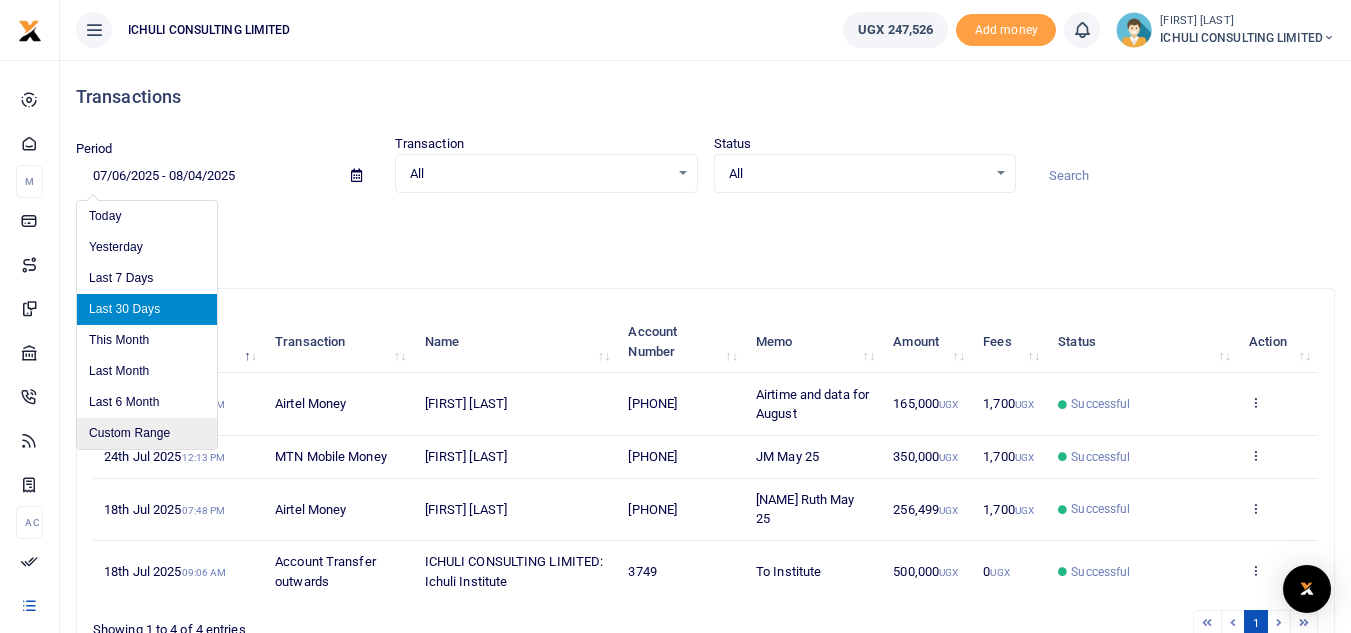 click on "Custom Range" at bounding box center [147, 433] 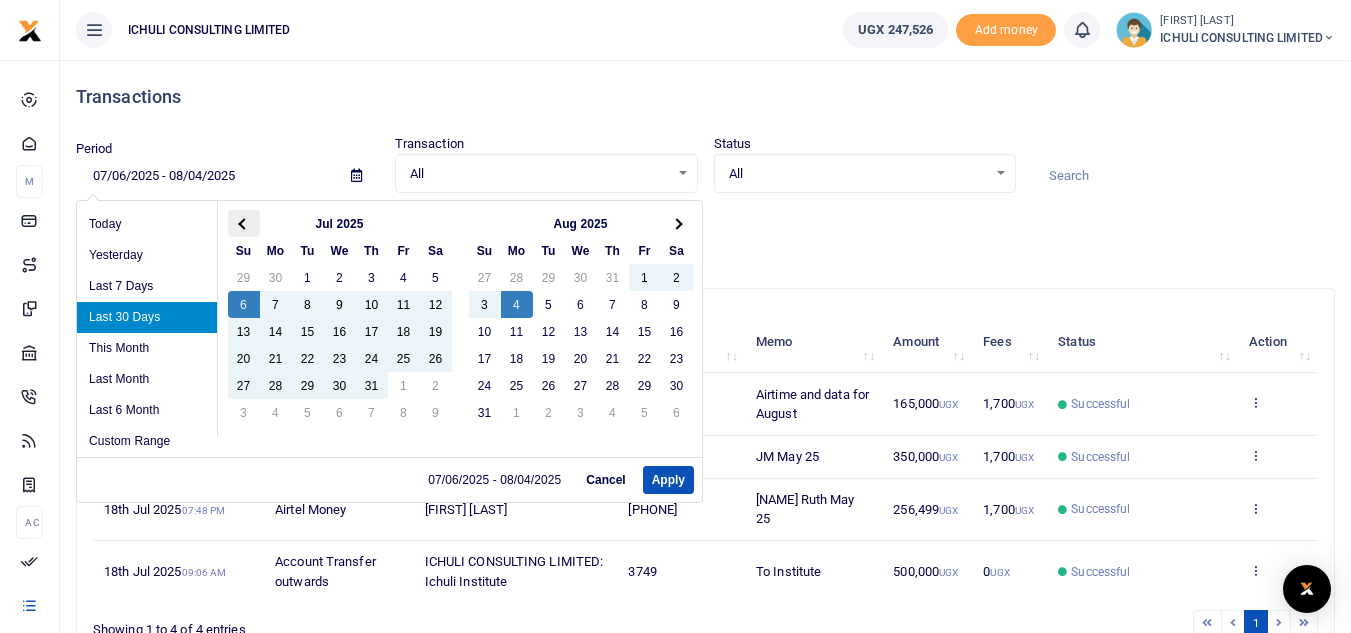 click at bounding box center [243, 223] 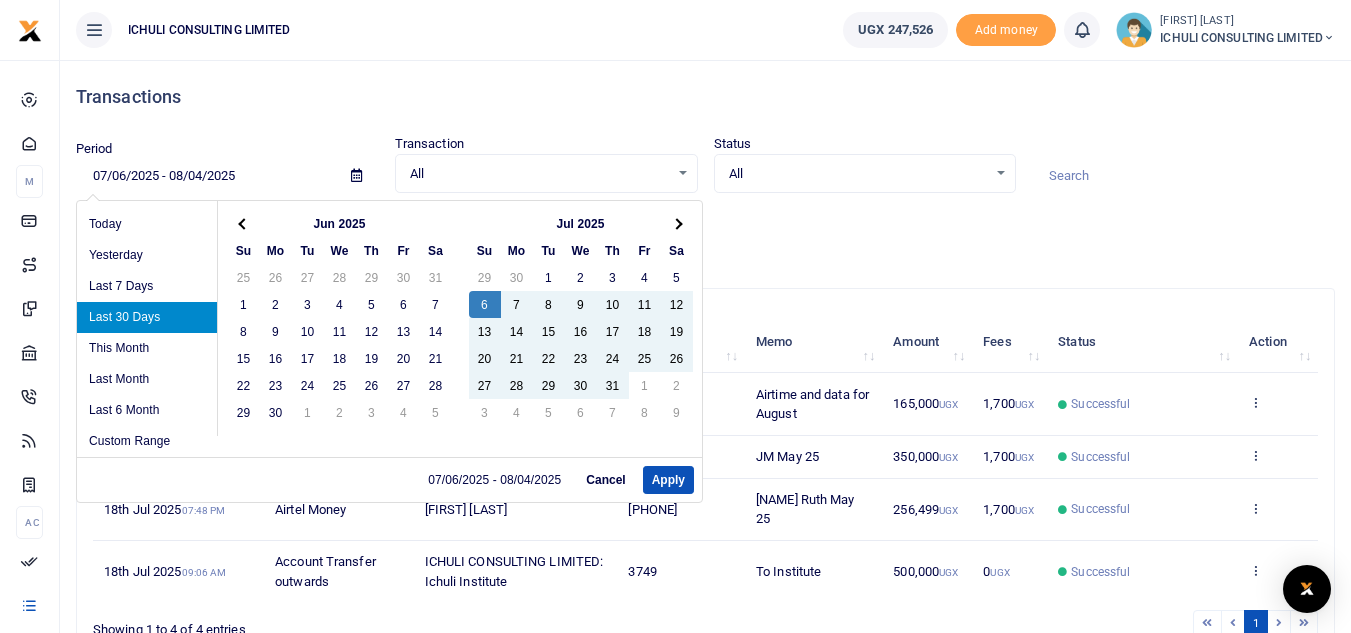 click at bounding box center (243, 223) 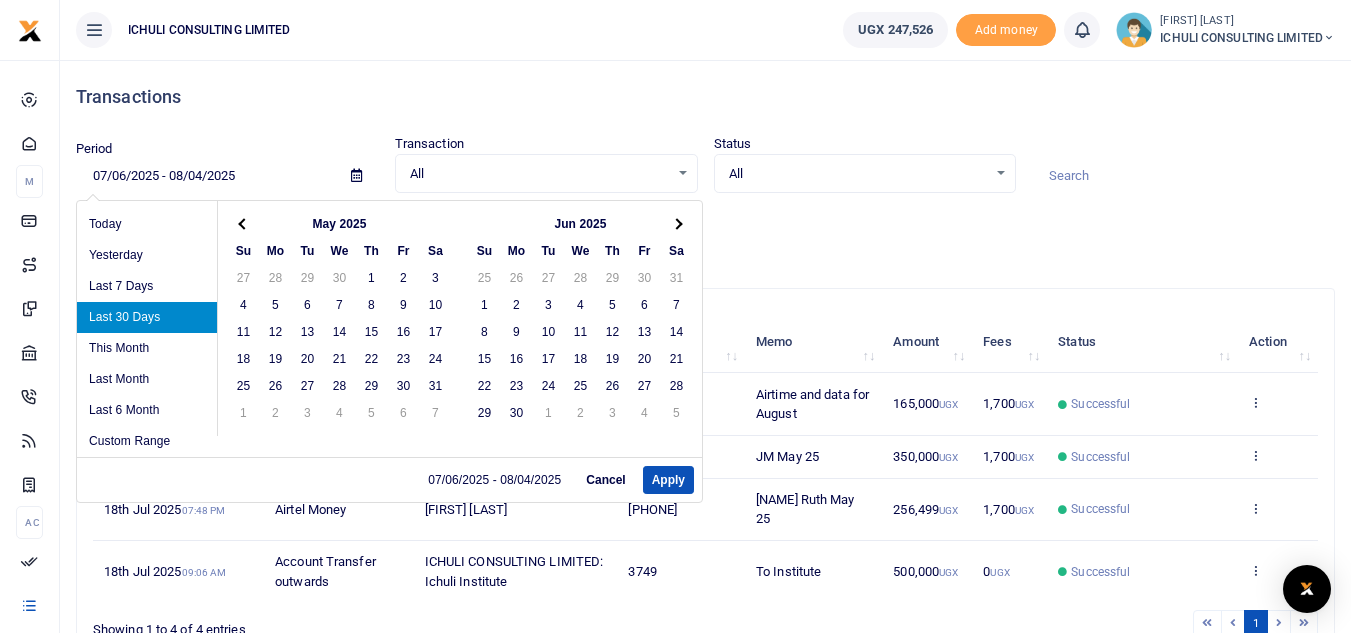click at bounding box center (243, 223) 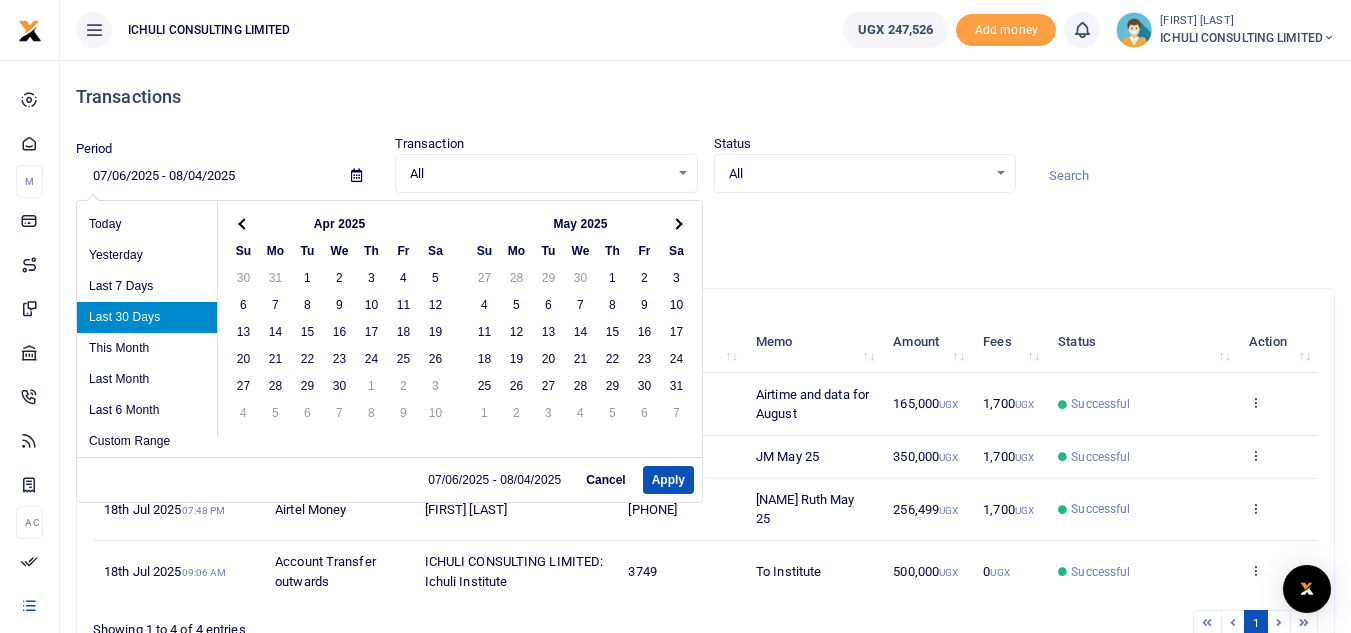 click at bounding box center [243, 223] 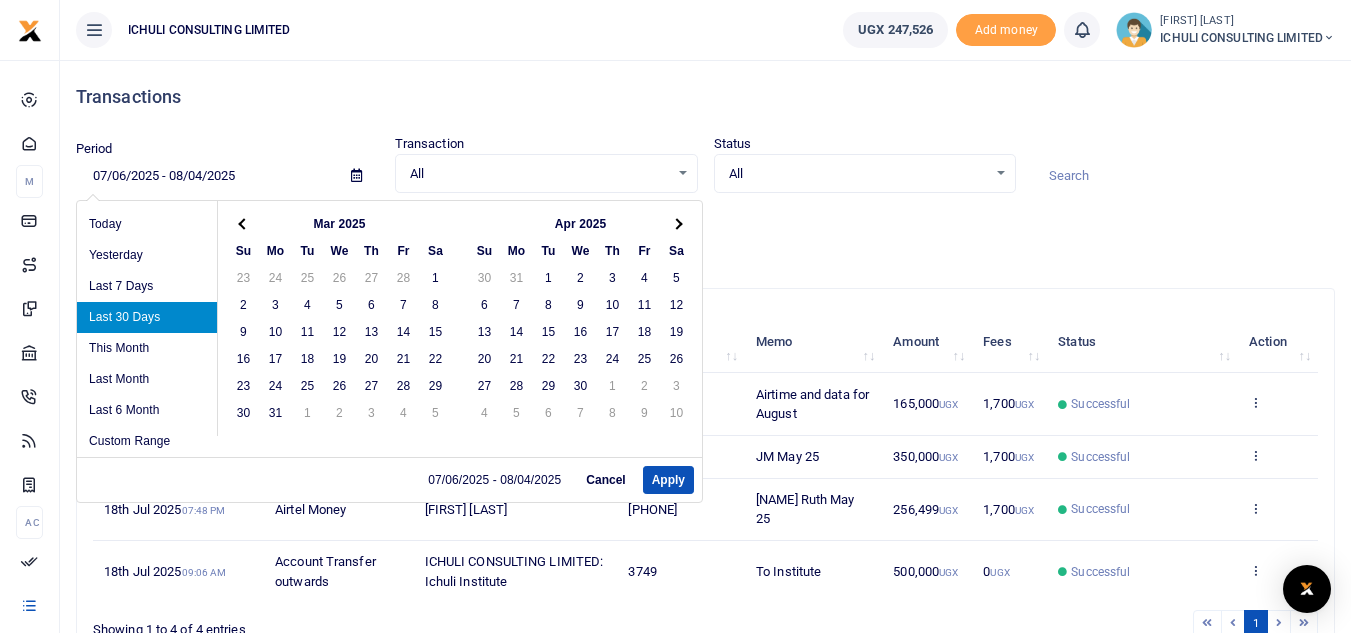click at bounding box center [243, 223] 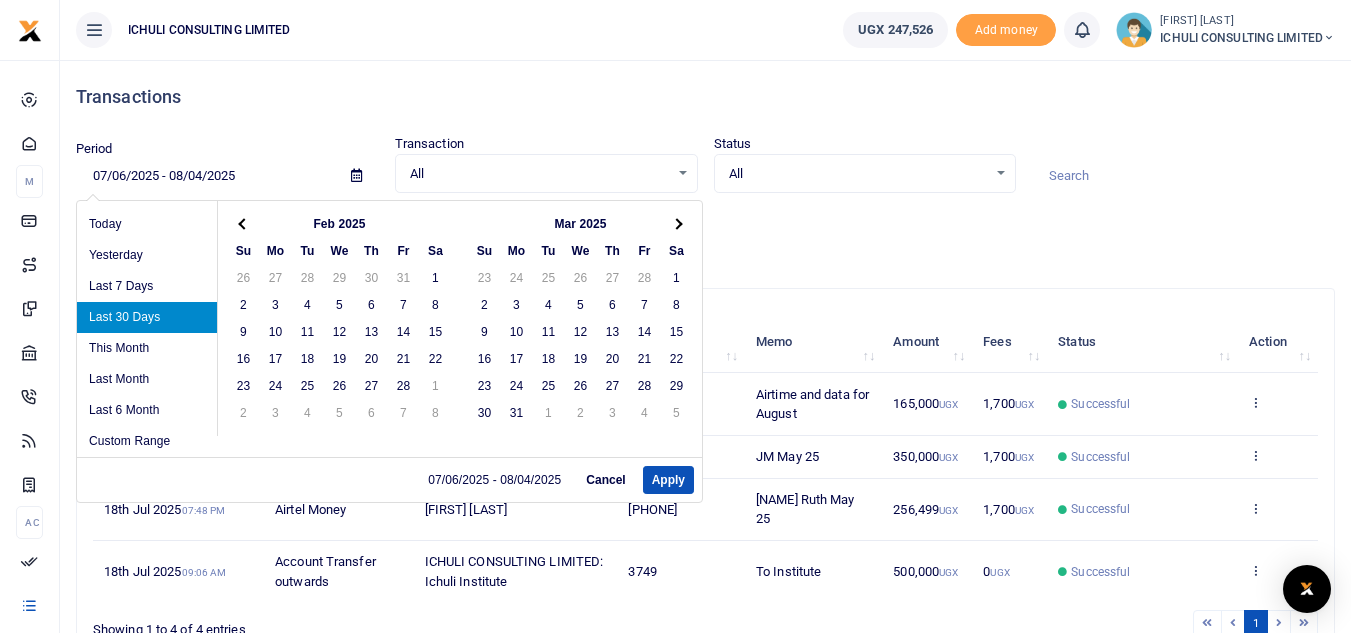 click at bounding box center (243, 223) 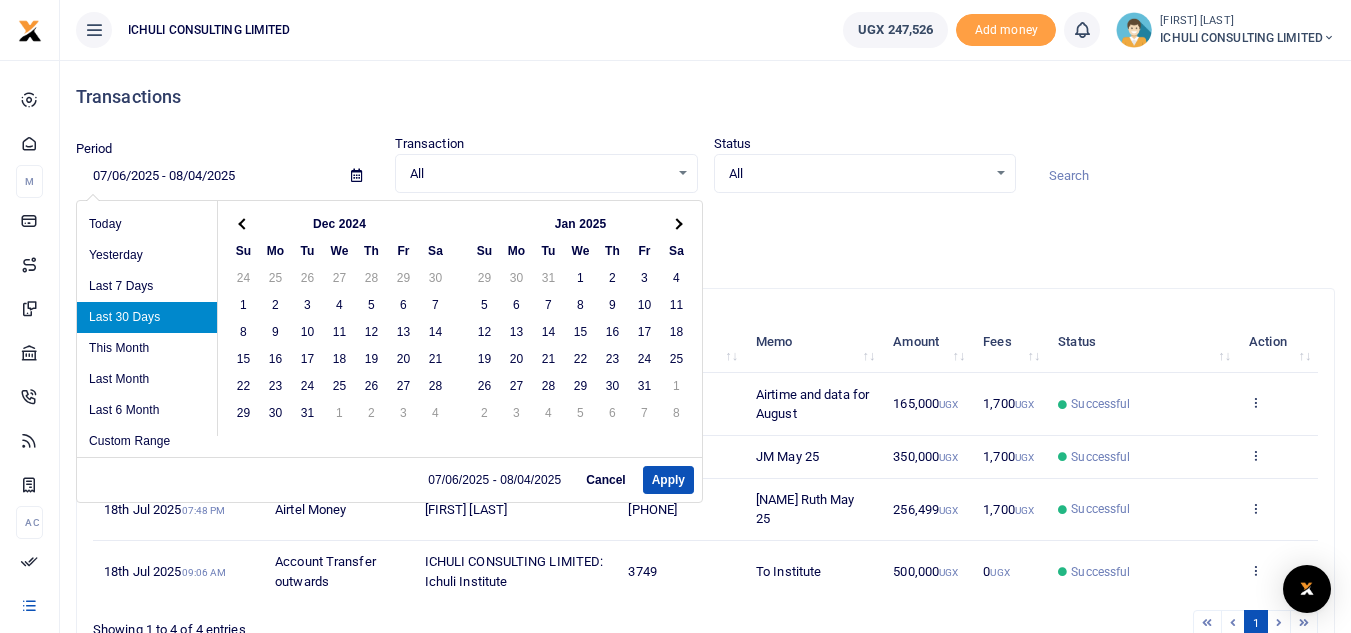 click at bounding box center (243, 223) 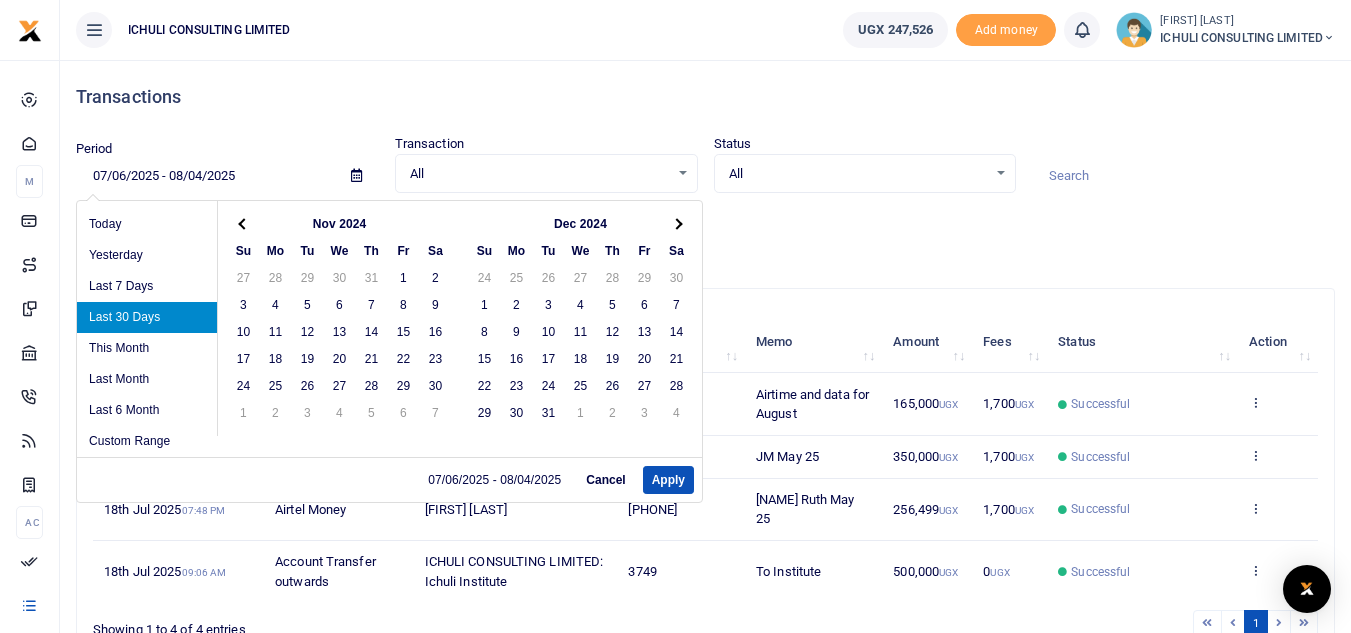click at bounding box center (243, 223) 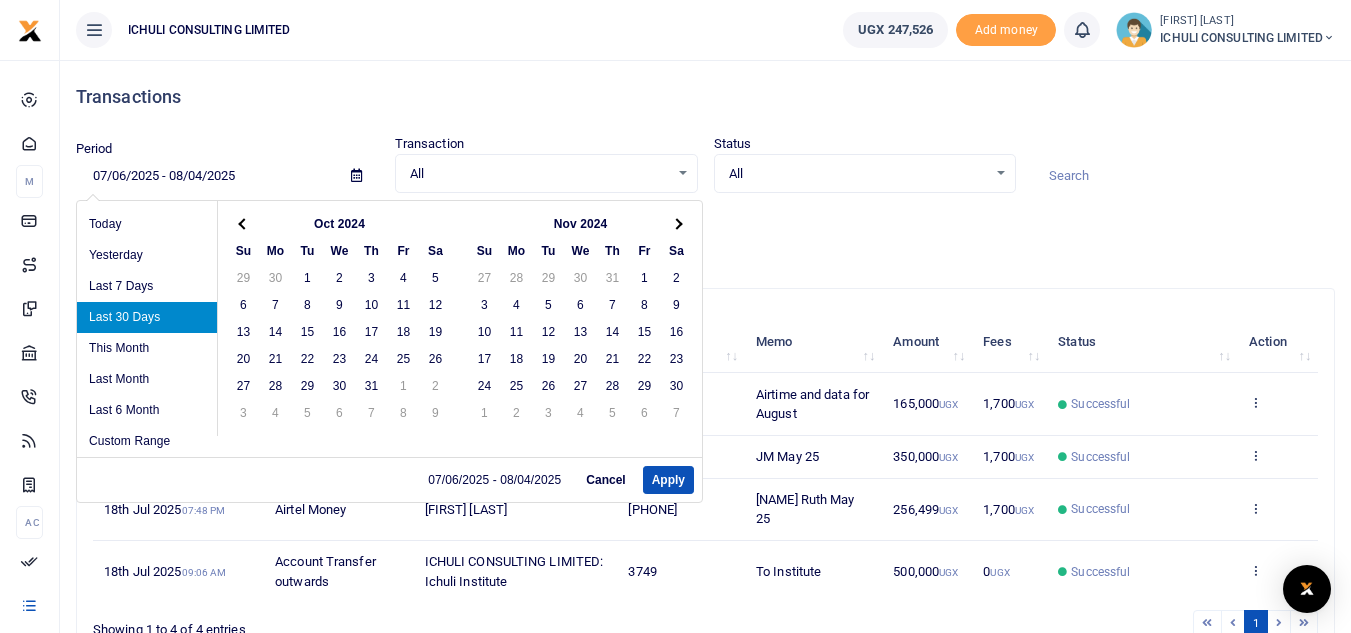 click at bounding box center [243, 223] 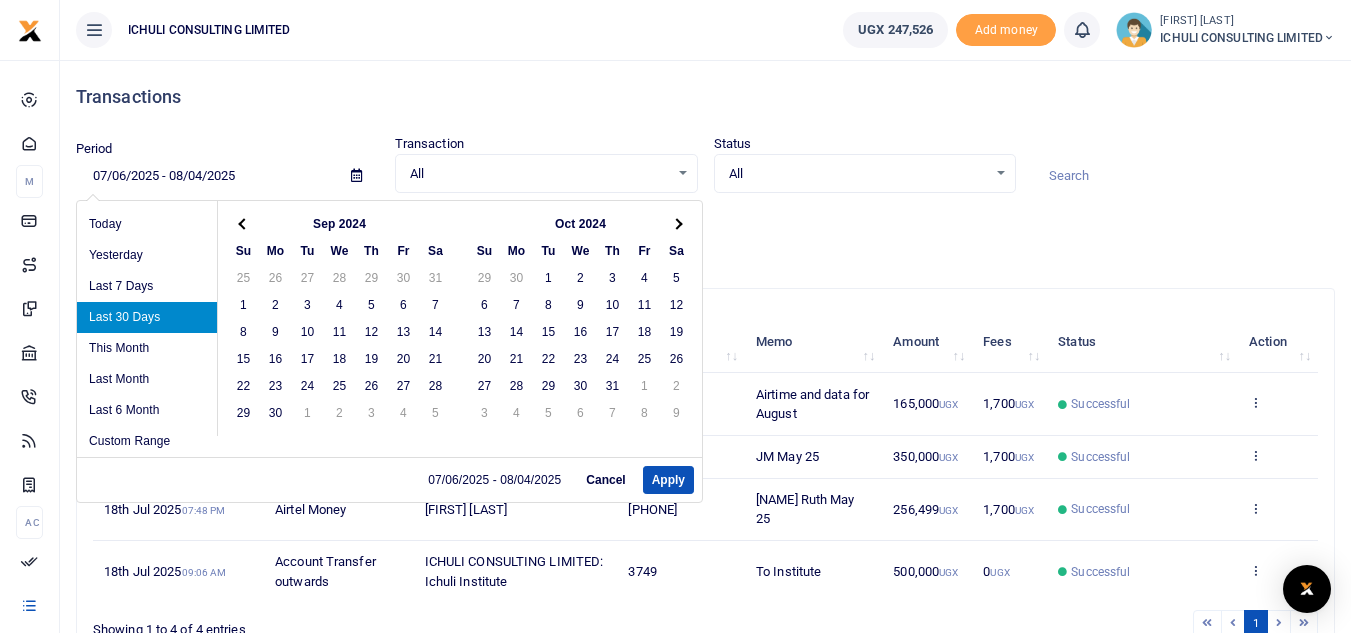 click at bounding box center [243, 223] 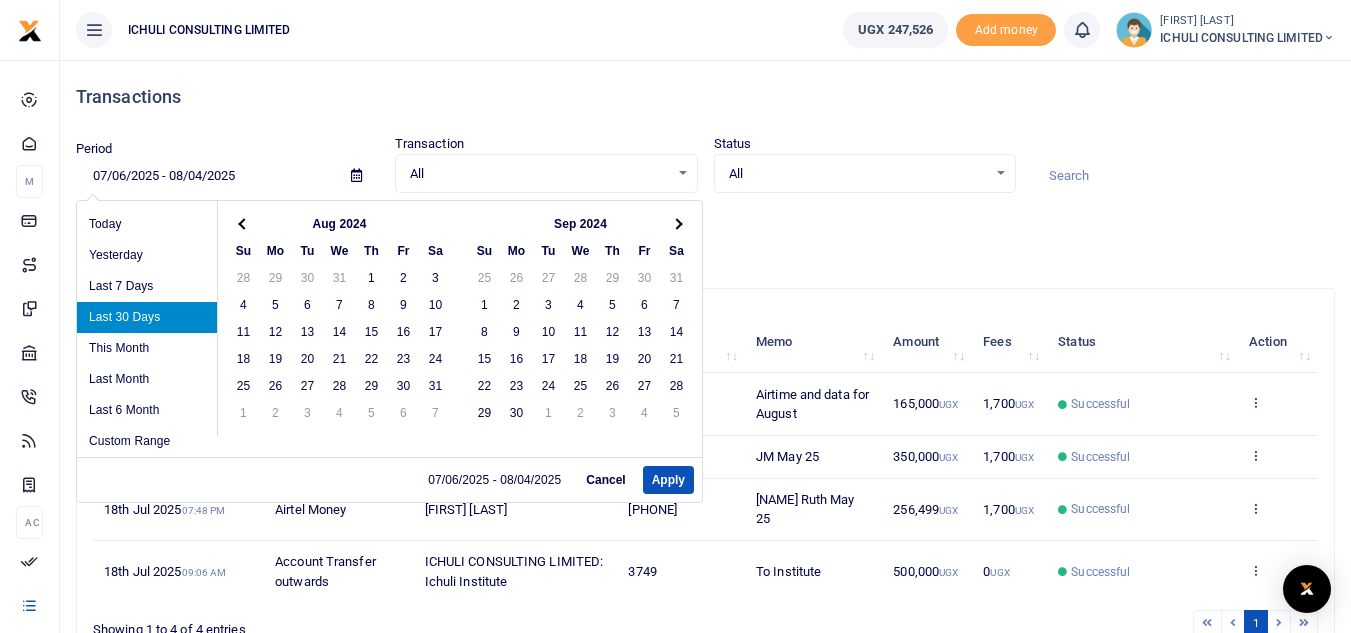 click at bounding box center [243, 223] 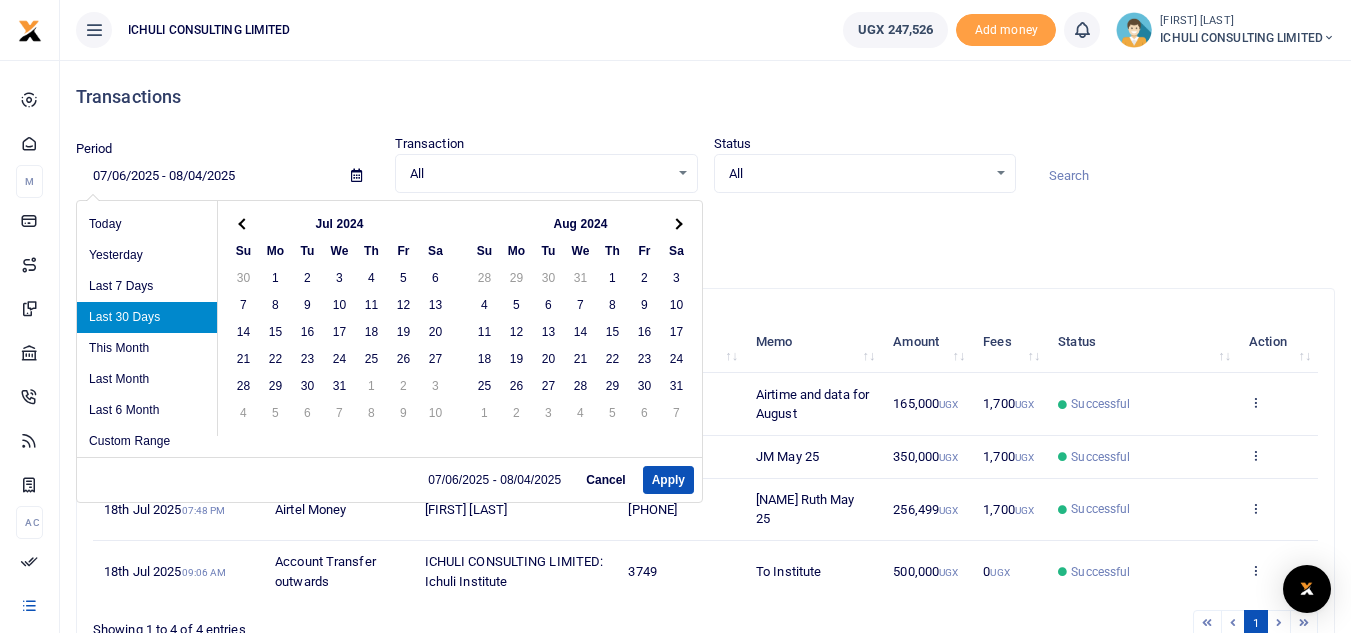 click at bounding box center (243, 223) 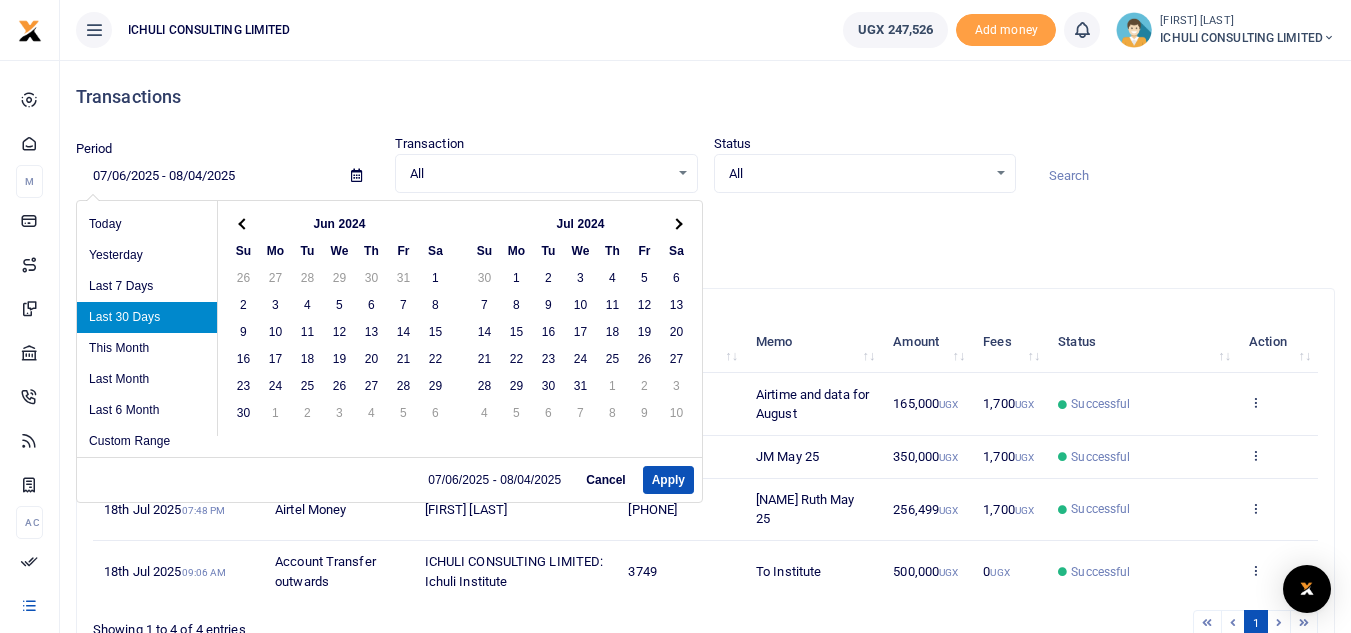 click at bounding box center [243, 223] 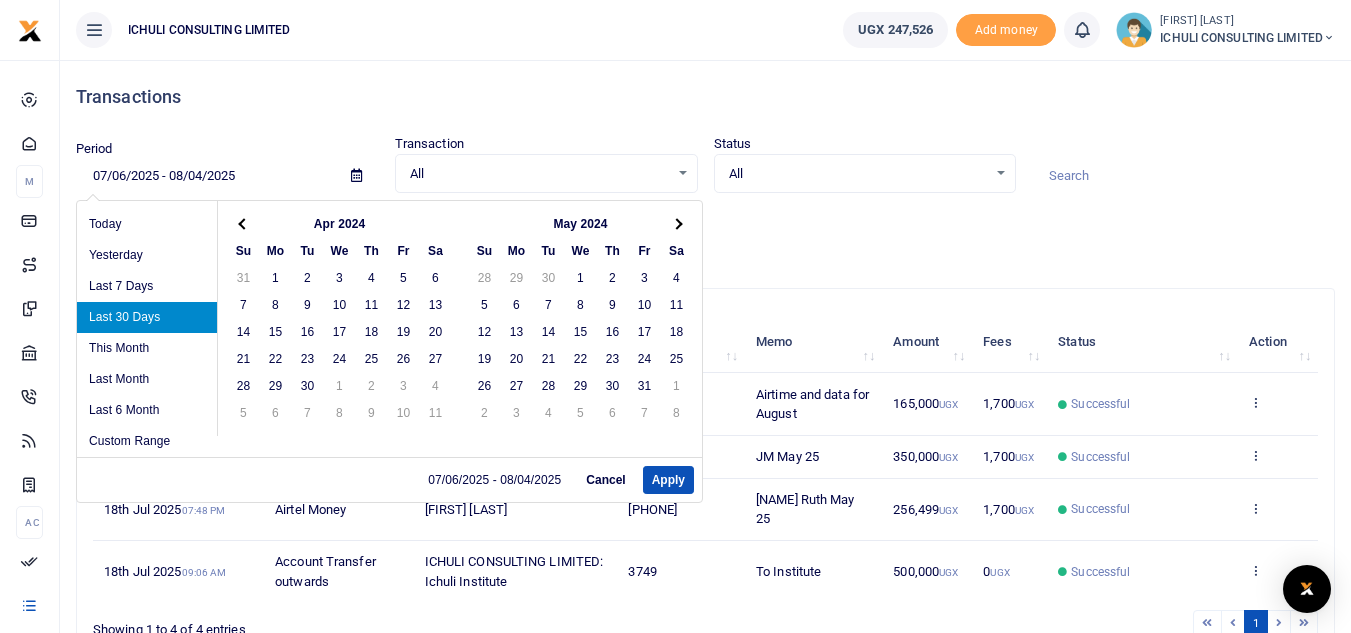 click at bounding box center (243, 223) 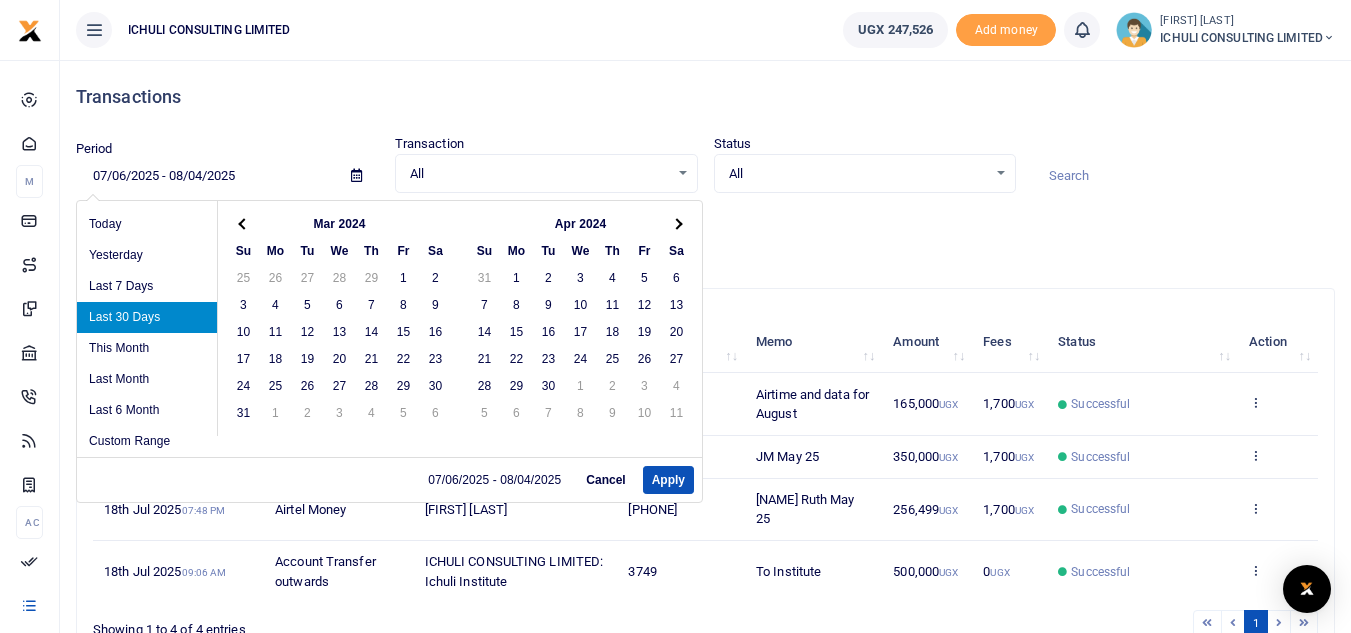 click at bounding box center (243, 223) 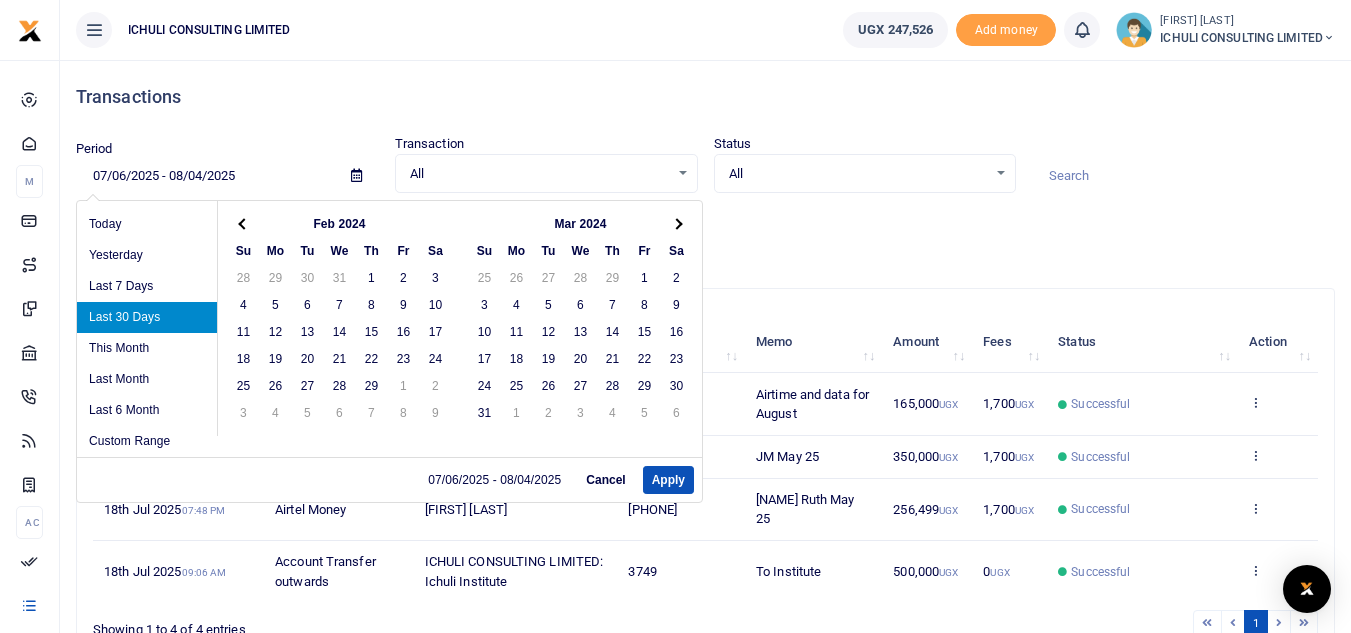 click at bounding box center (243, 223) 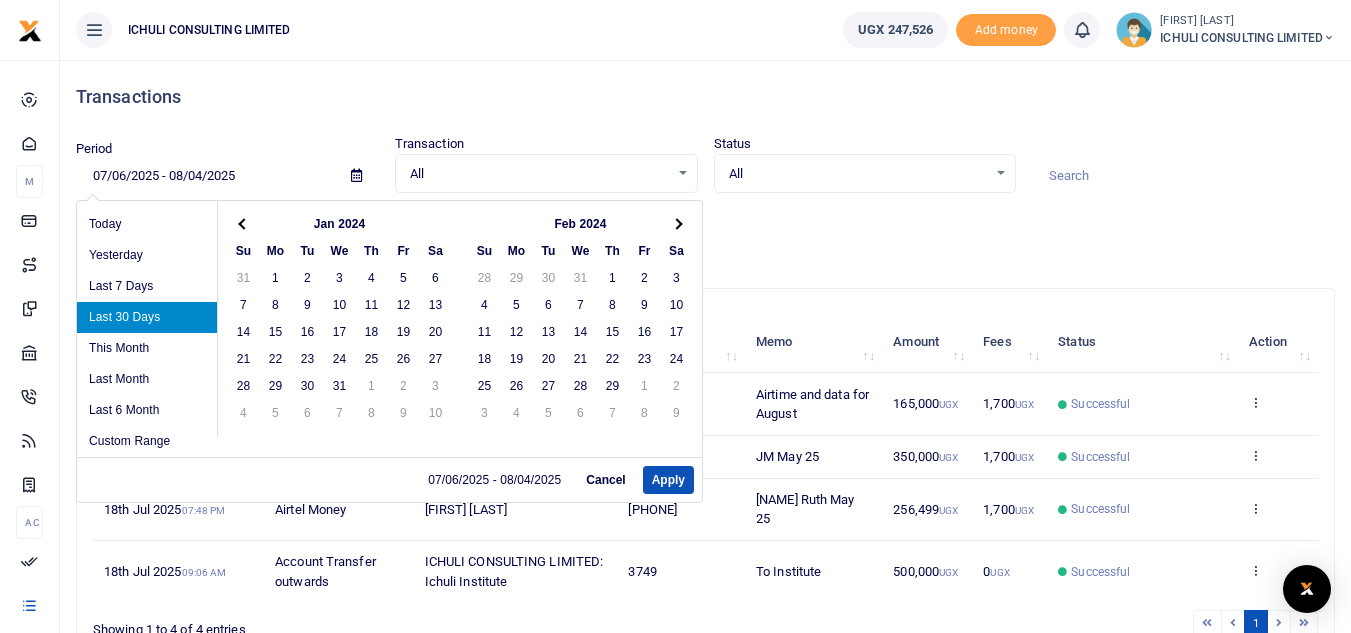 click at bounding box center [243, 223] 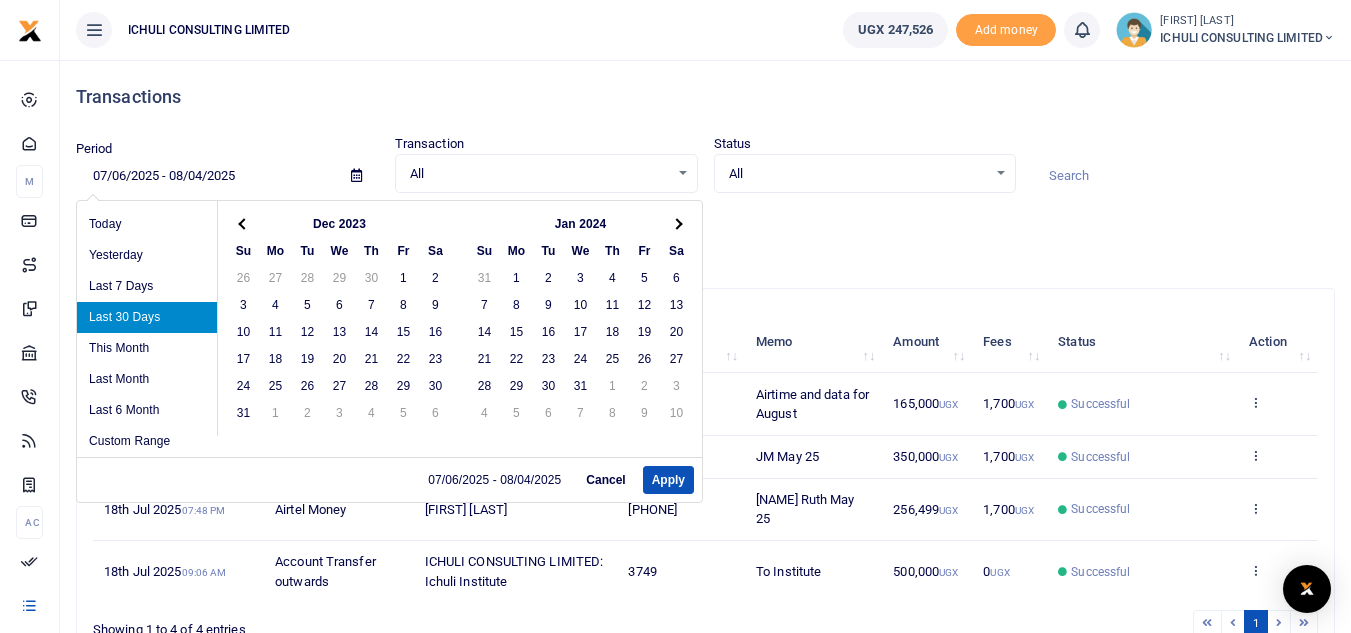 click at bounding box center (243, 223) 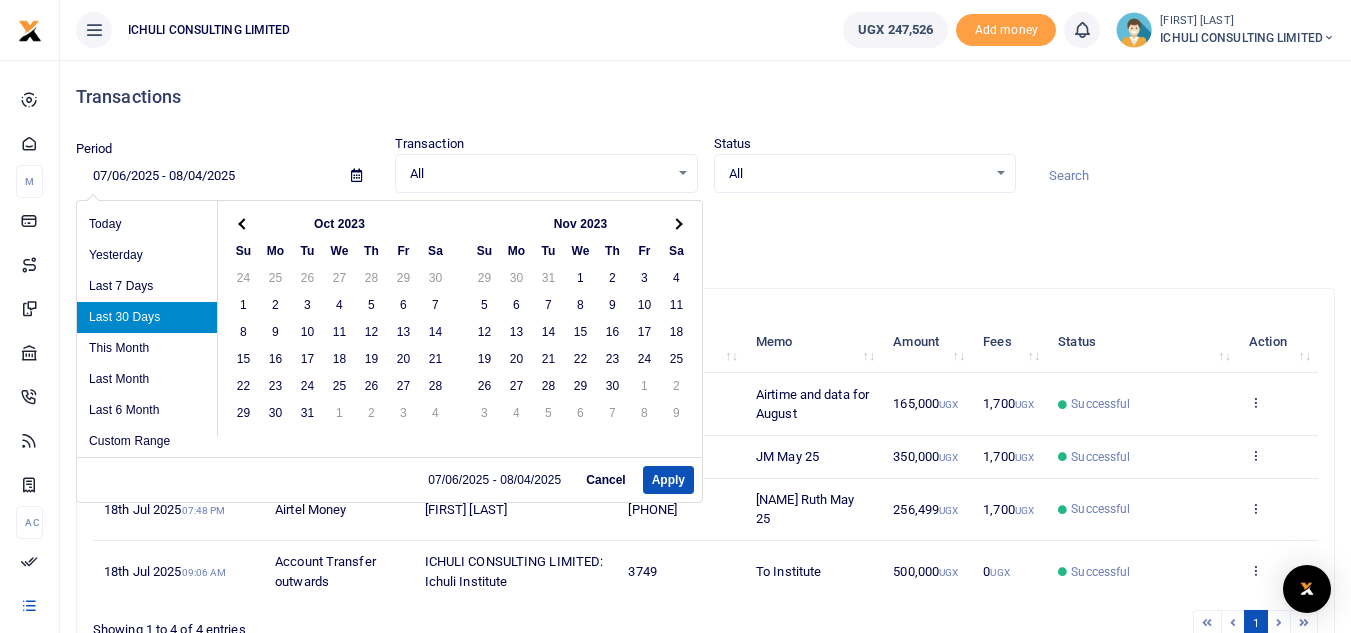 click at bounding box center (243, 223) 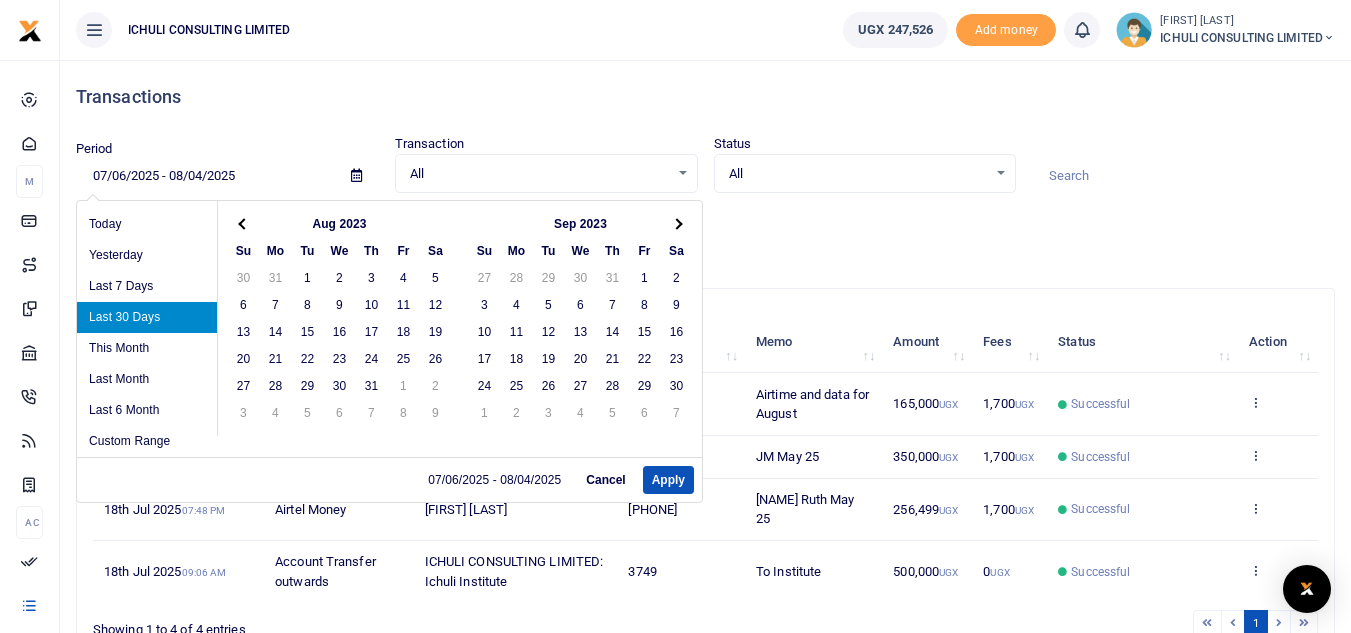 click at bounding box center (243, 223) 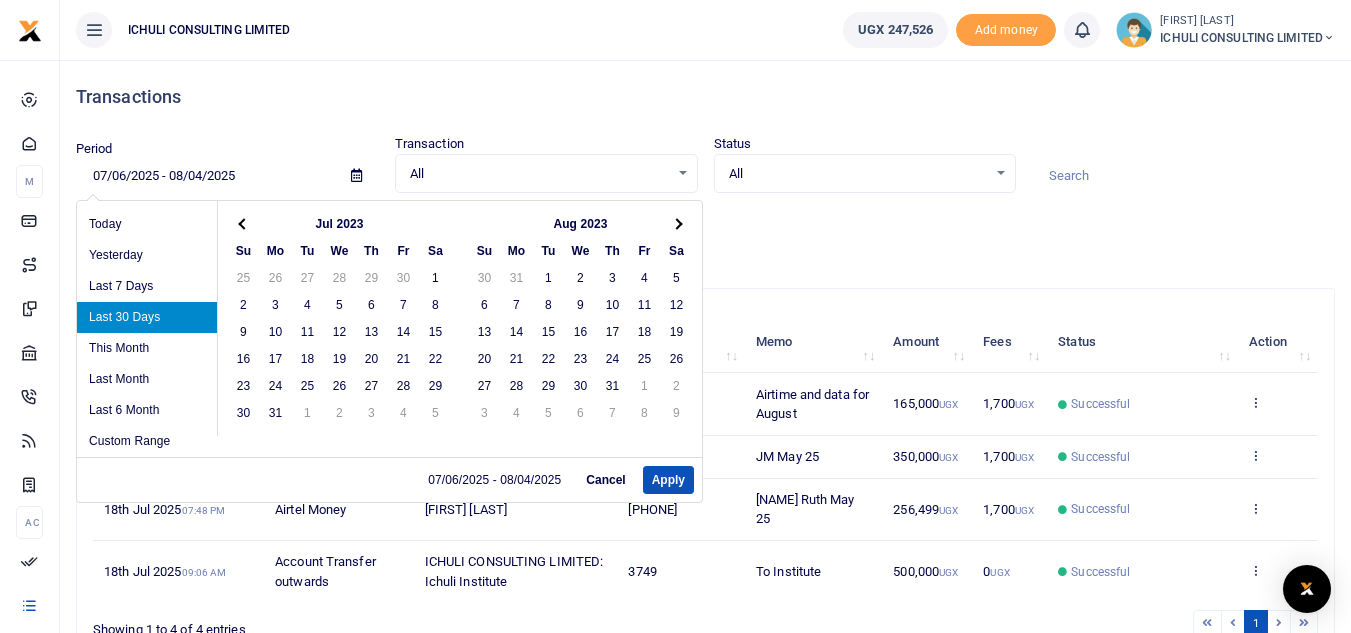 click at bounding box center (243, 223) 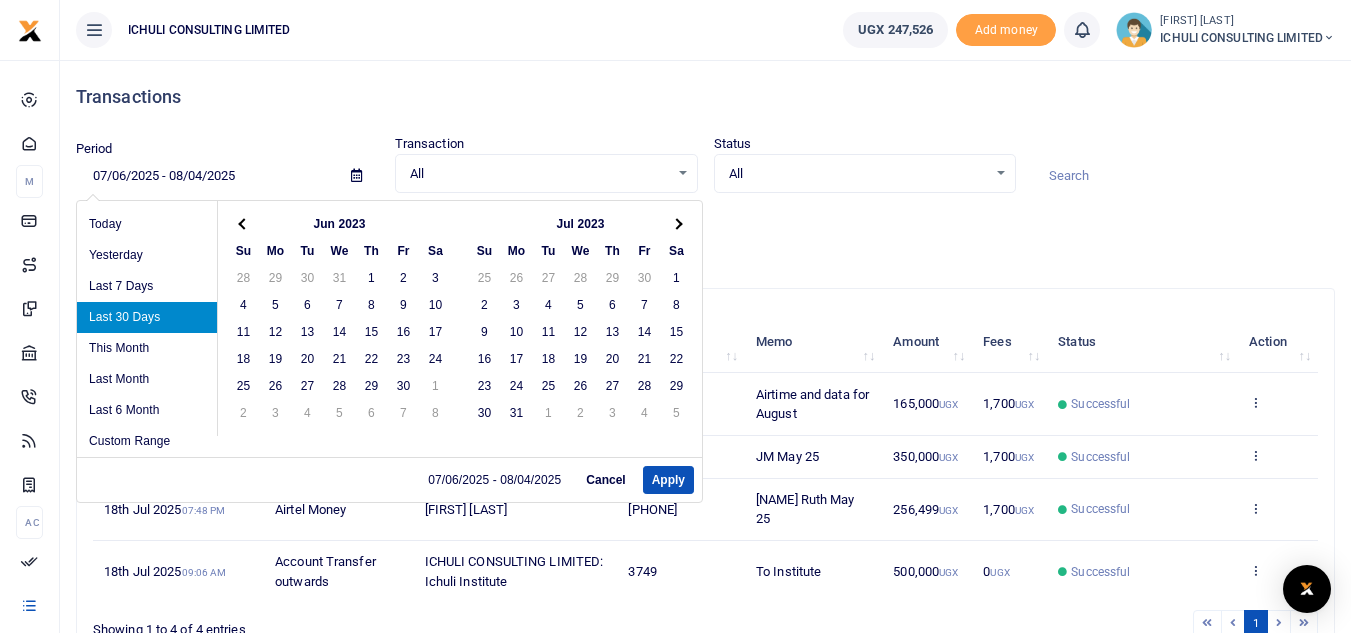 click at bounding box center [243, 223] 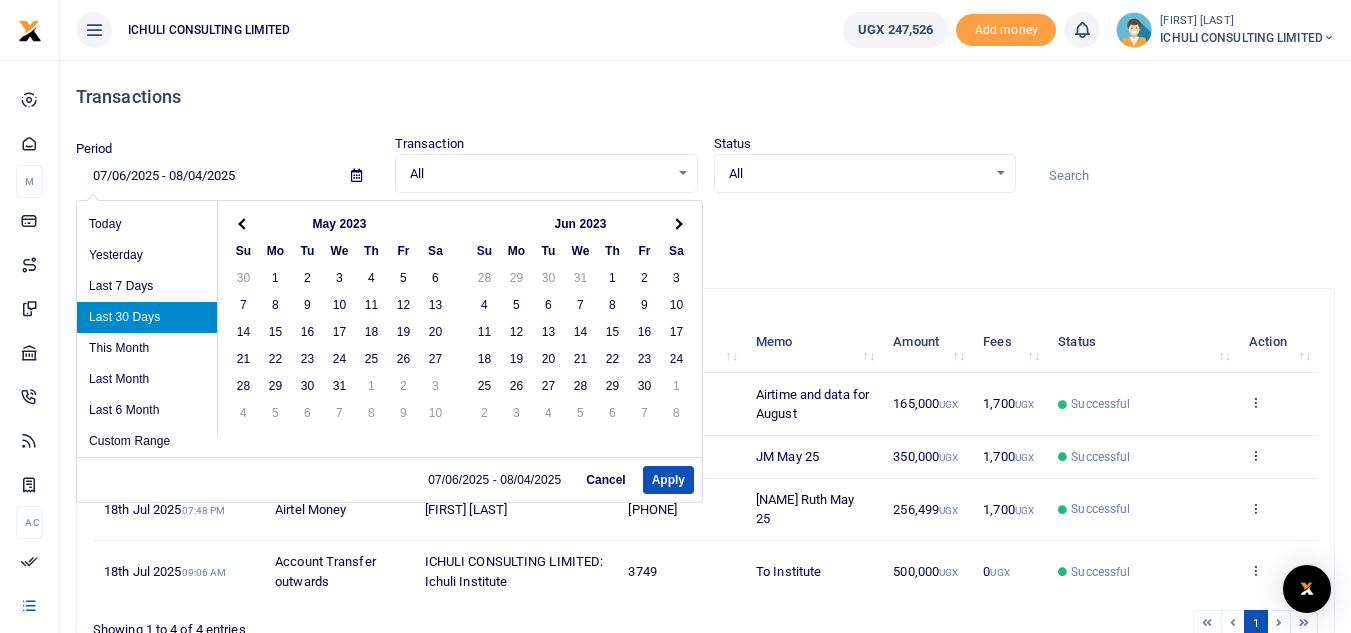 click at bounding box center (243, 223) 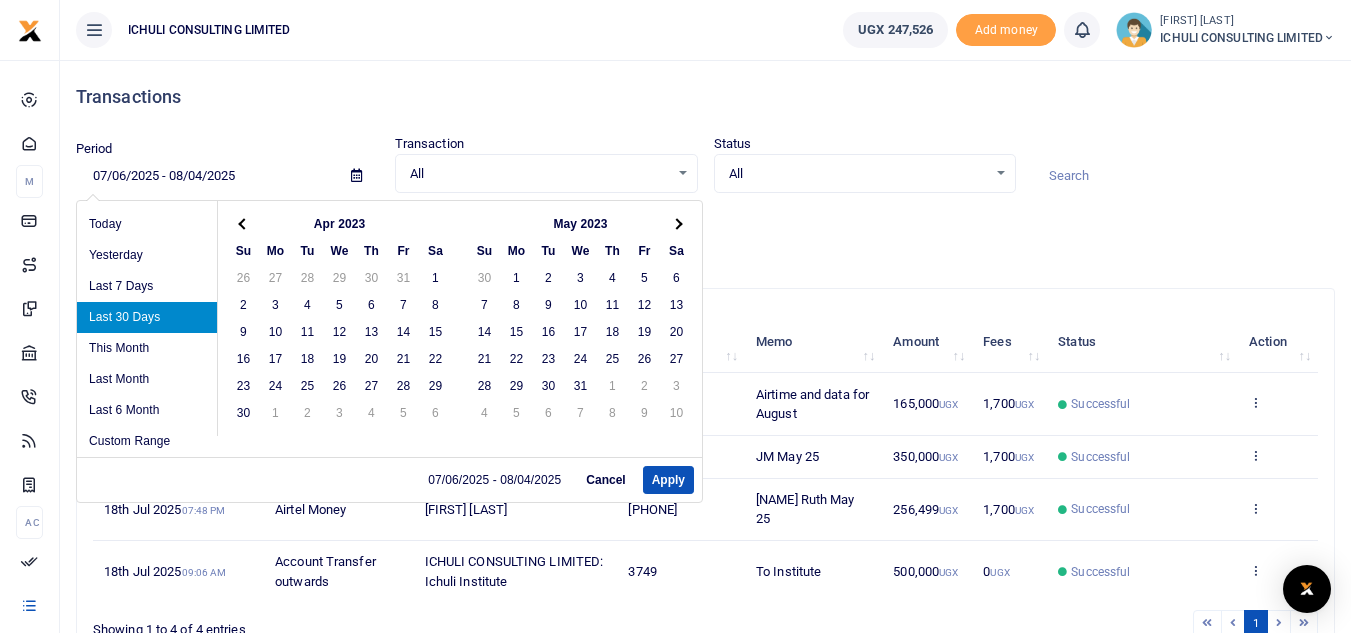 click at bounding box center (243, 223) 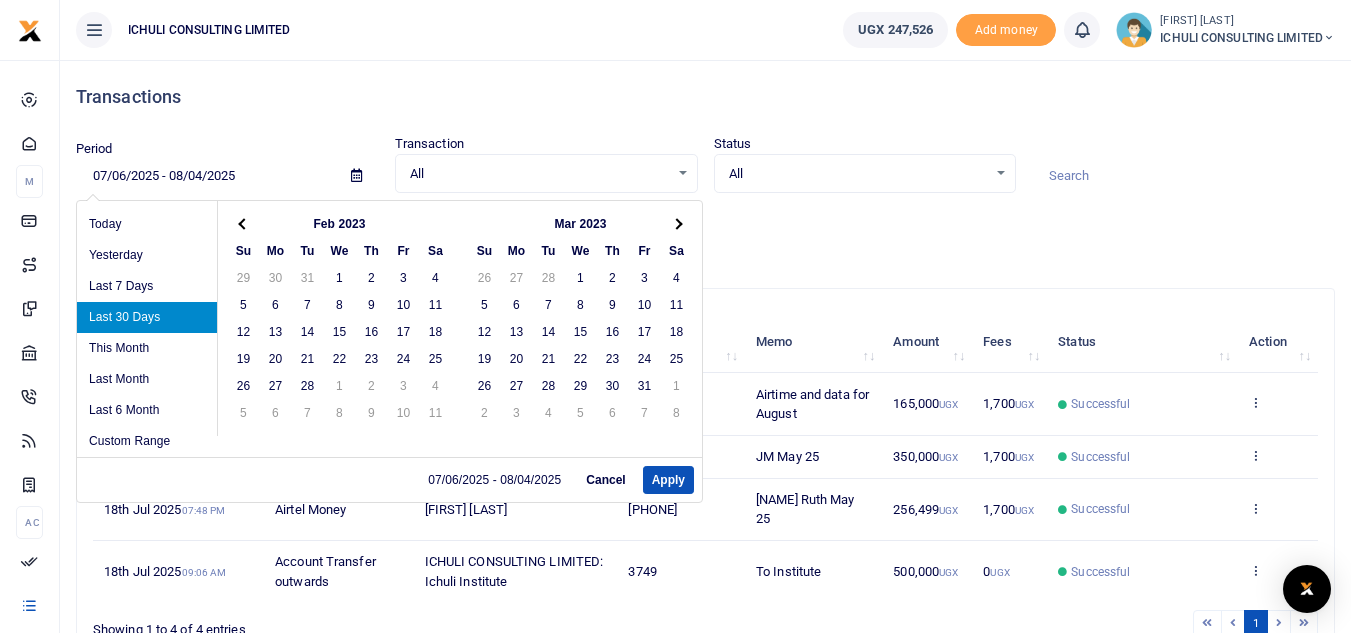 click at bounding box center [243, 223] 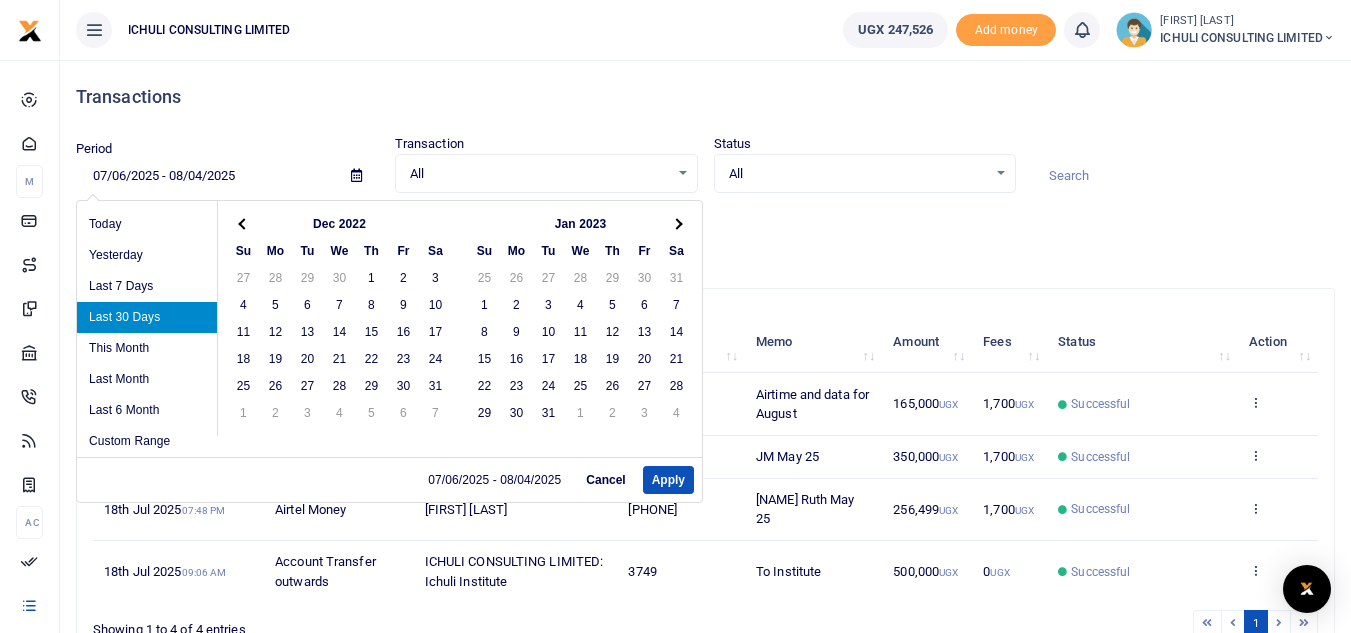 click at bounding box center (243, 223) 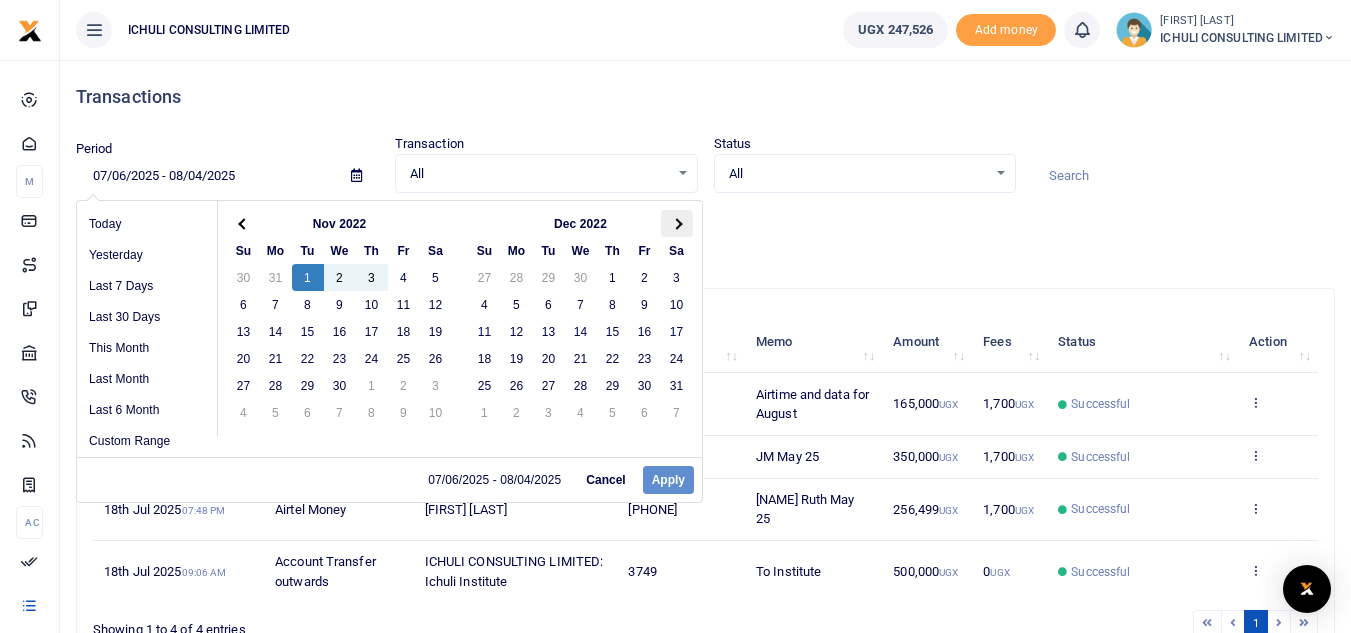 click at bounding box center (677, 223) 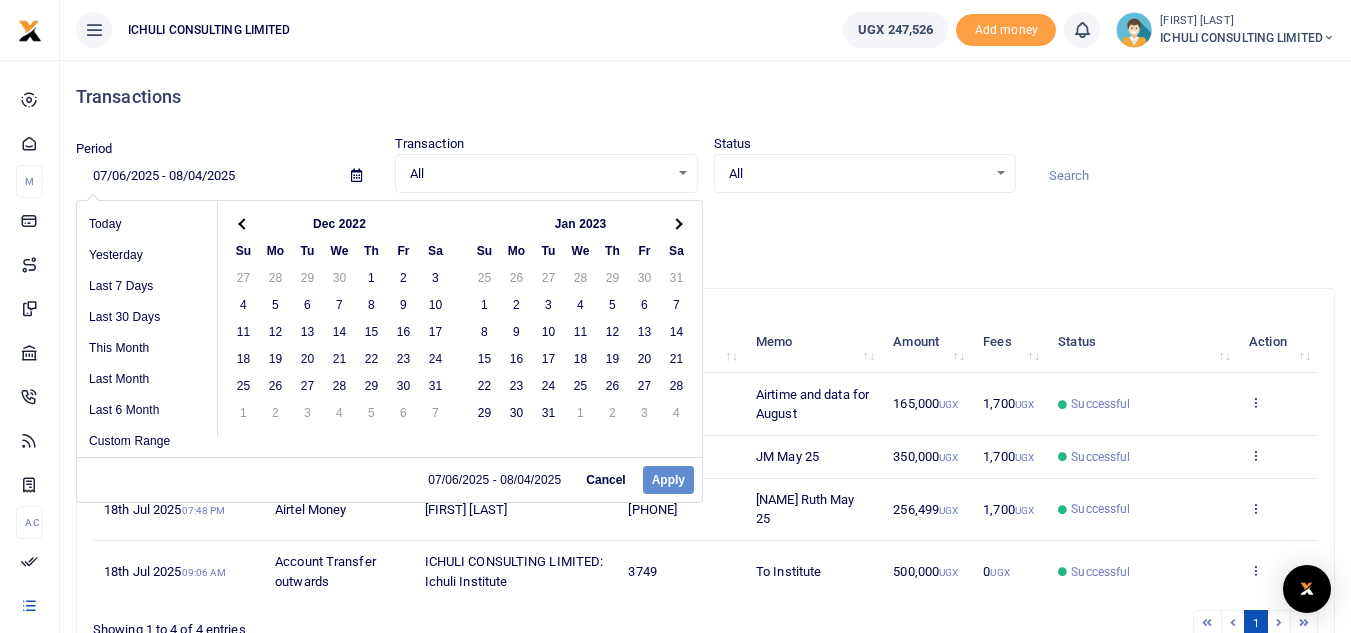 click at bounding box center (677, 223) 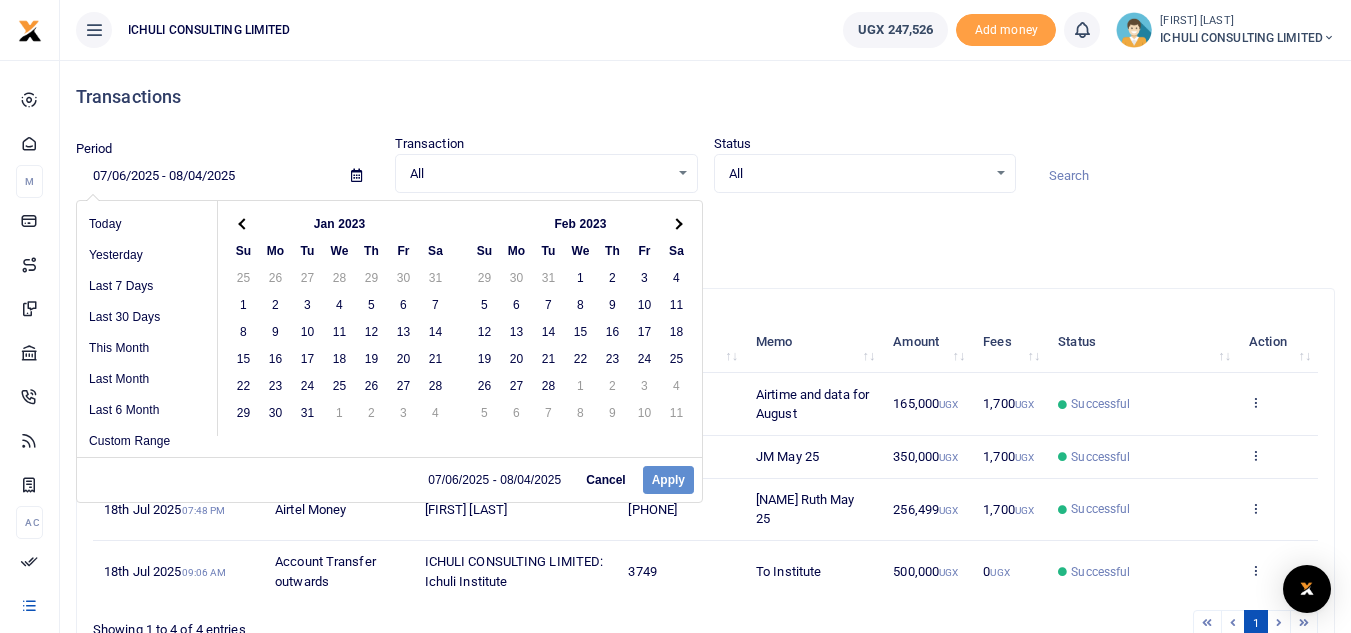 click at bounding box center (677, 223) 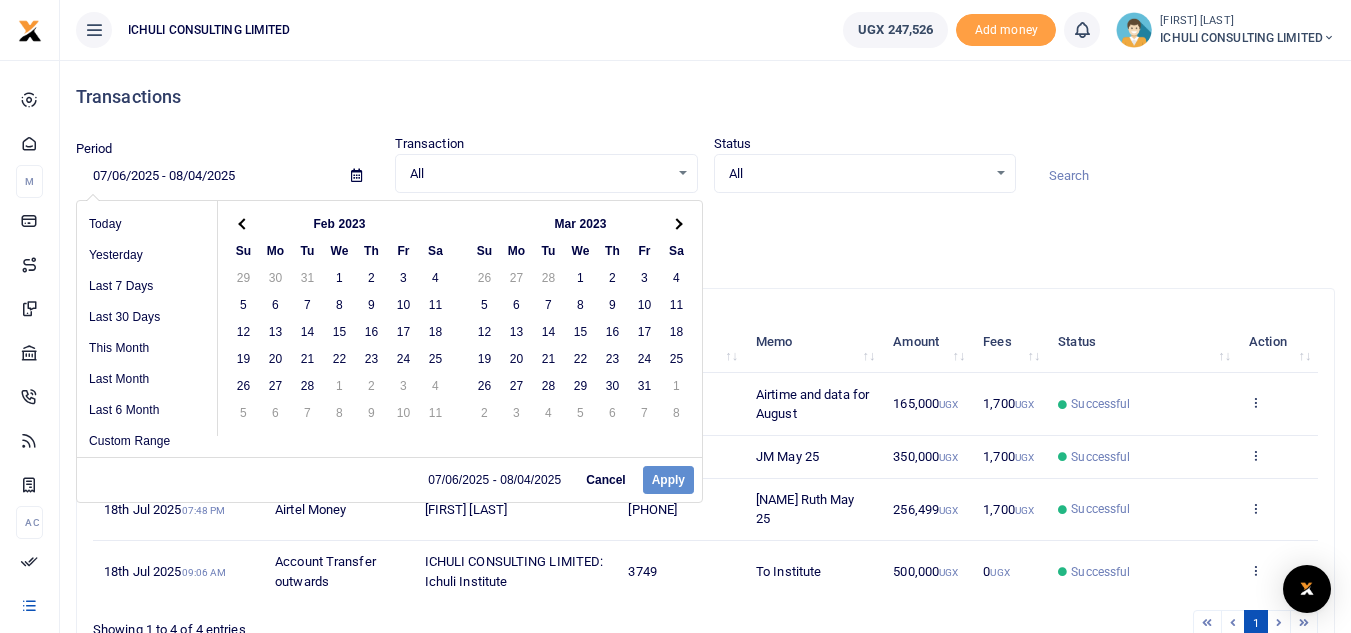 click at bounding box center (677, 223) 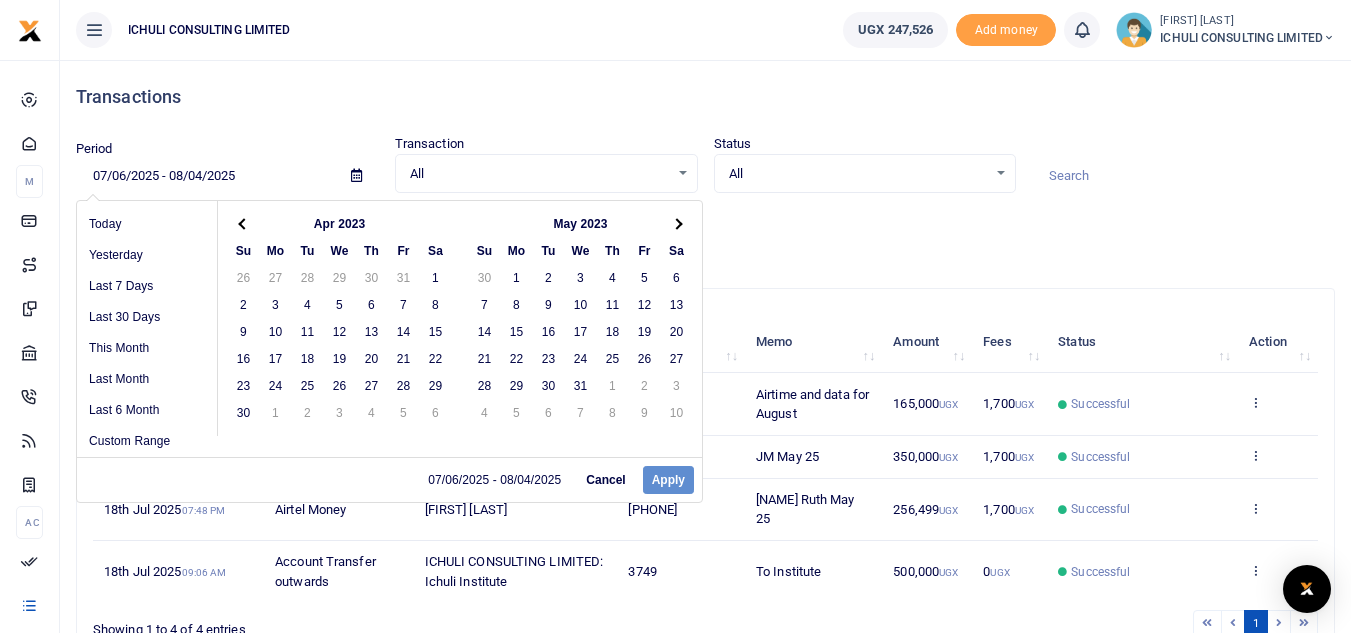 click at bounding box center (677, 223) 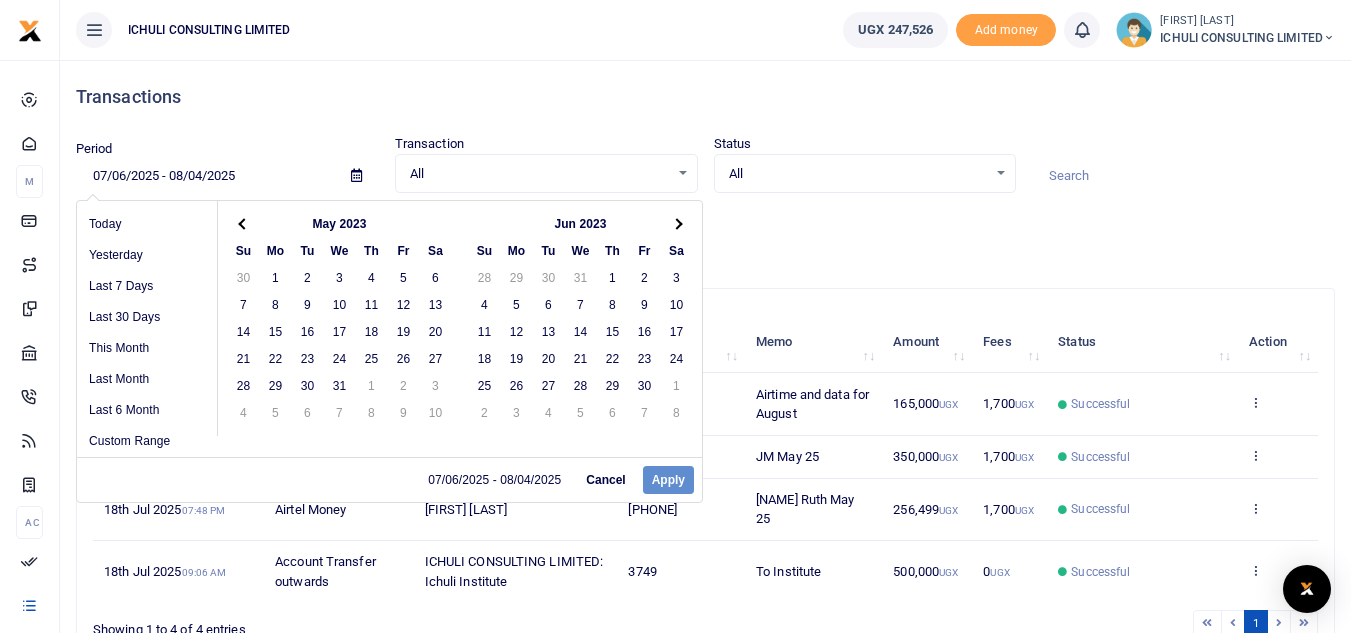 click at bounding box center (677, 223) 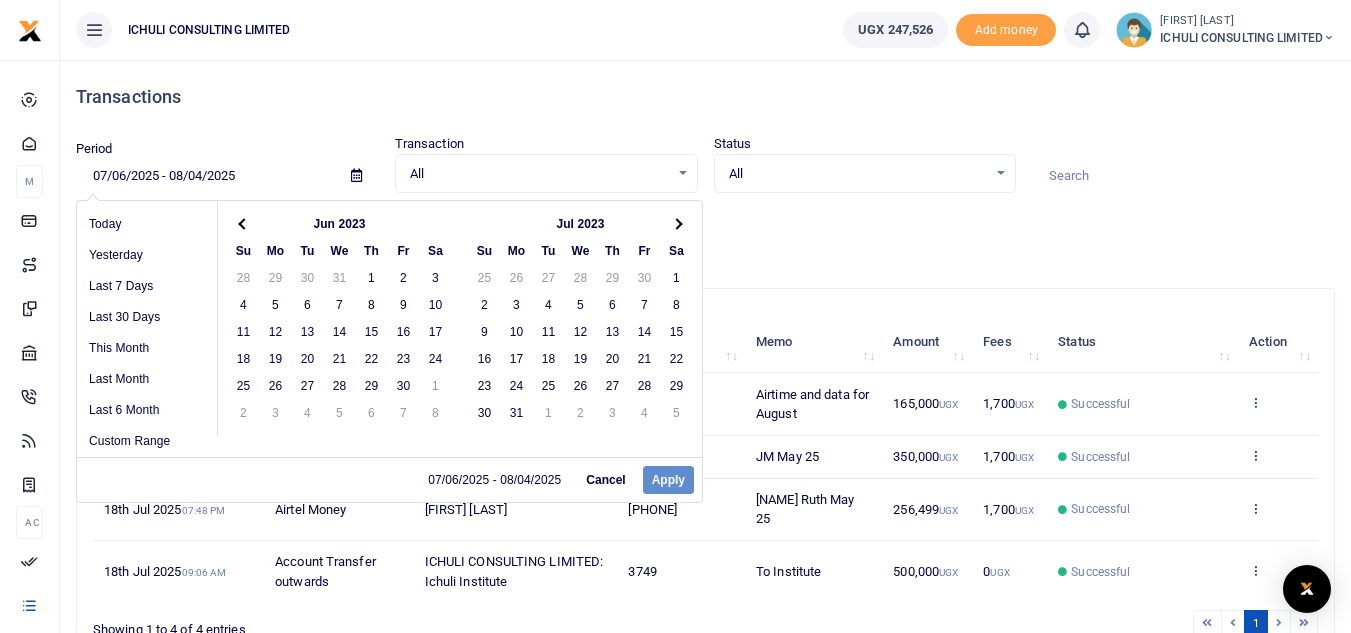 click at bounding box center [677, 223] 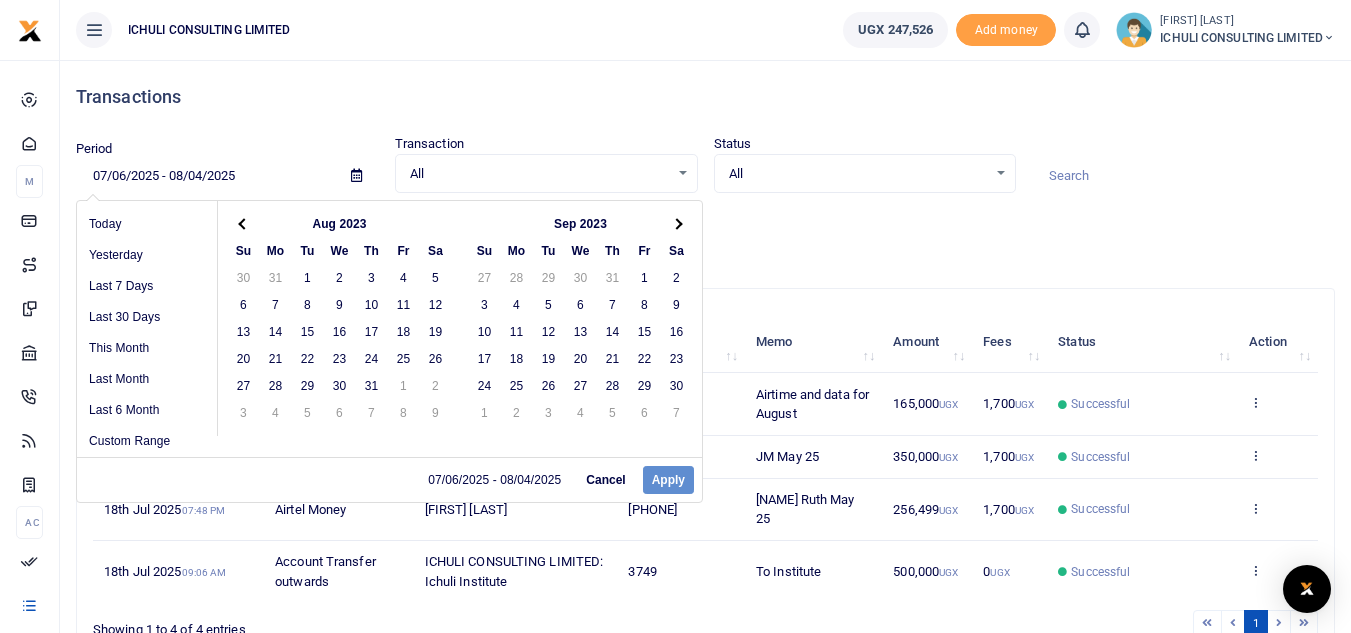 click at bounding box center (677, 223) 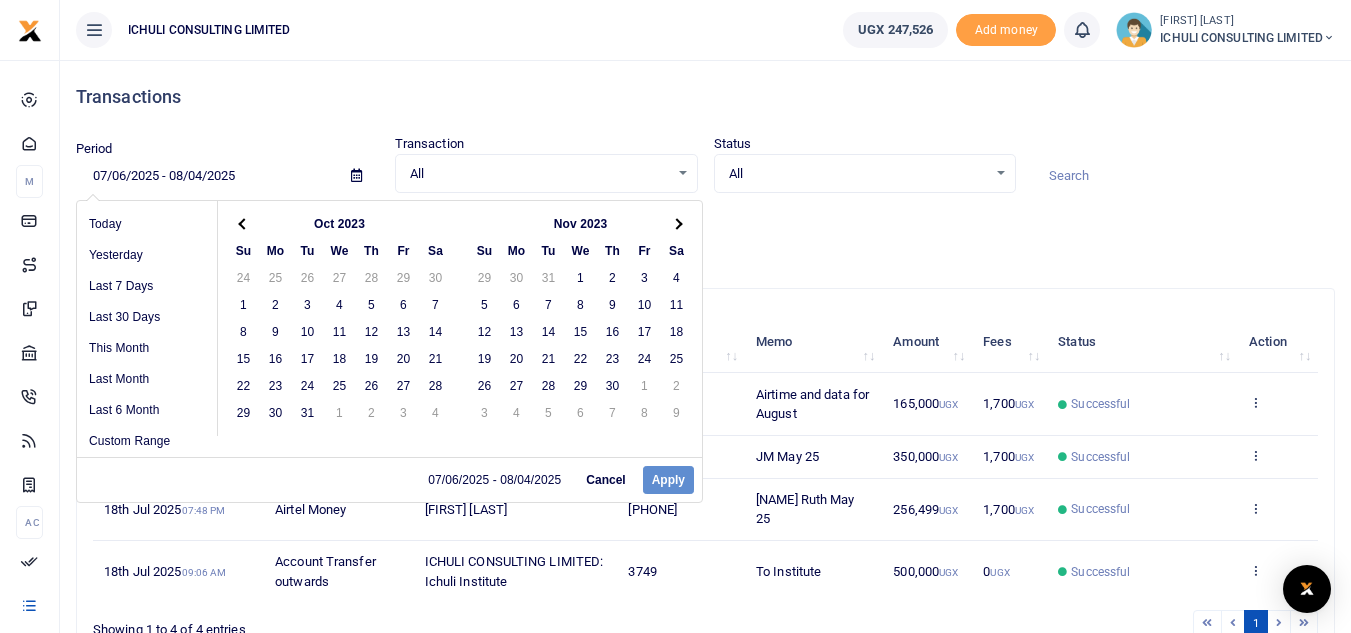 click at bounding box center (677, 223) 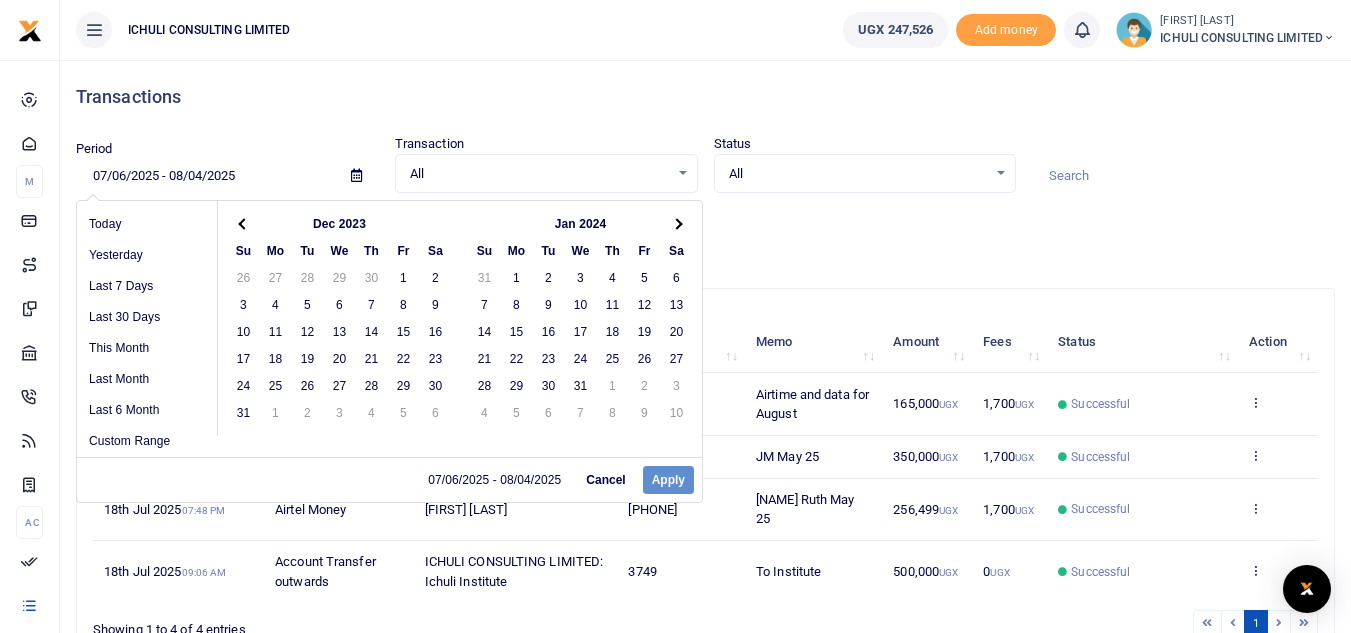 click at bounding box center (677, 223) 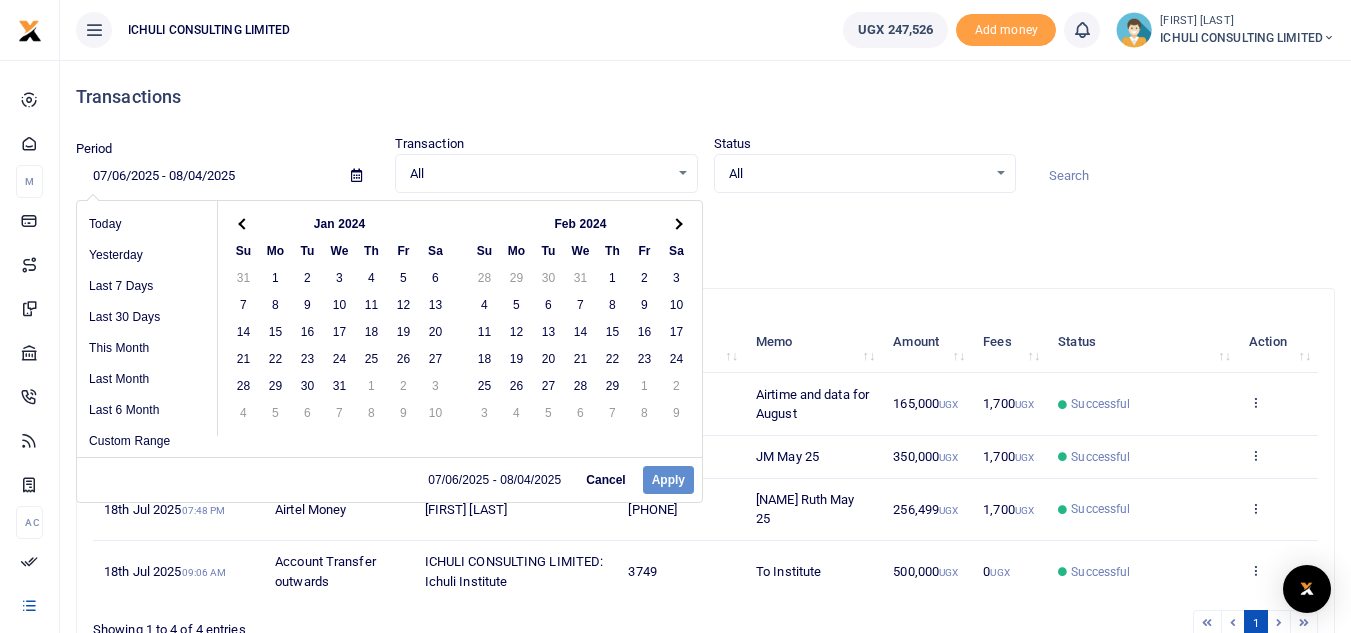 click at bounding box center (677, 223) 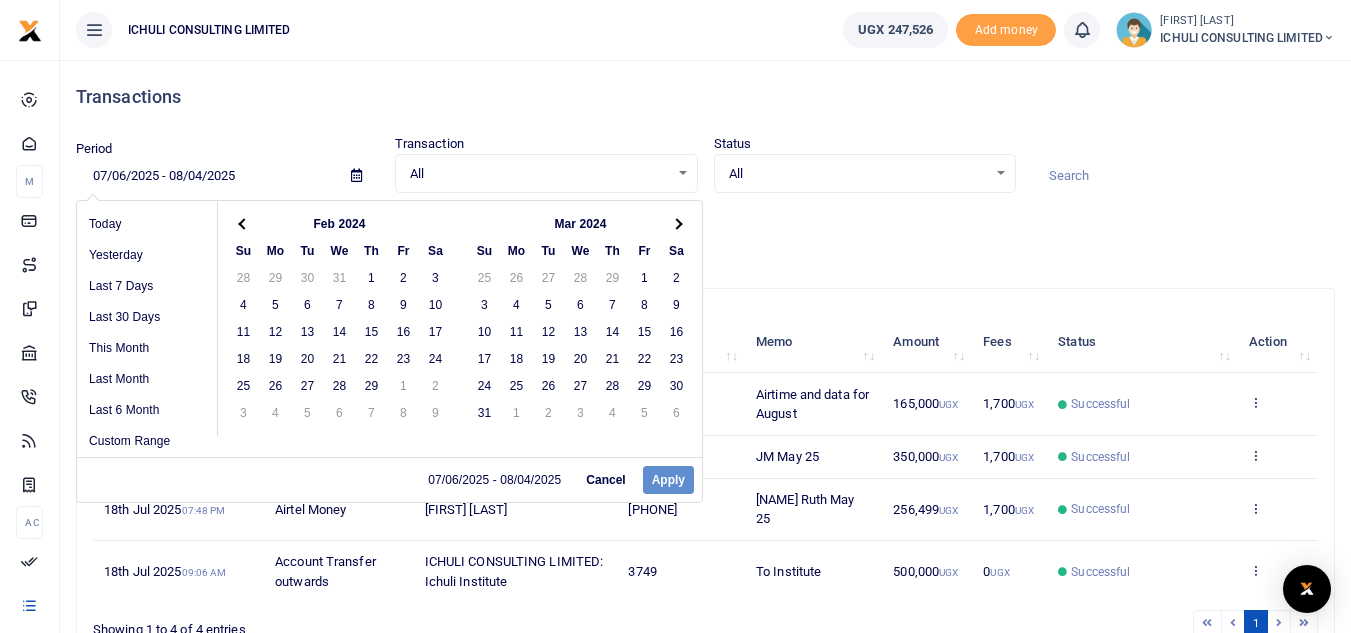 click at bounding box center [677, 223] 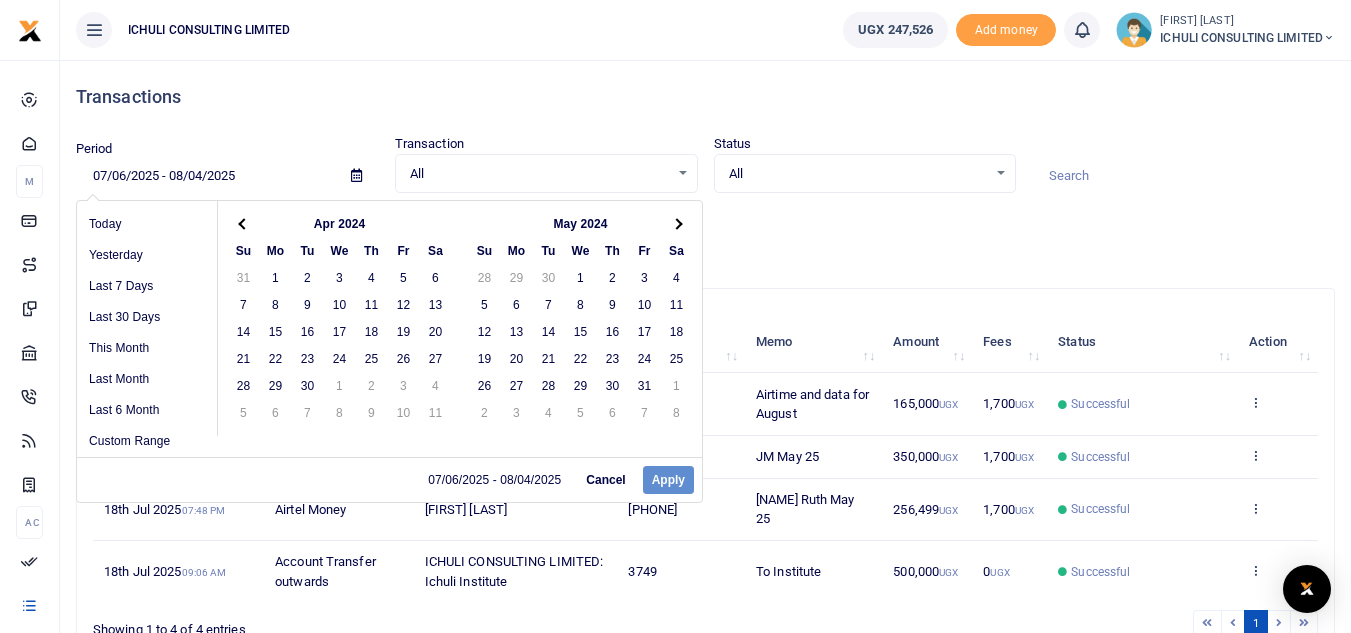 click at bounding box center [677, 223] 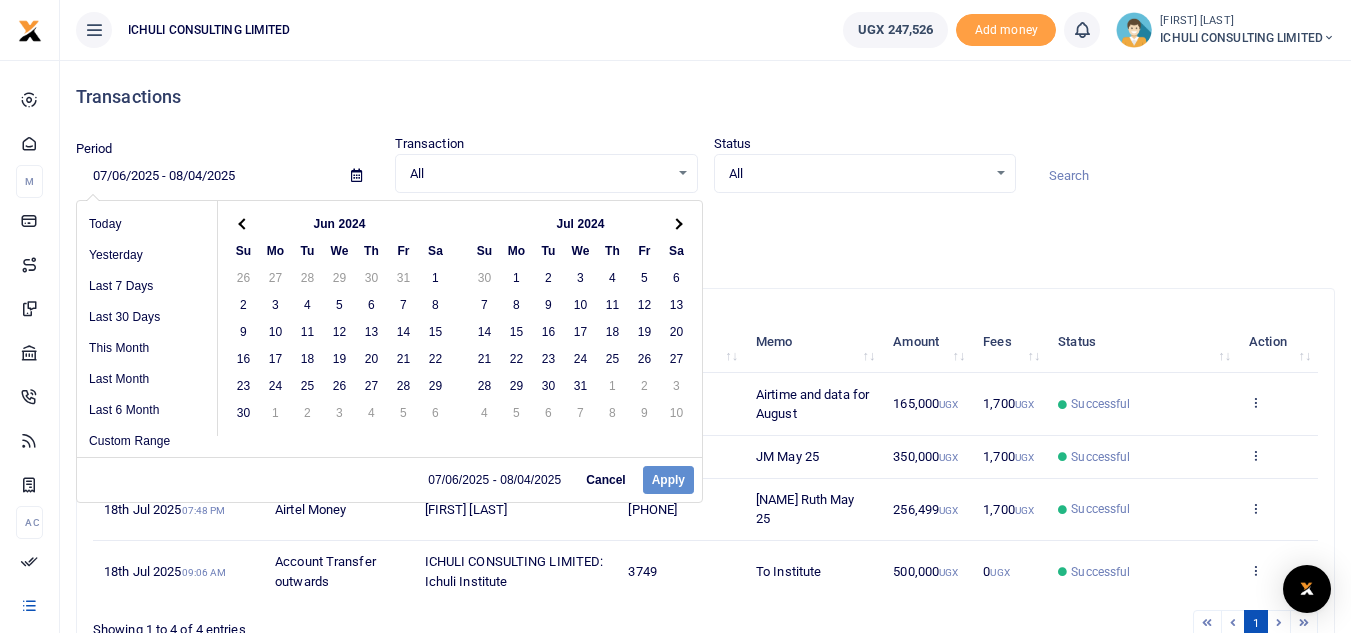 click at bounding box center [677, 223] 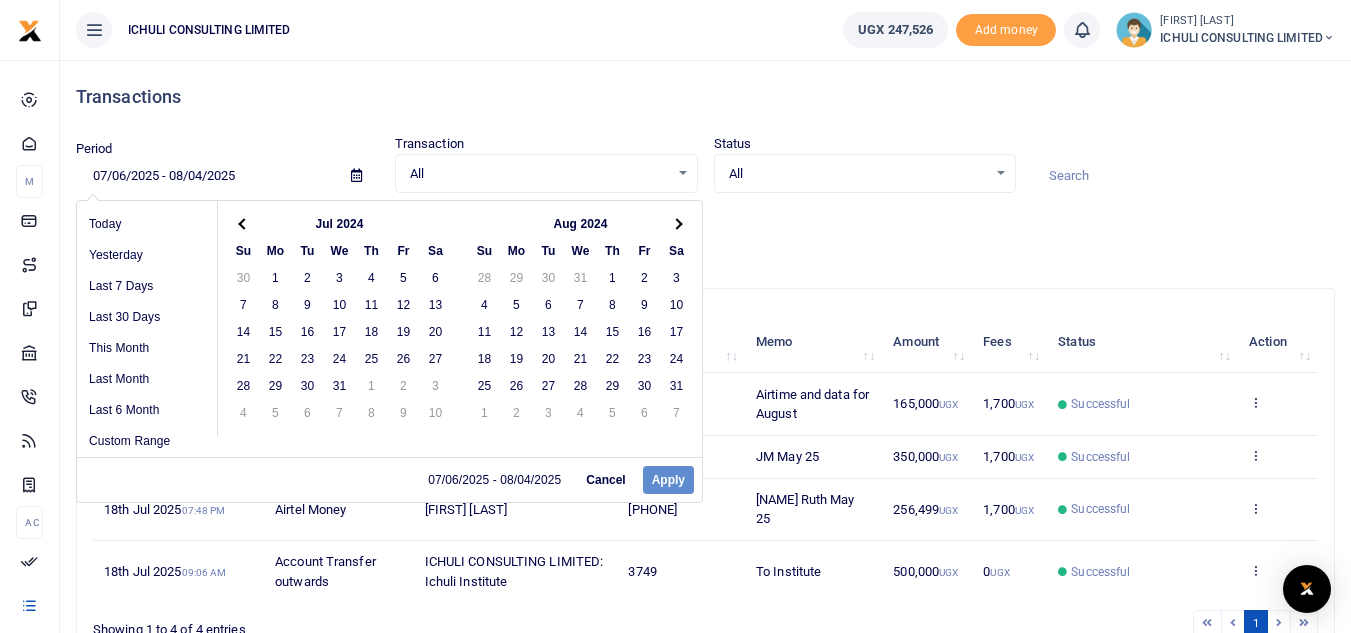 click at bounding box center (677, 223) 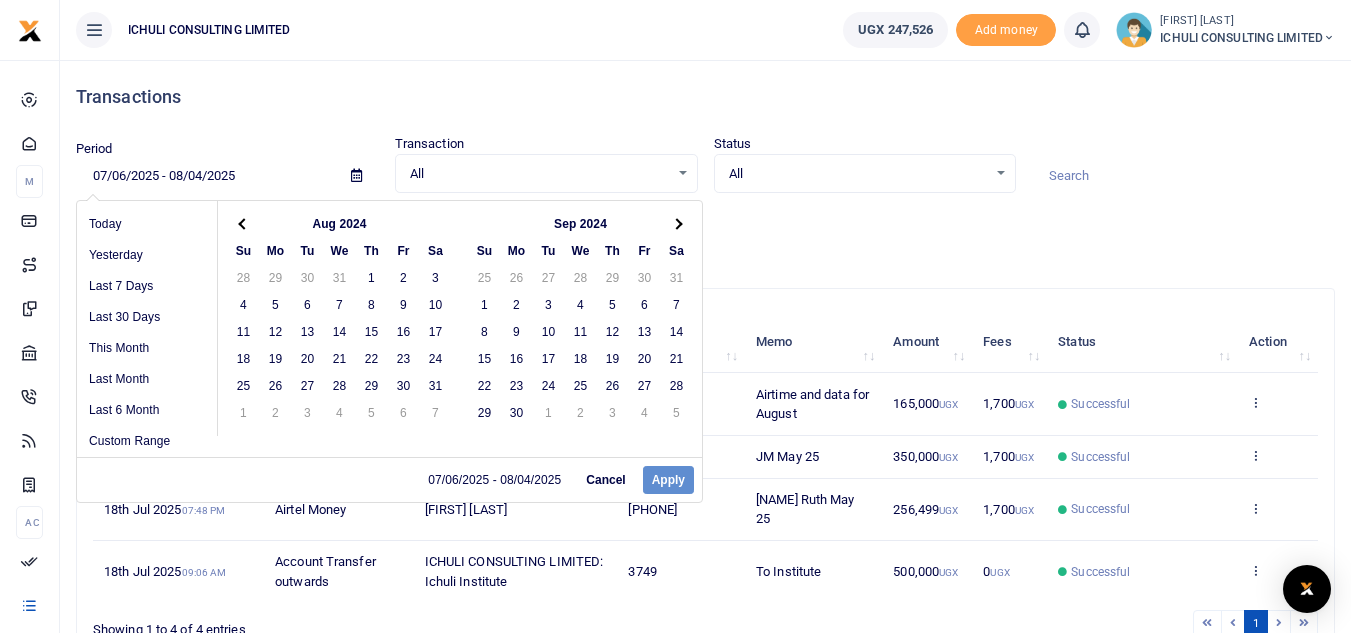click at bounding box center (677, 223) 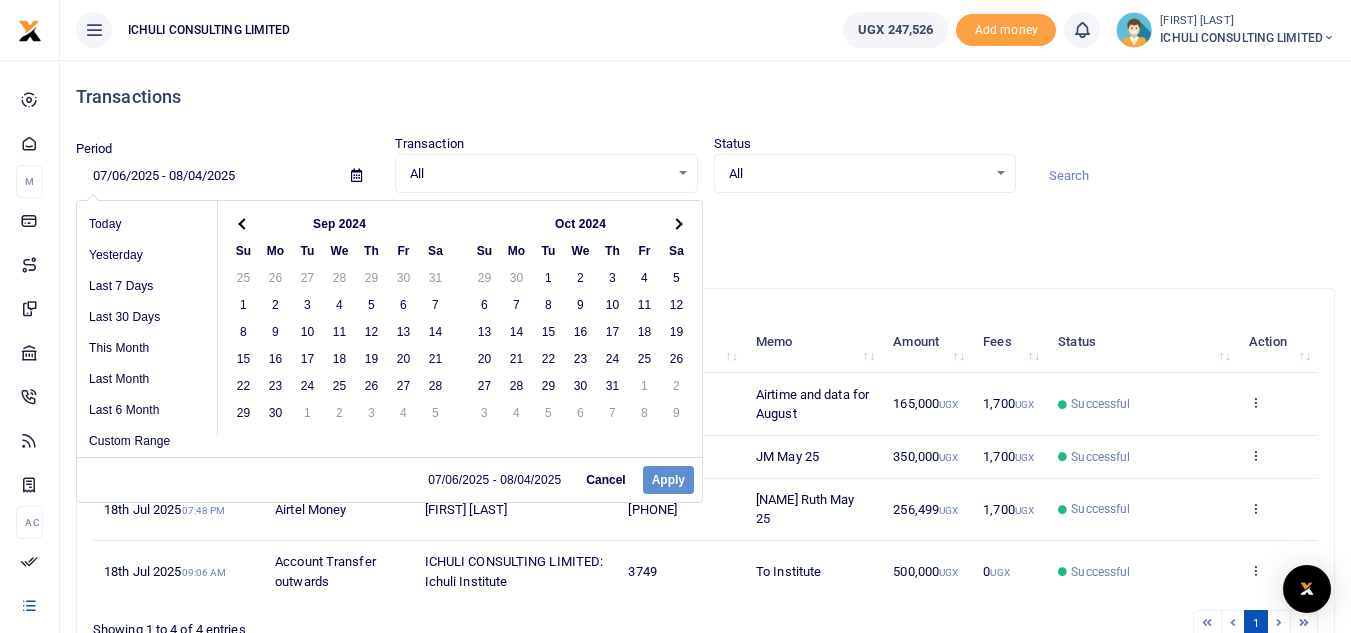 click at bounding box center [677, 223] 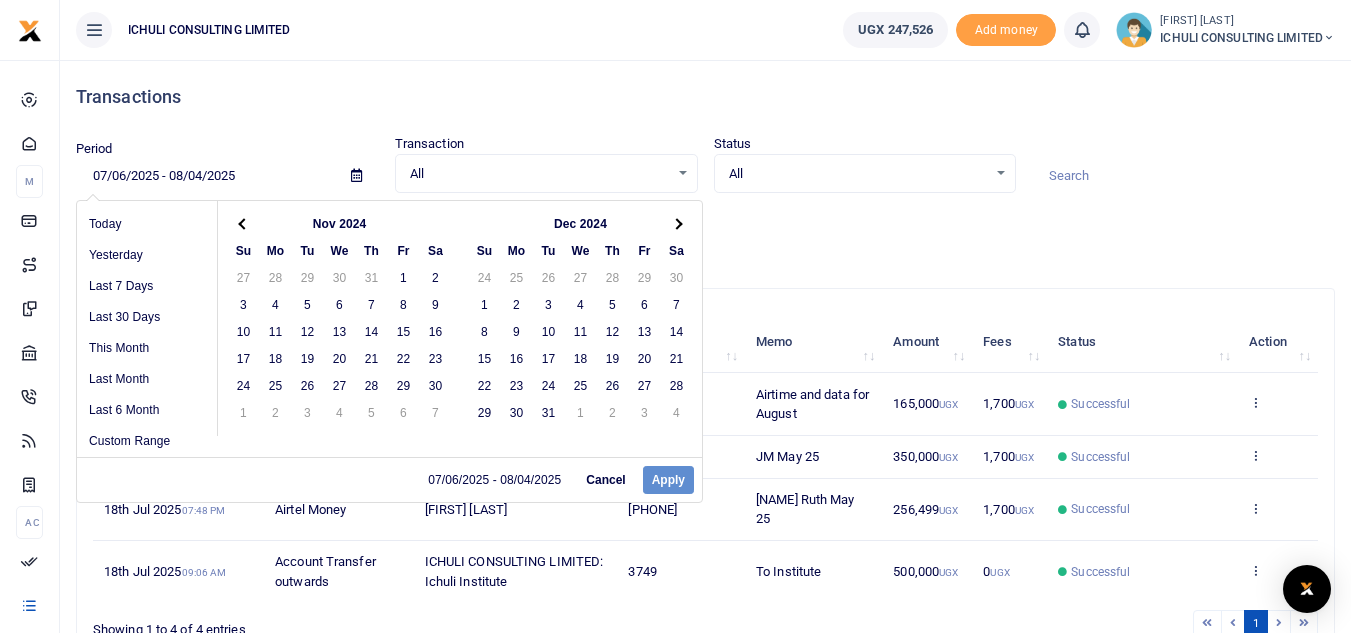 click at bounding box center (677, 223) 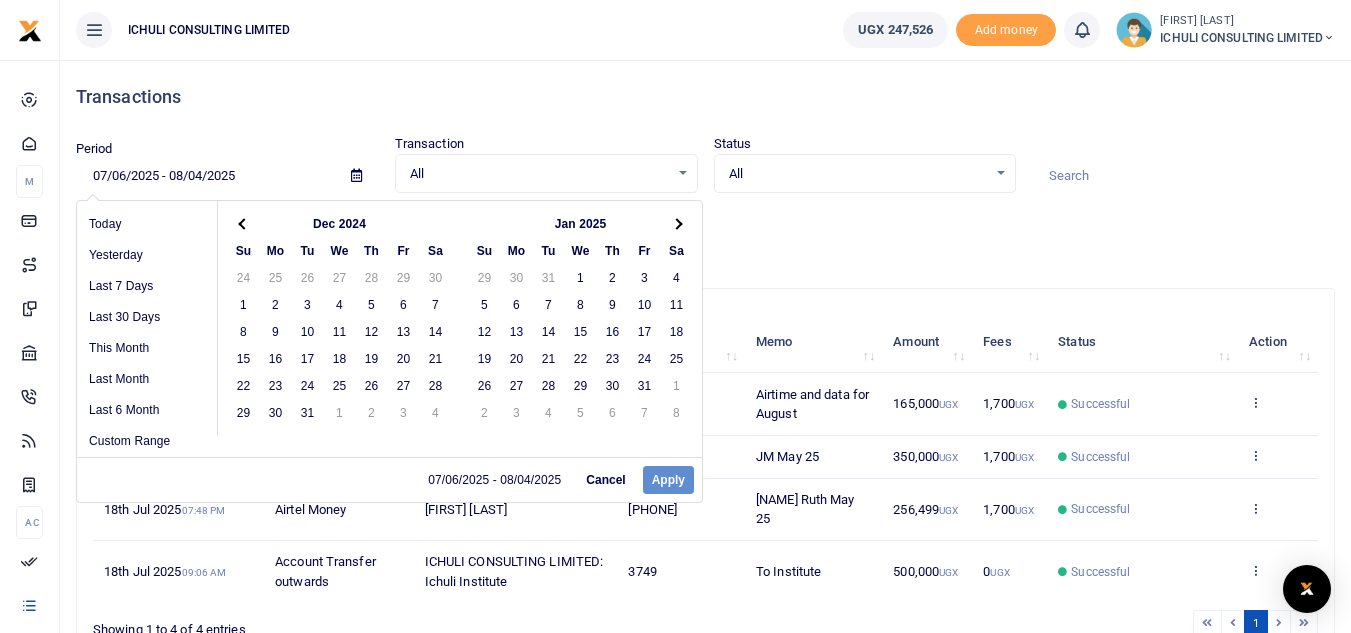 click at bounding box center (677, 223) 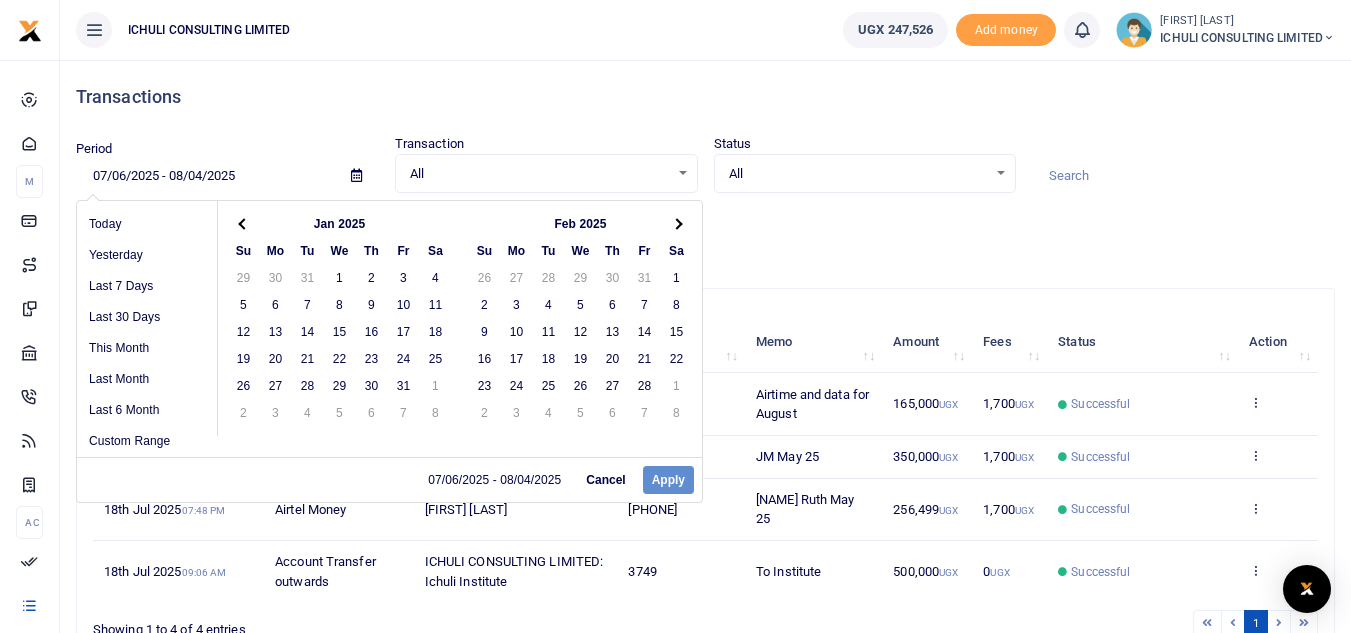 click at bounding box center (677, 223) 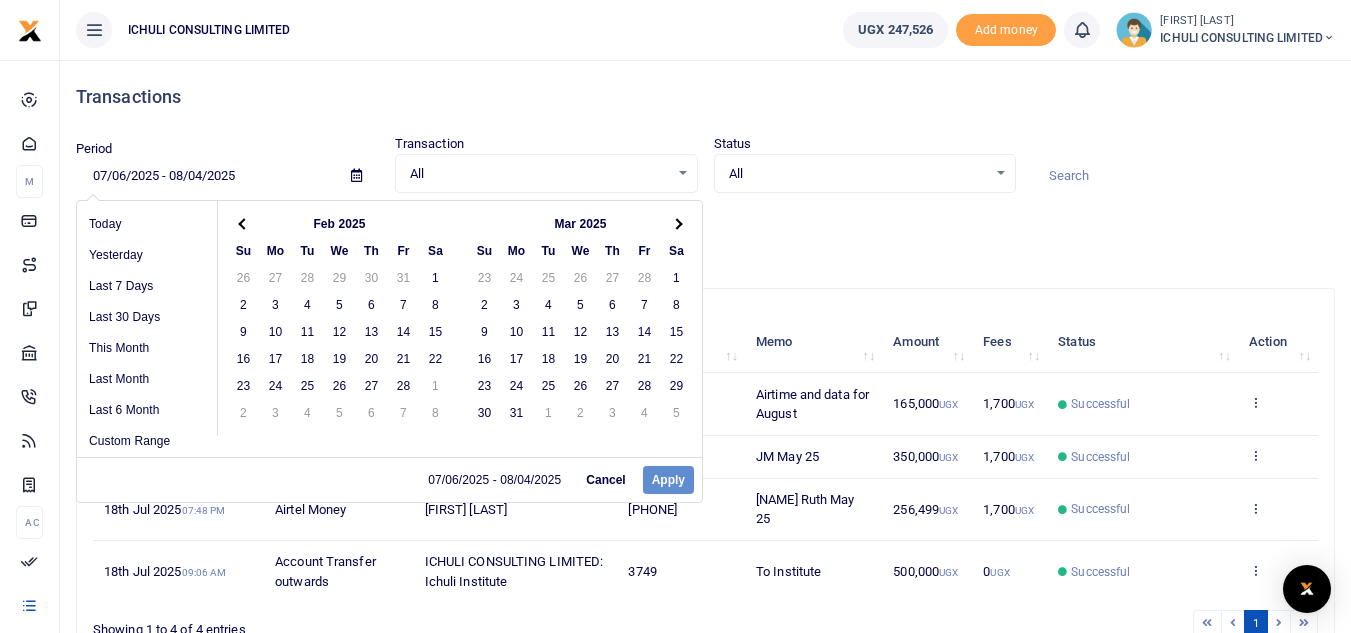 click at bounding box center [677, 223] 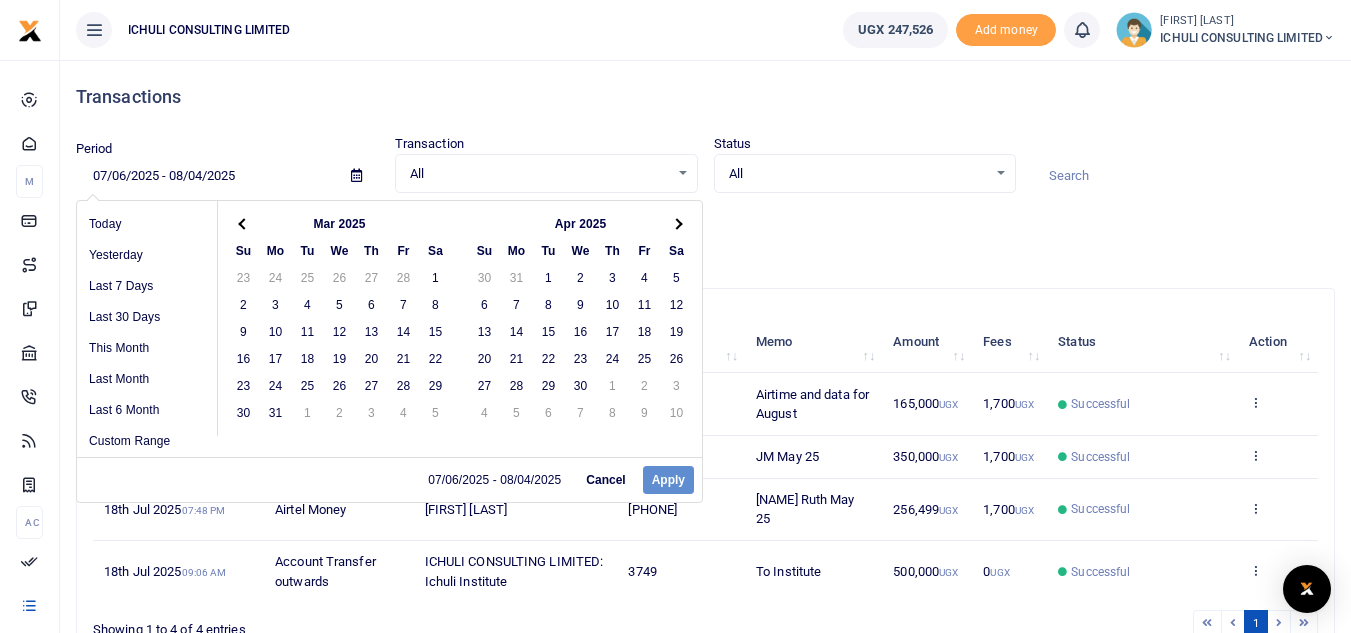 click at bounding box center (677, 223) 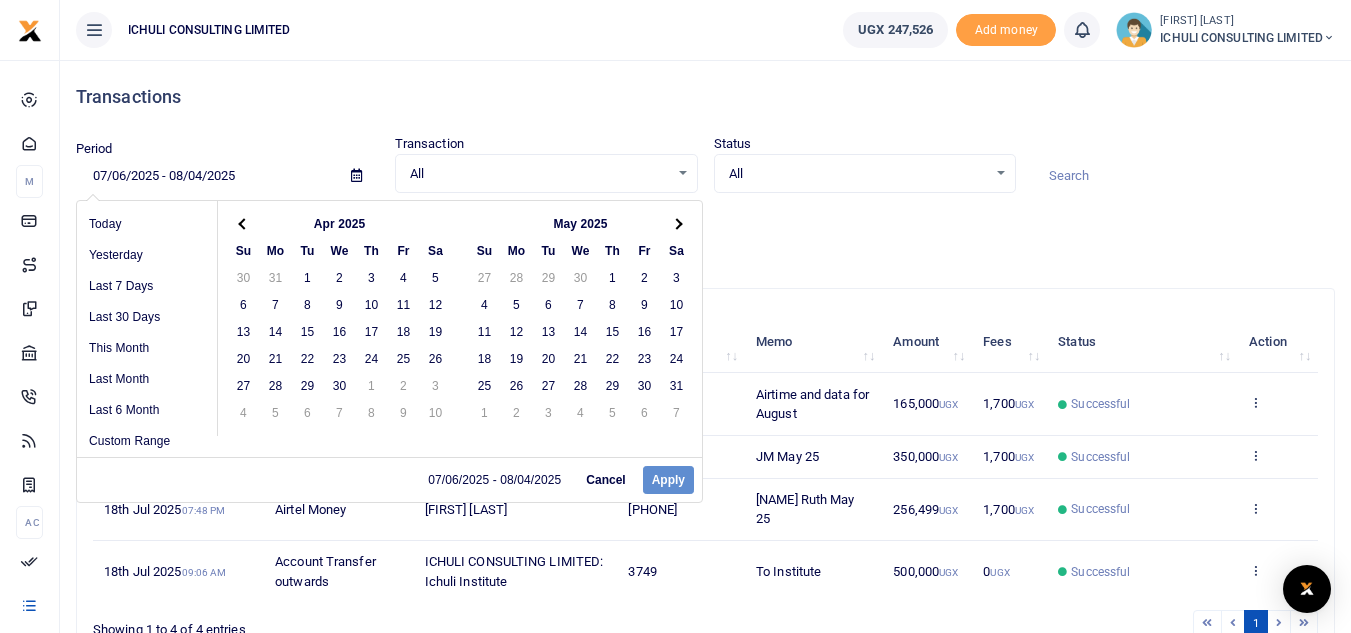click at bounding box center [677, 223] 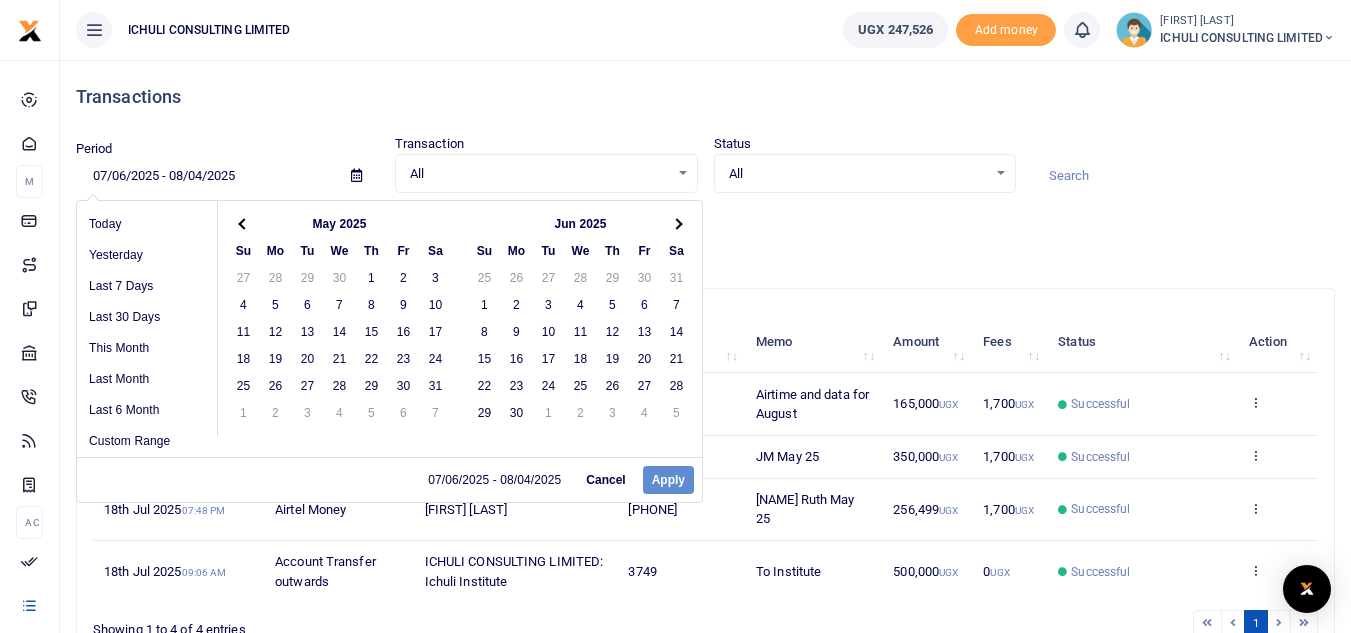 click at bounding box center [677, 223] 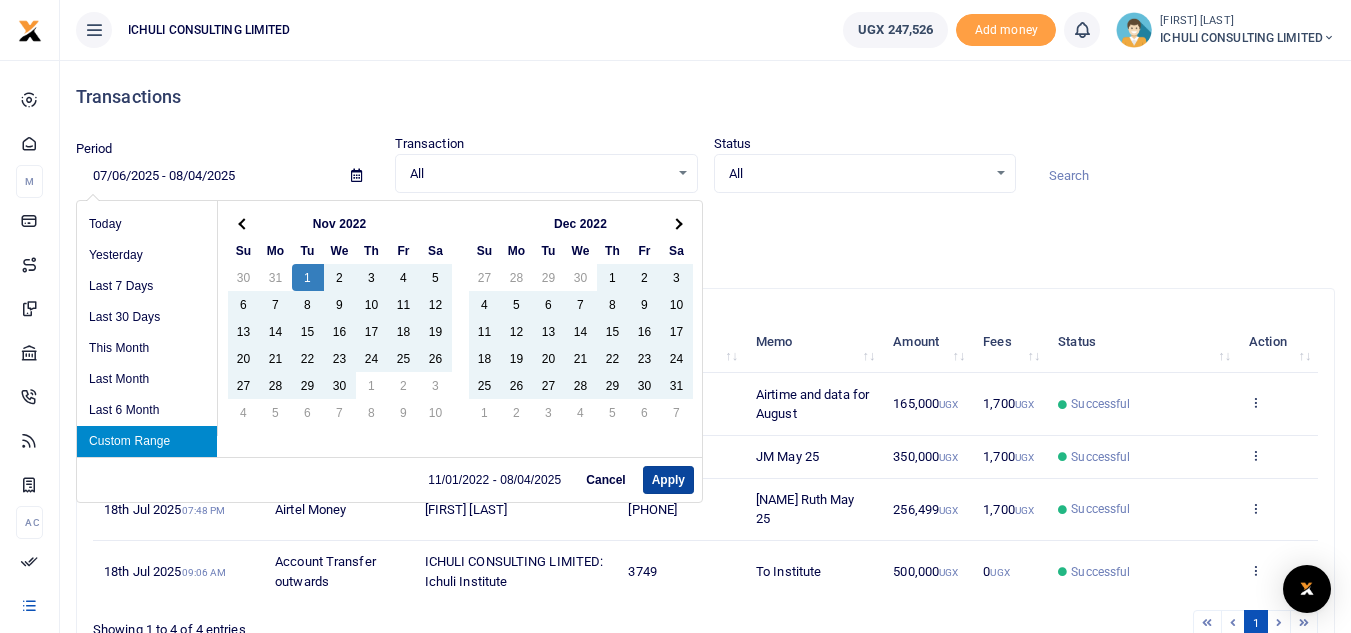 click on "Apply" at bounding box center (668, 480) 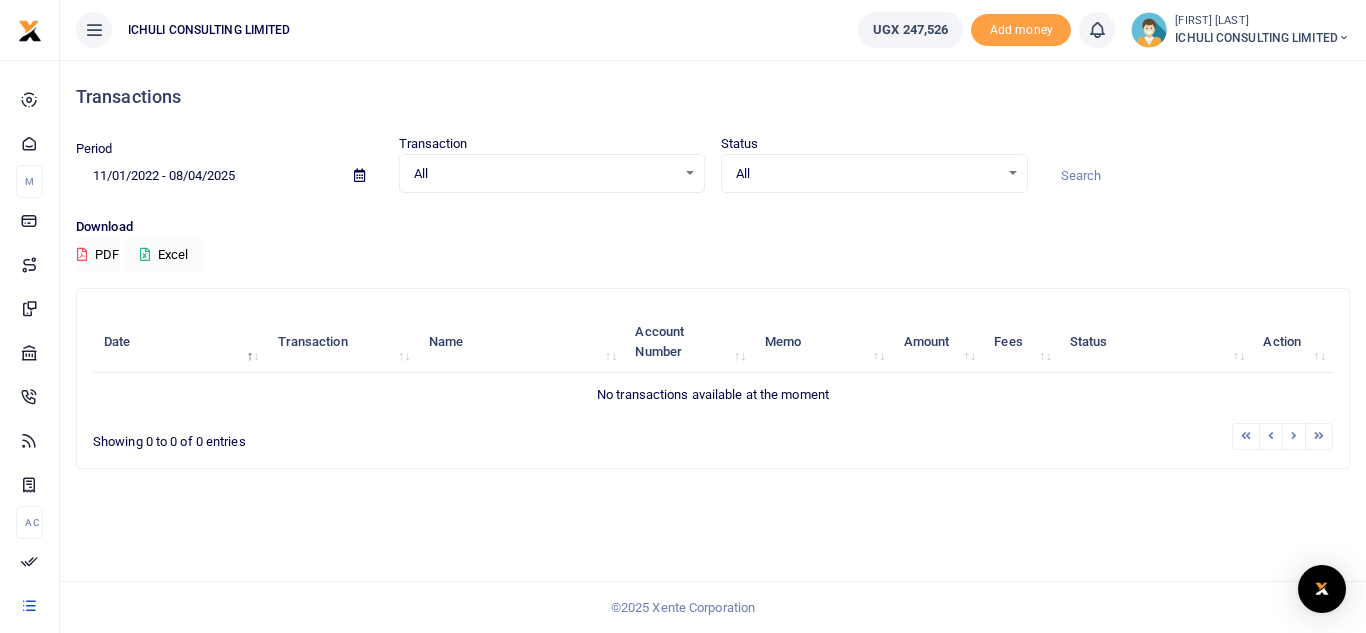 click at bounding box center (1319, 436) 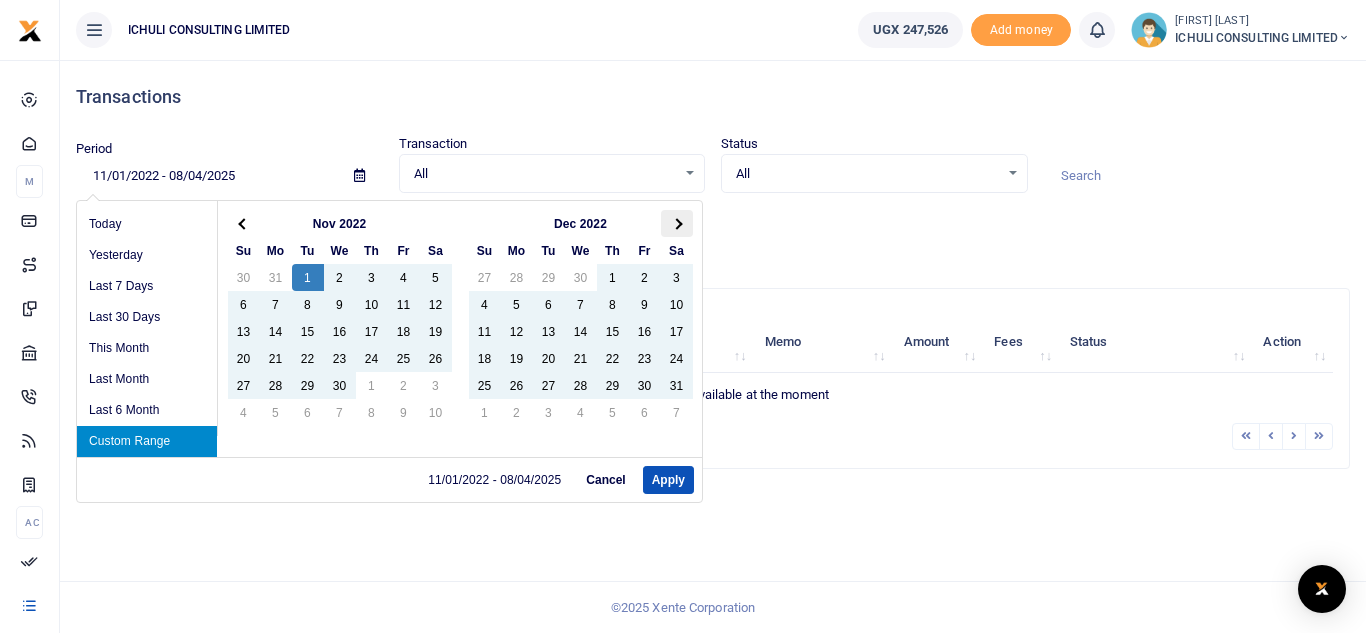 click at bounding box center (677, 223) 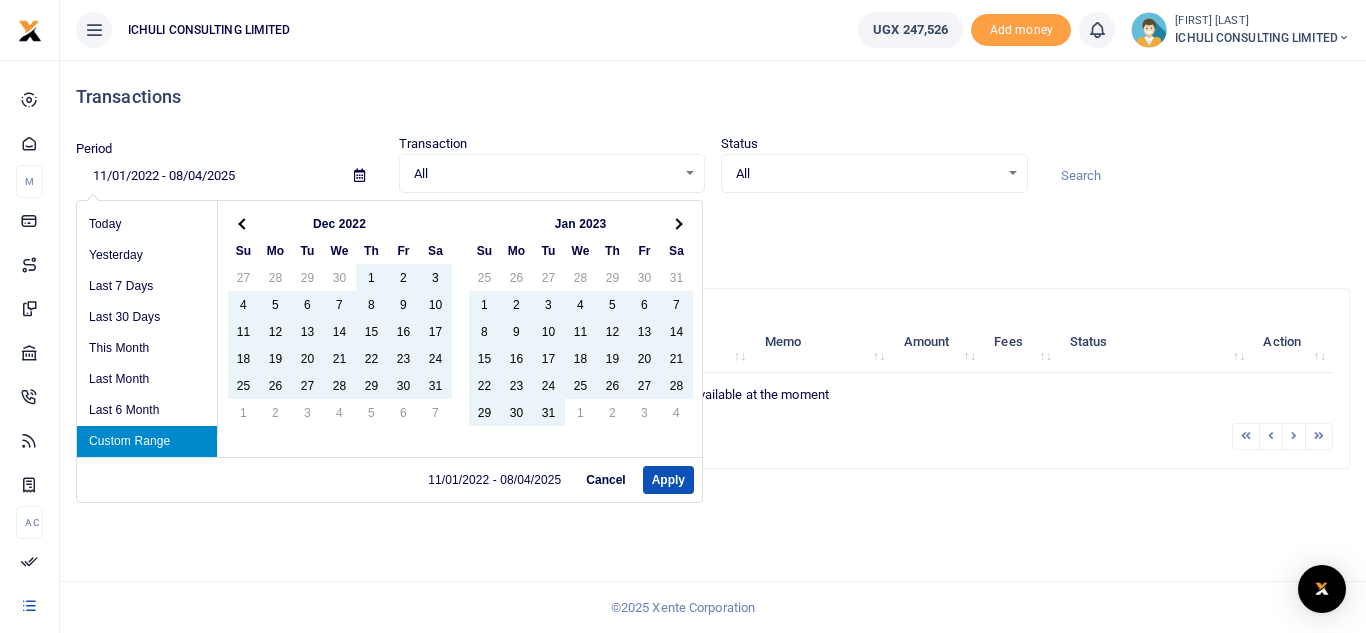 click at bounding box center (677, 223) 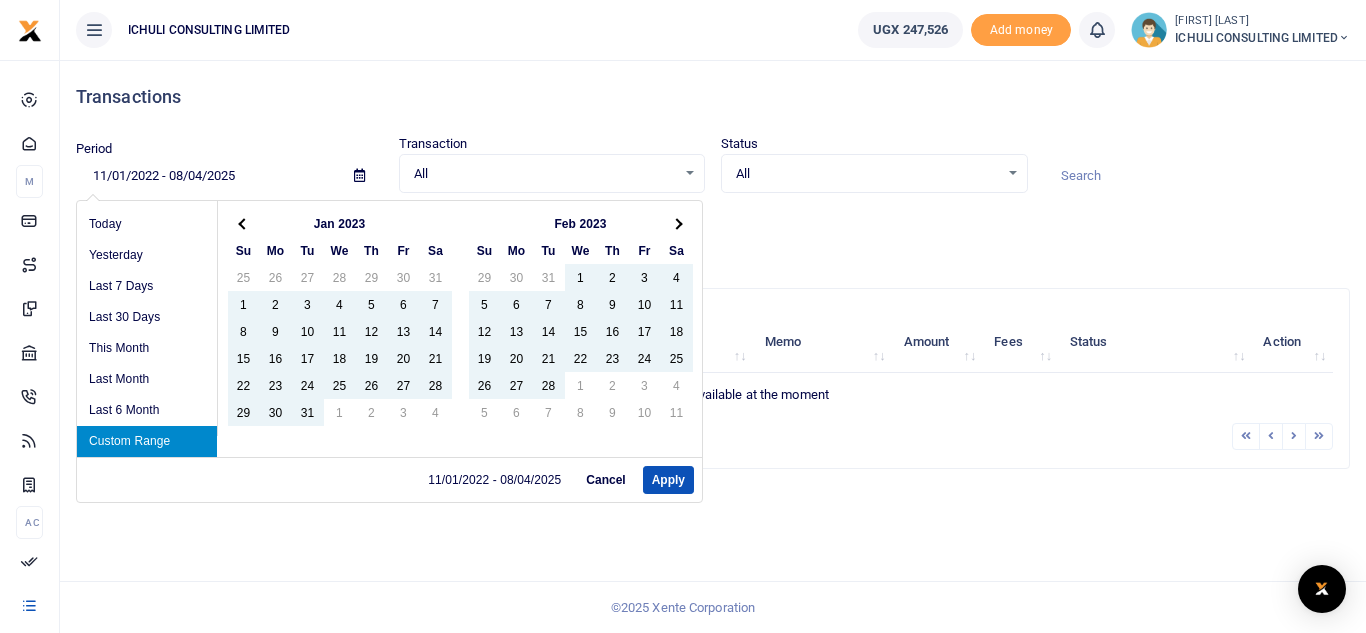 click at bounding box center (677, 223) 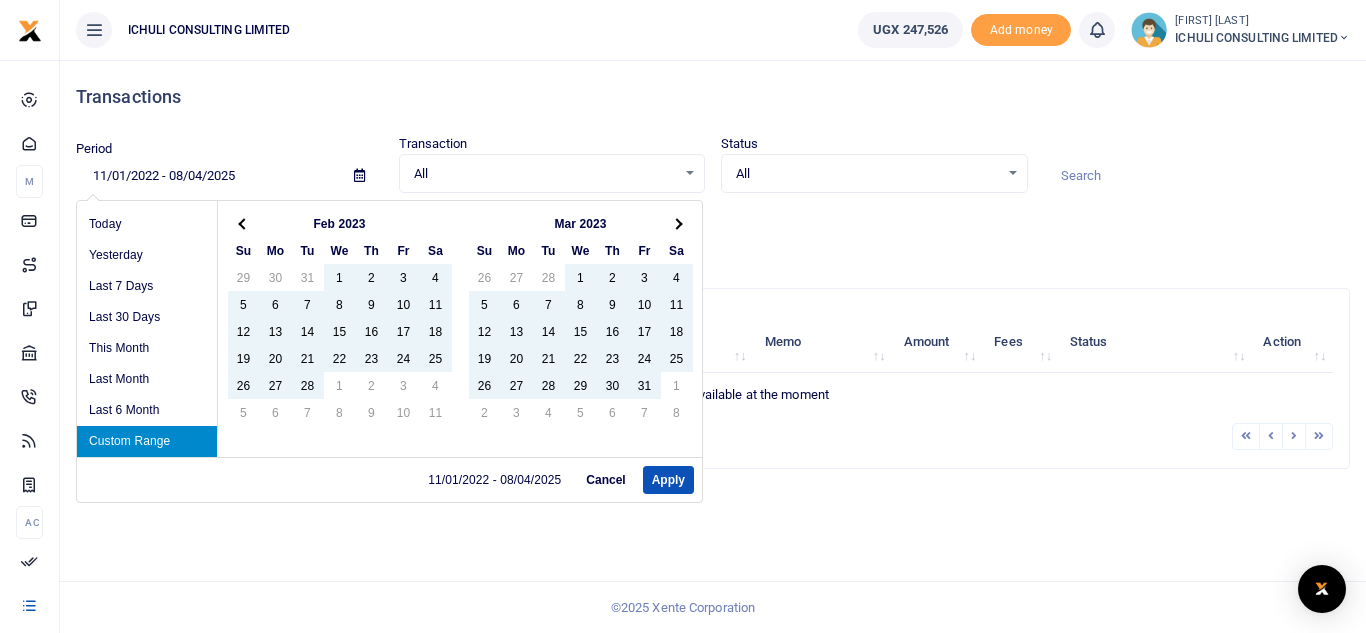 click at bounding box center (677, 223) 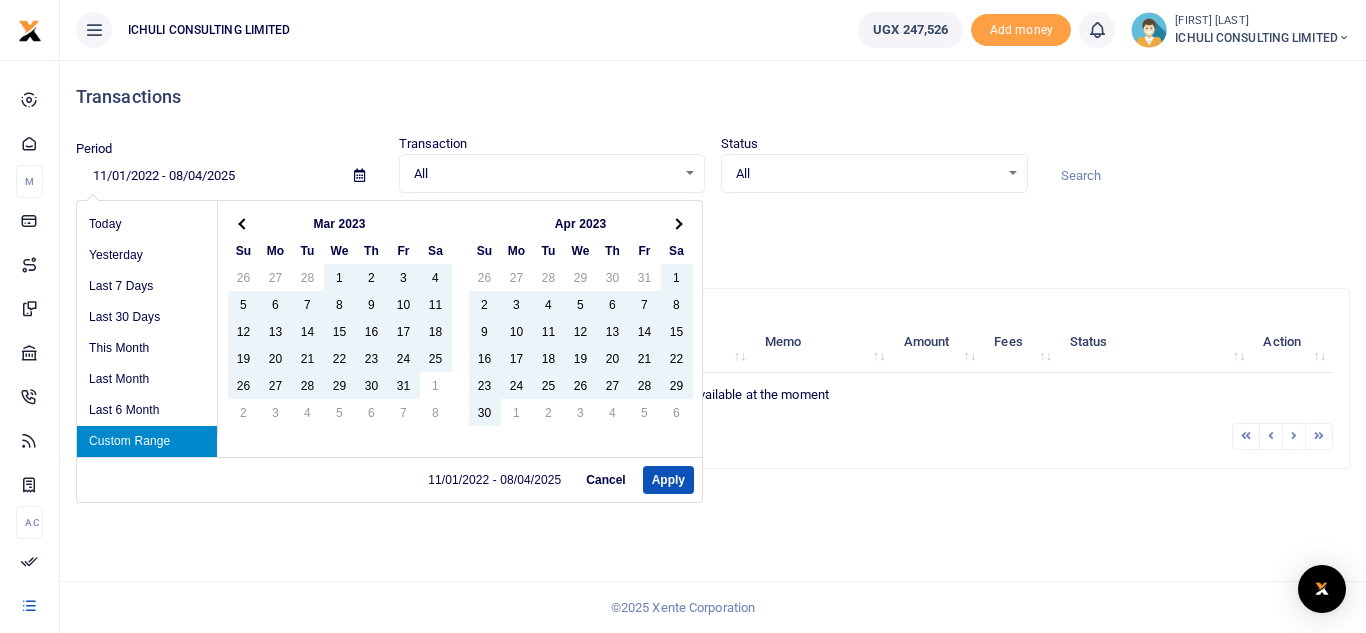 click at bounding box center (677, 223) 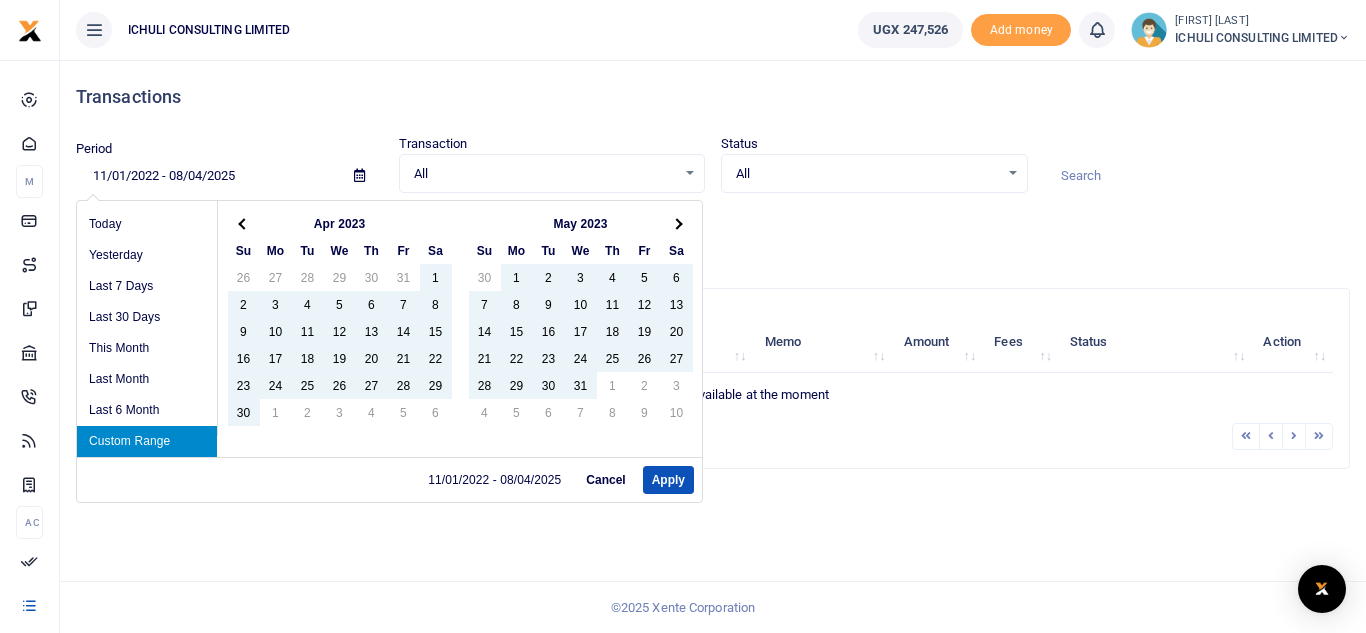 click at bounding box center (677, 223) 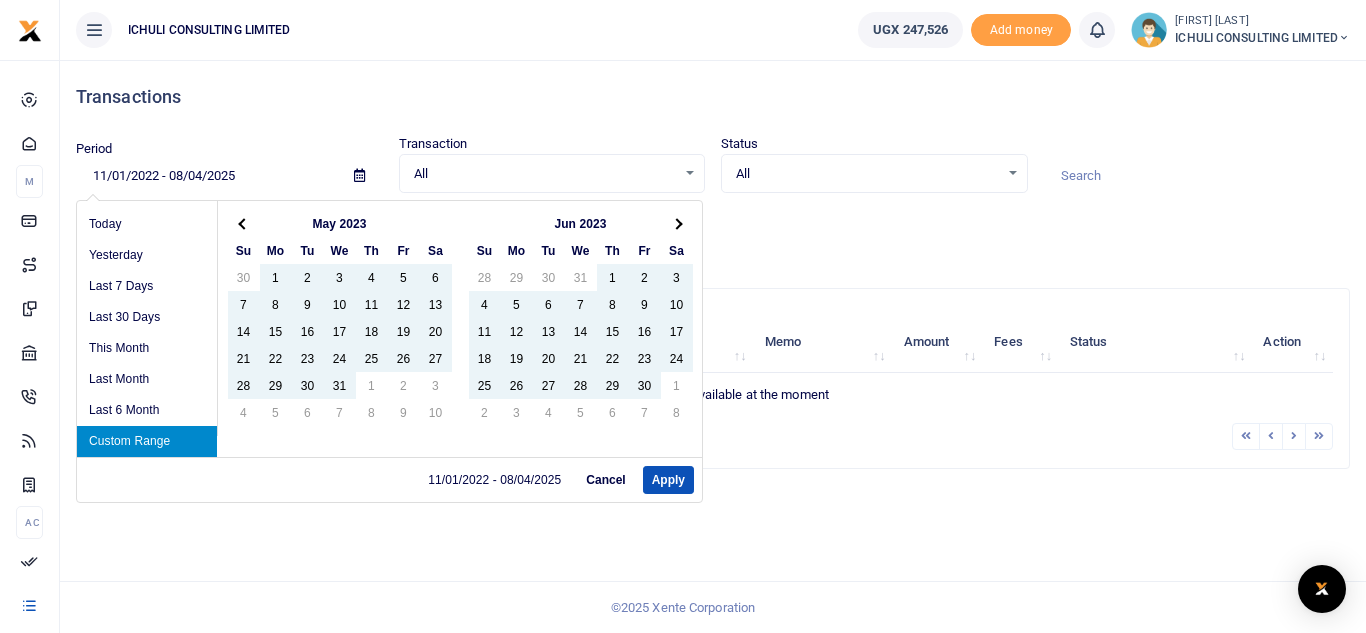click at bounding box center (677, 223) 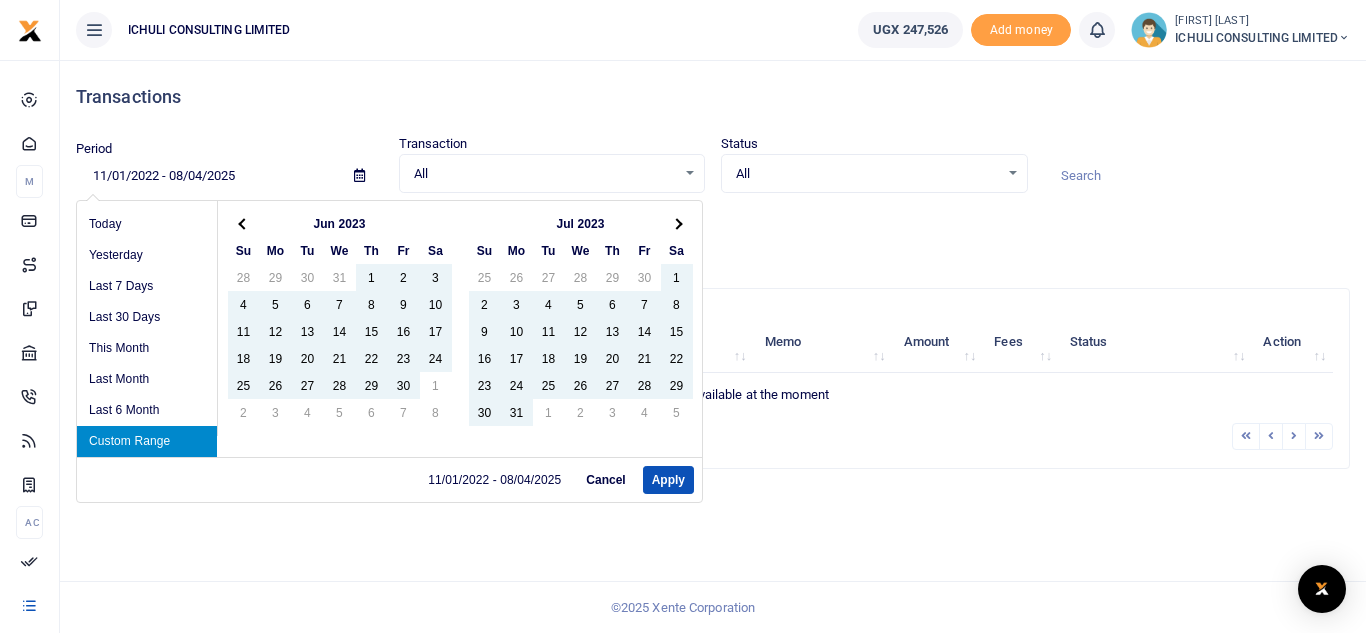 click at bounding box center (677, 223) 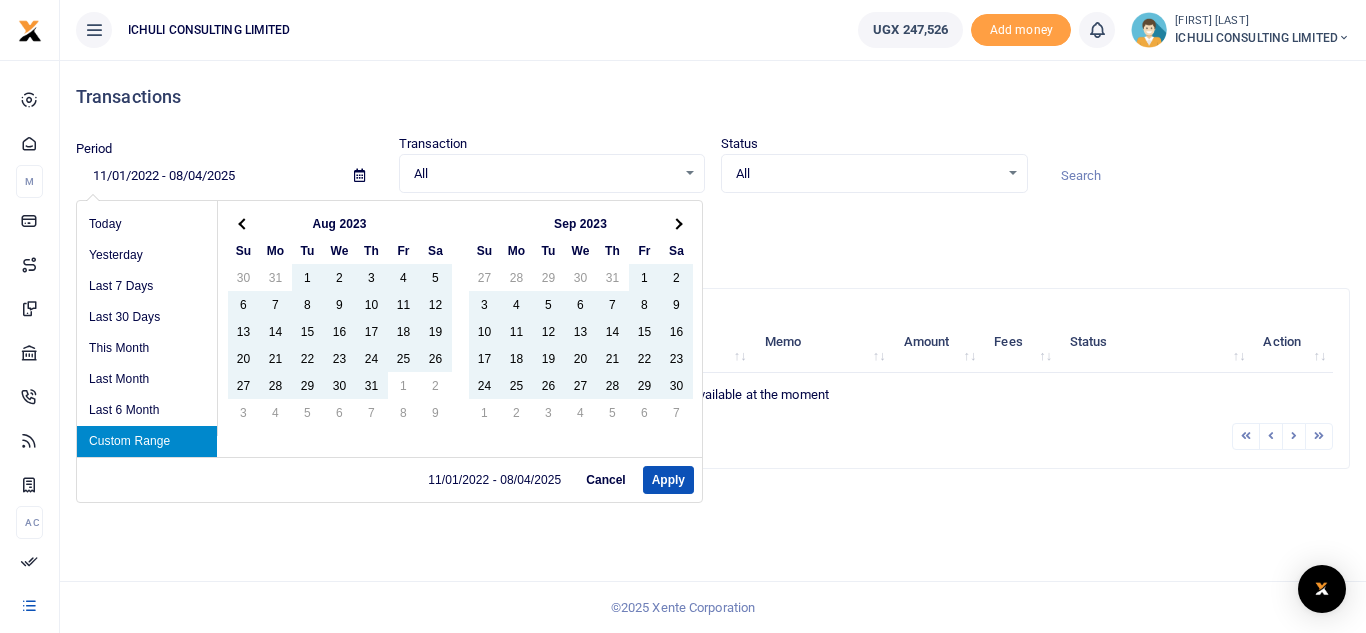 click at bounding box center (677, 223) 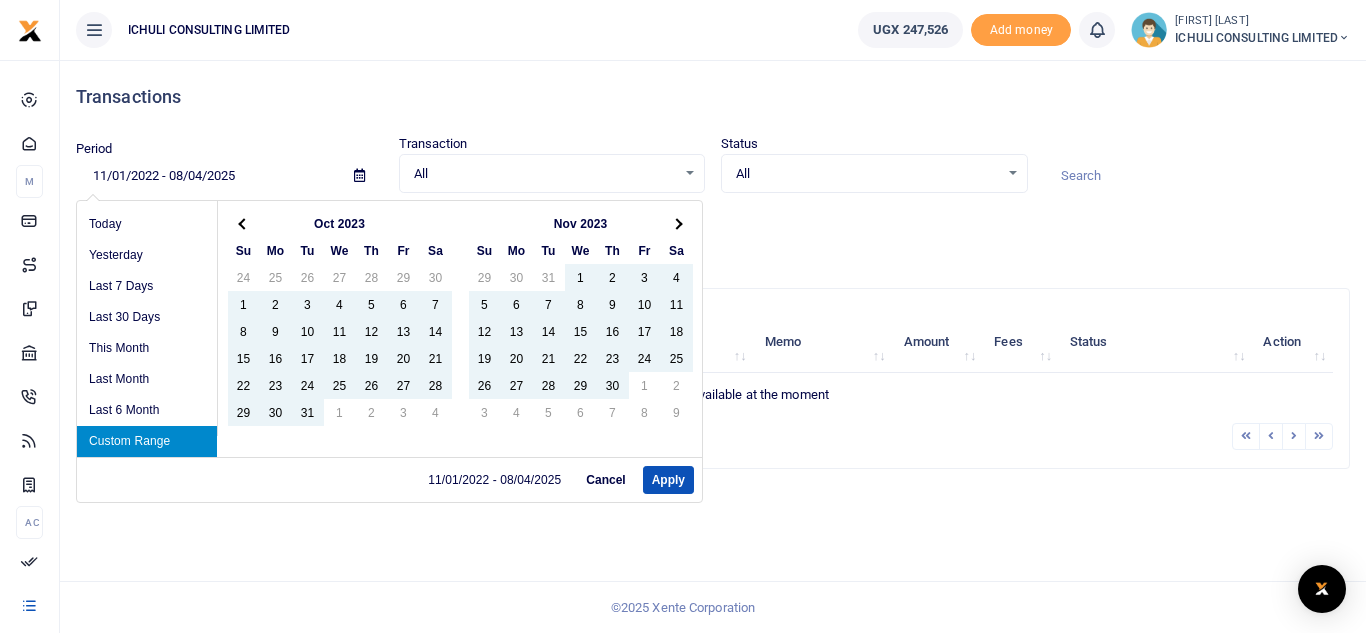 click at bounding box center [677, 223] 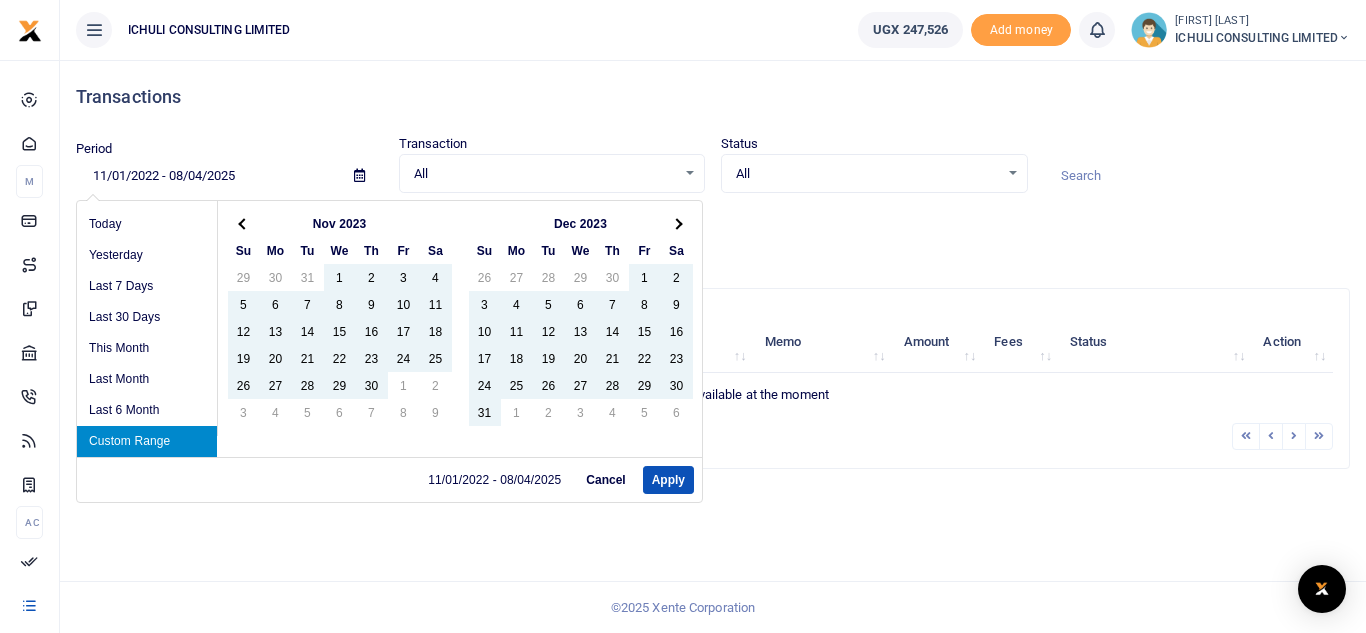 click at bounding box center (677, 223) 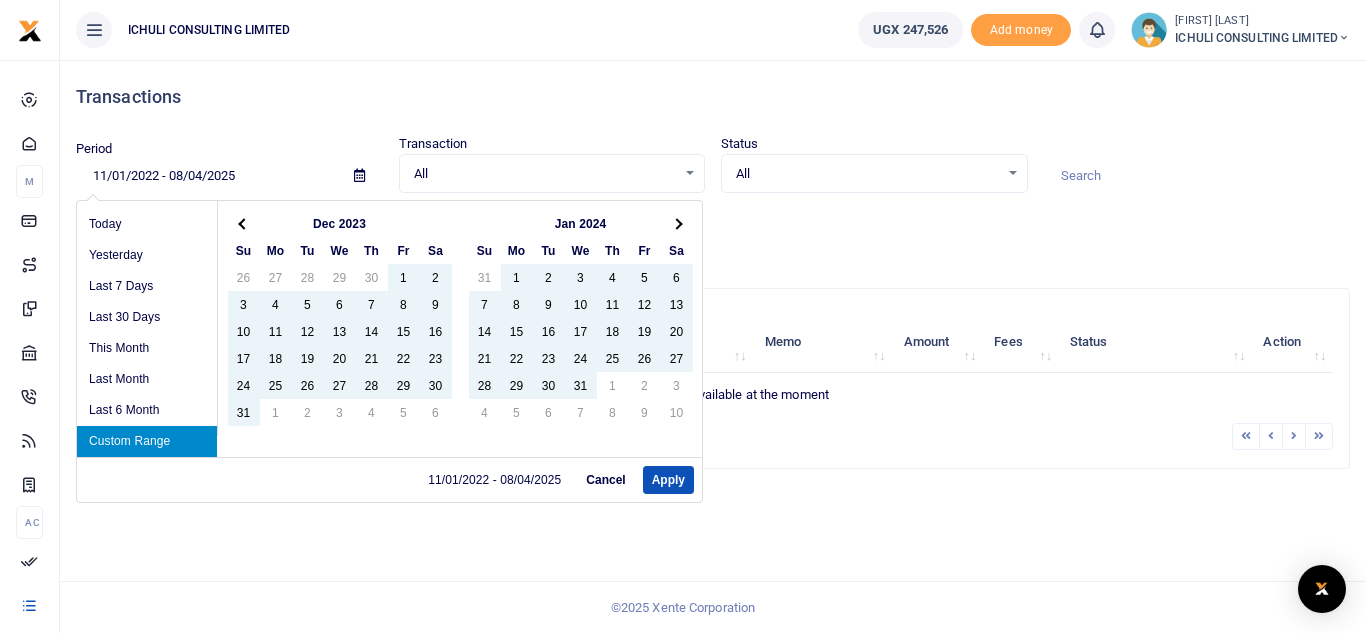 click at bounding box center [677, 223] 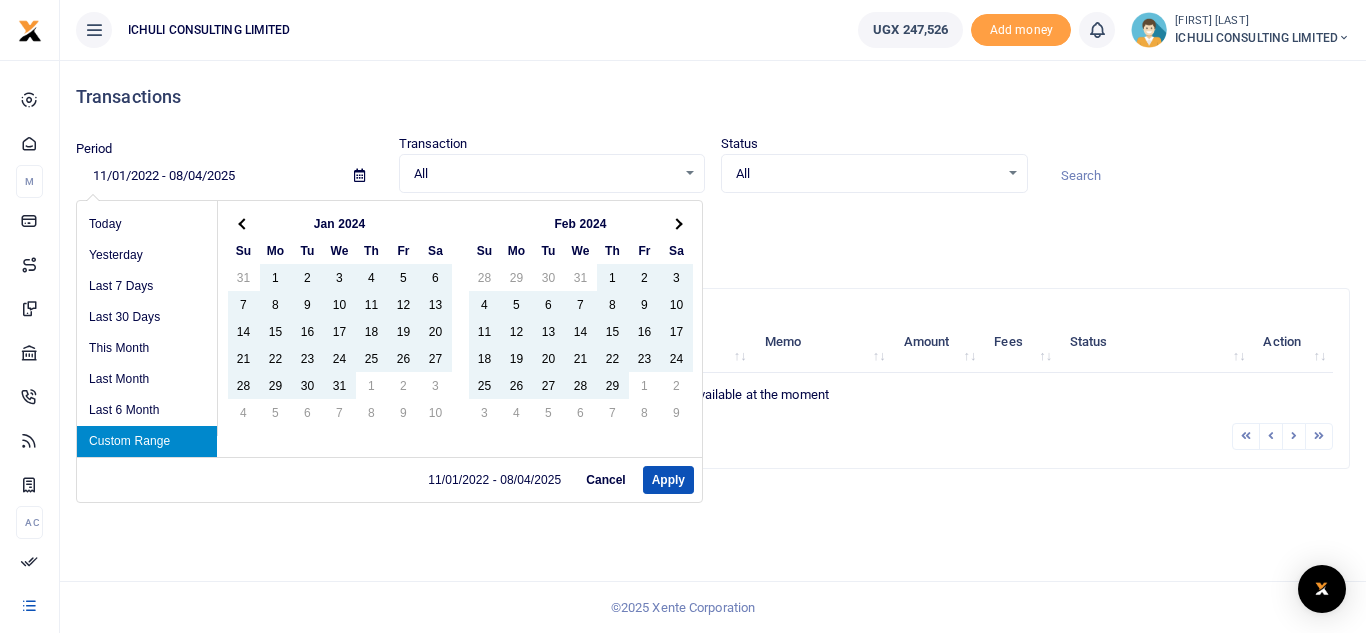 click at bounding box center (677, 223) 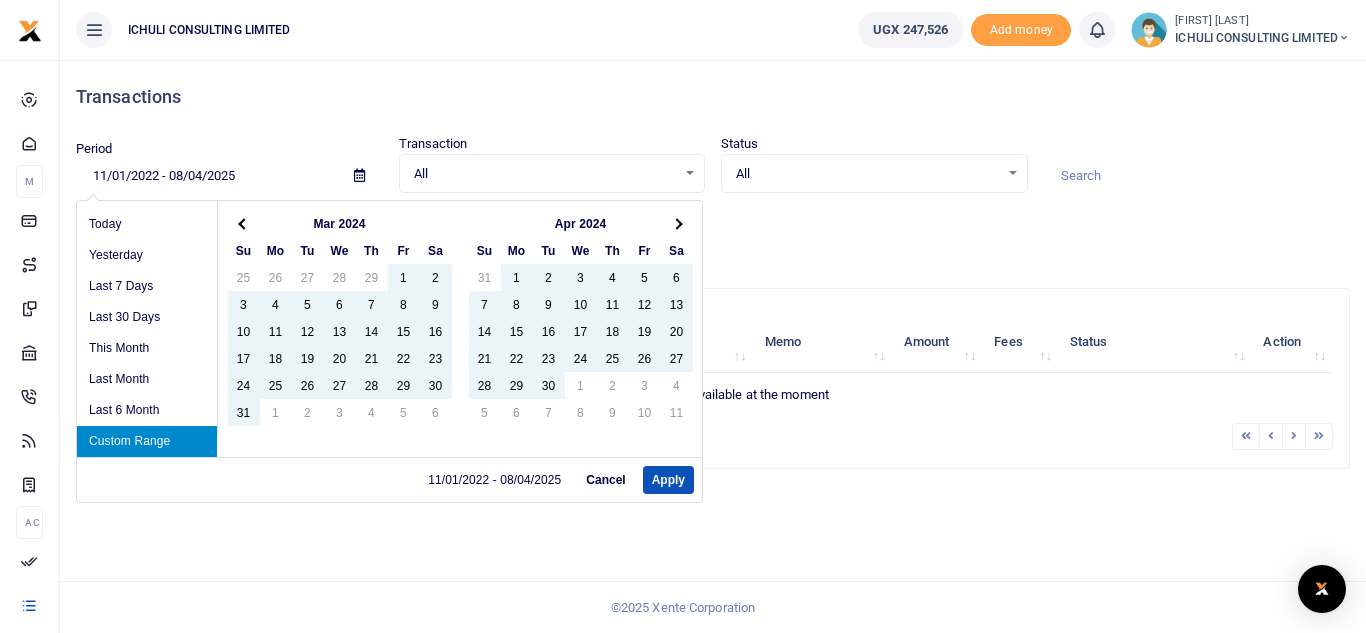 click at bounding box center [677, 223] 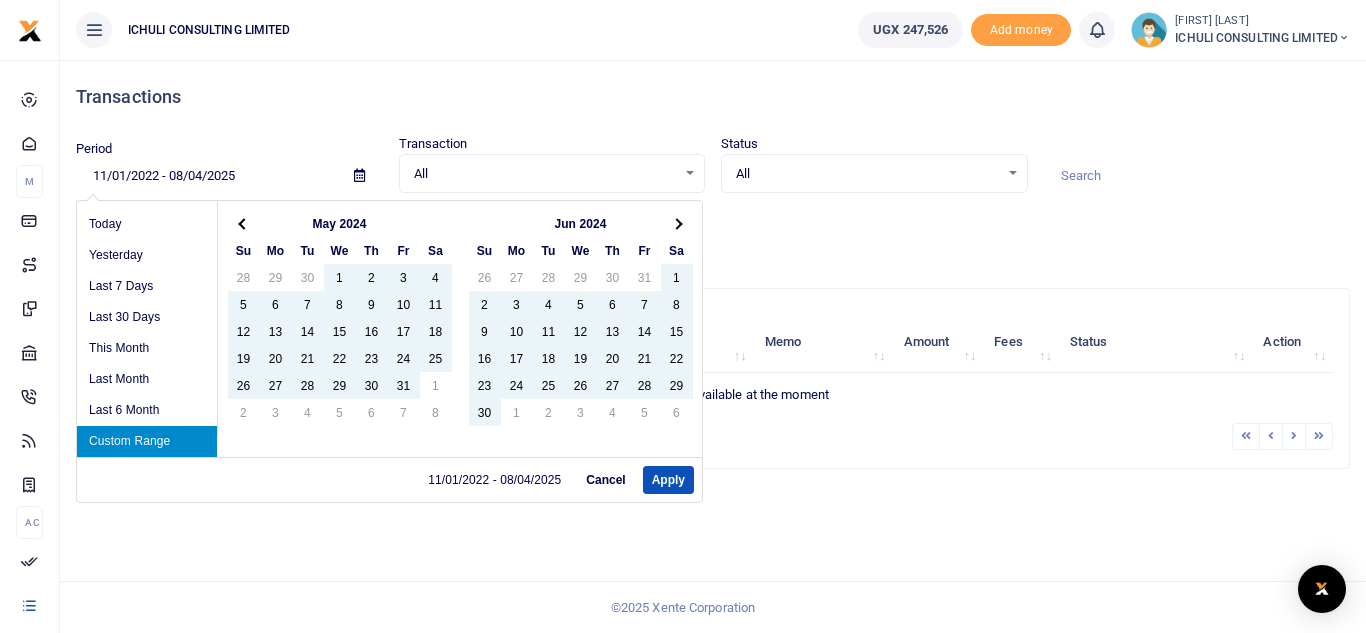click at bounding box center [677, 223] 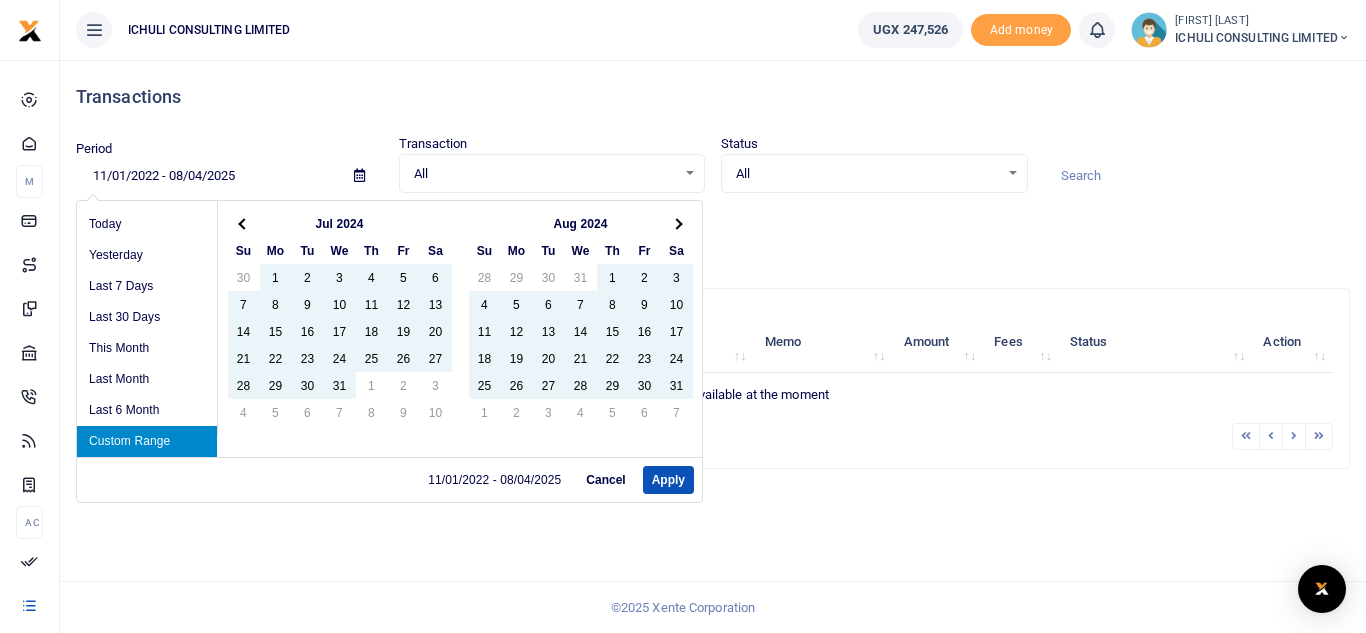 click at bounding box center [677, 223] 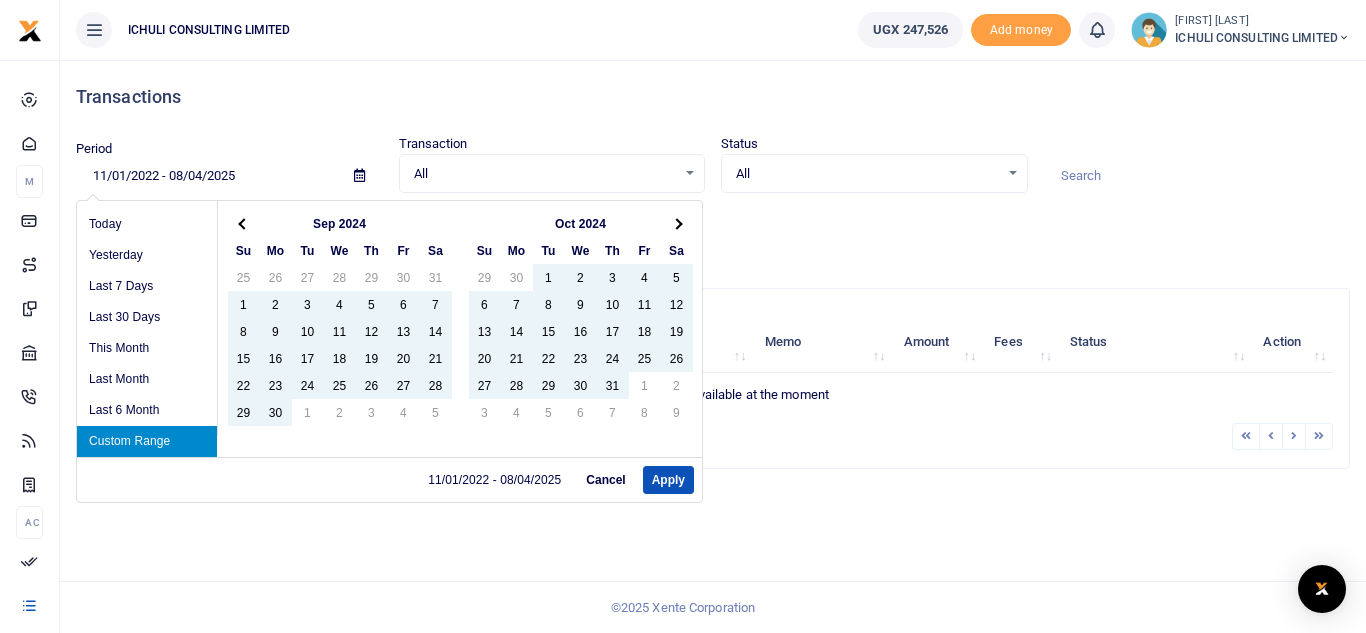 click at bounding box center (677, 223) 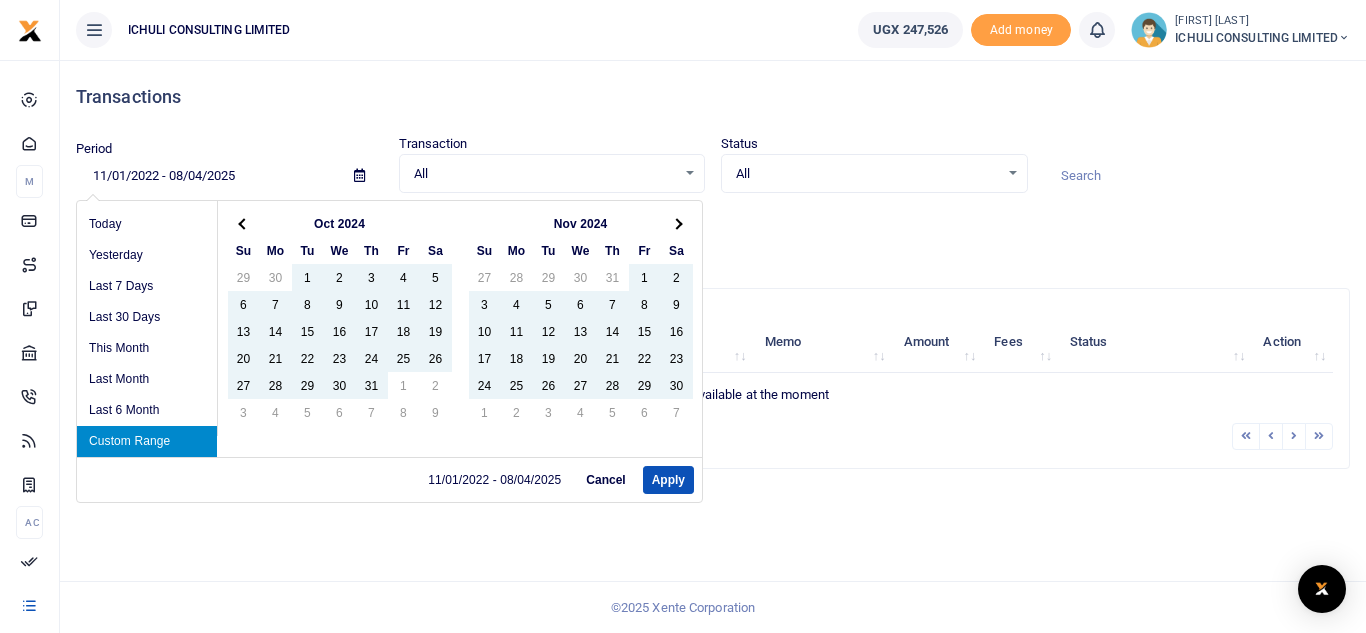 click at bounding box center [677, 223] 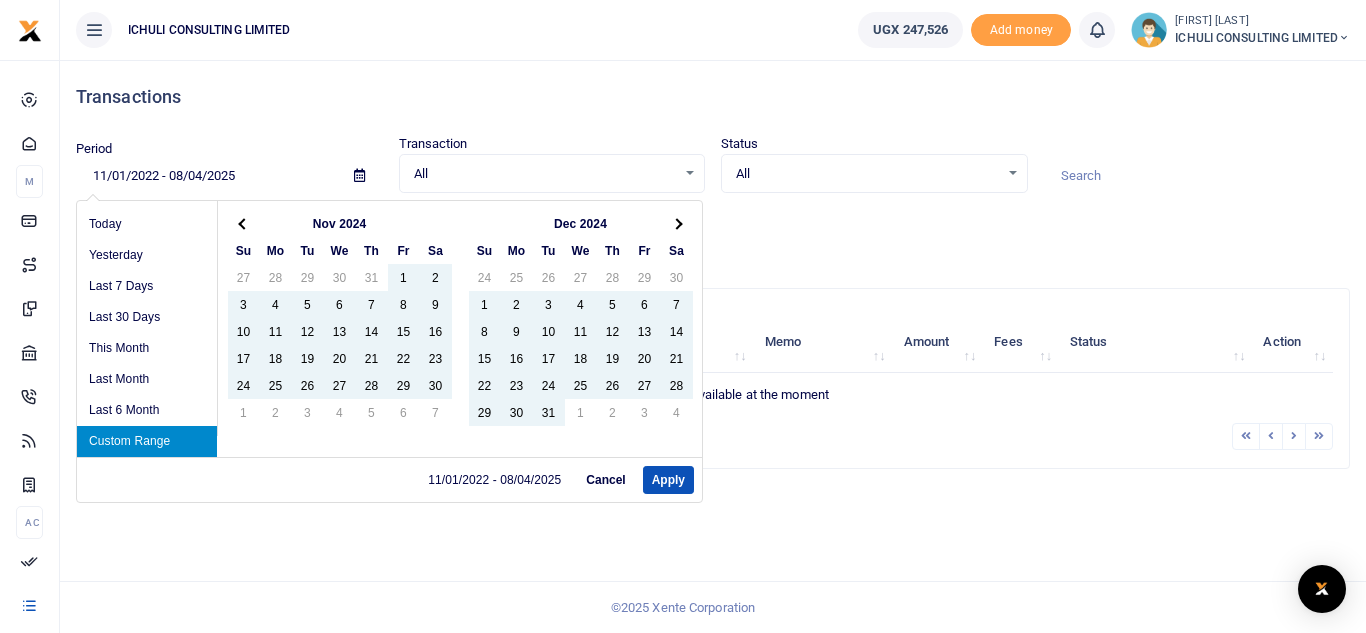 click at bounding box center (677, 223) 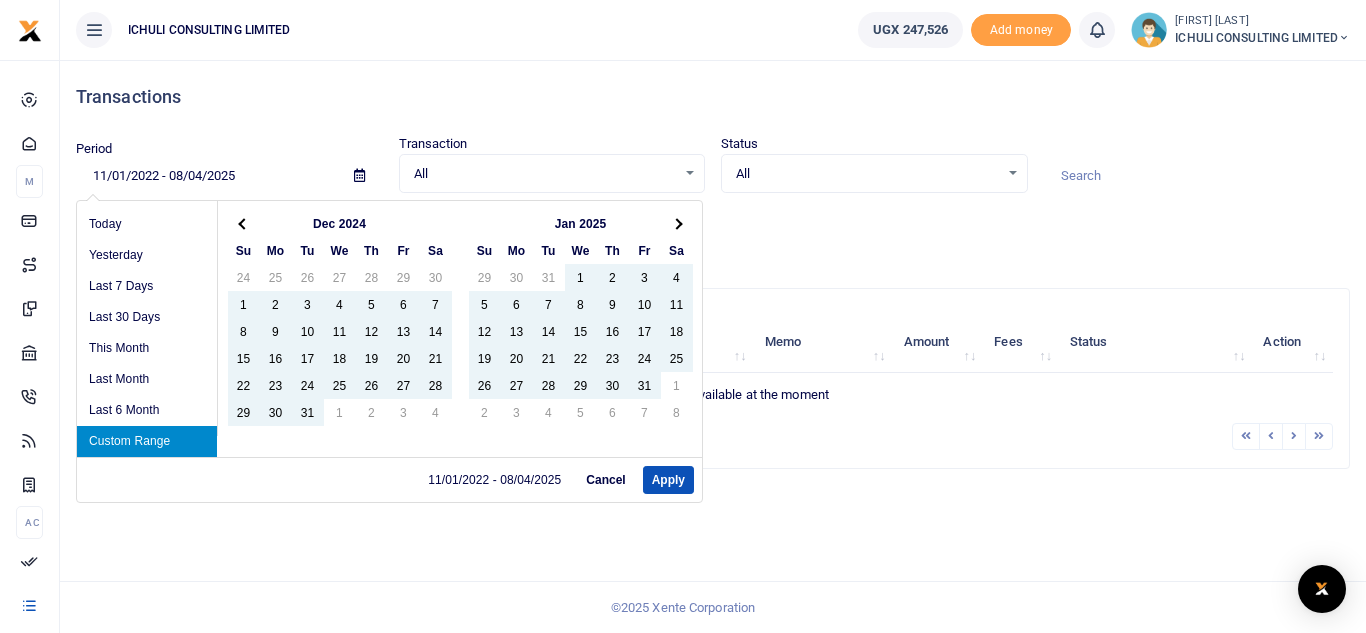 click at bounding box center [677, 223] 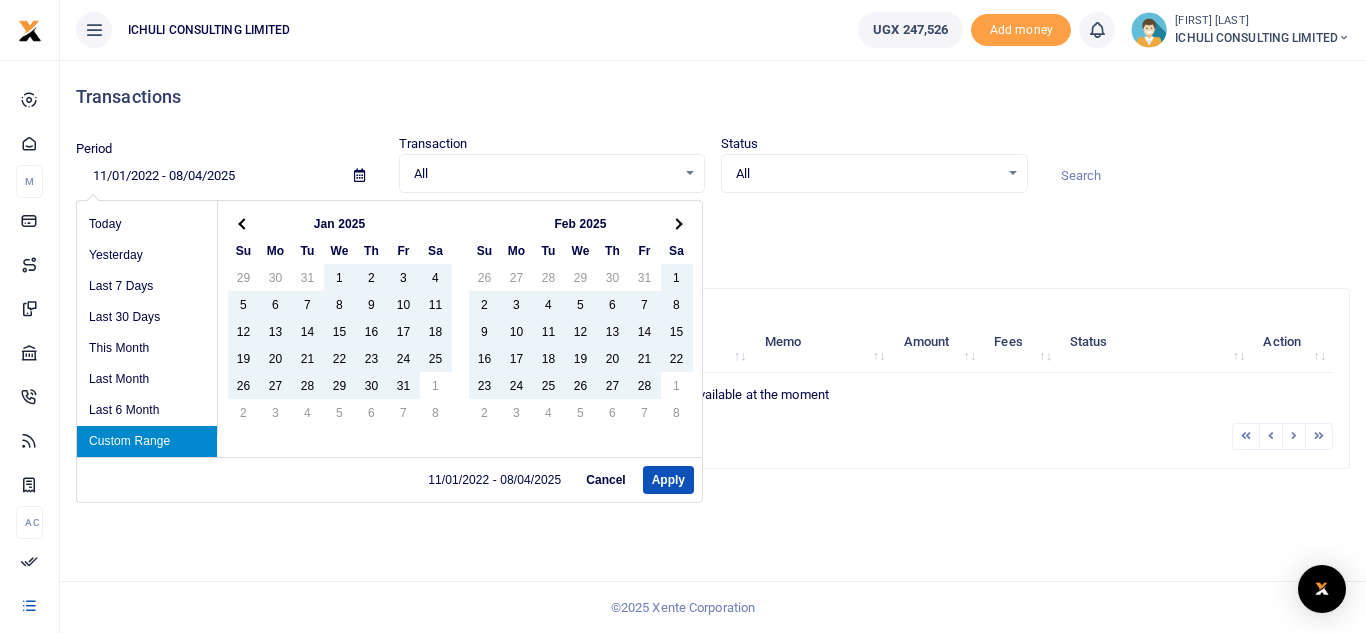click at bounding box center (677, 223) 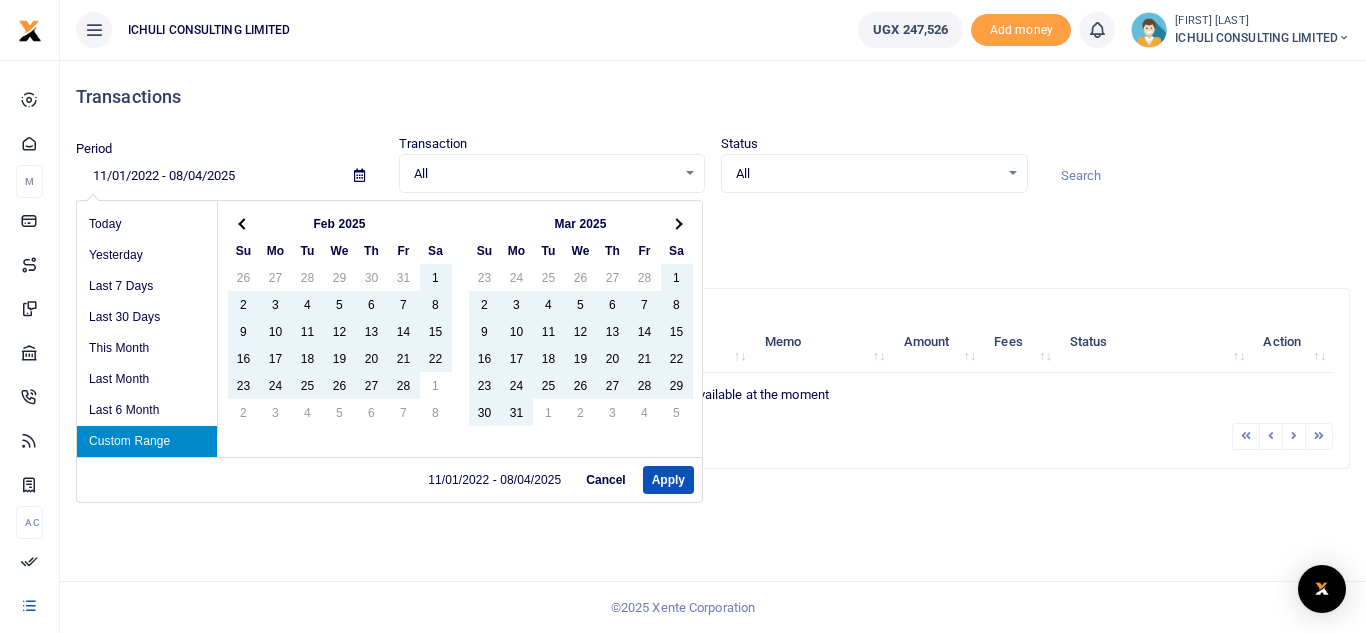 click at bounding box center (677, 223) 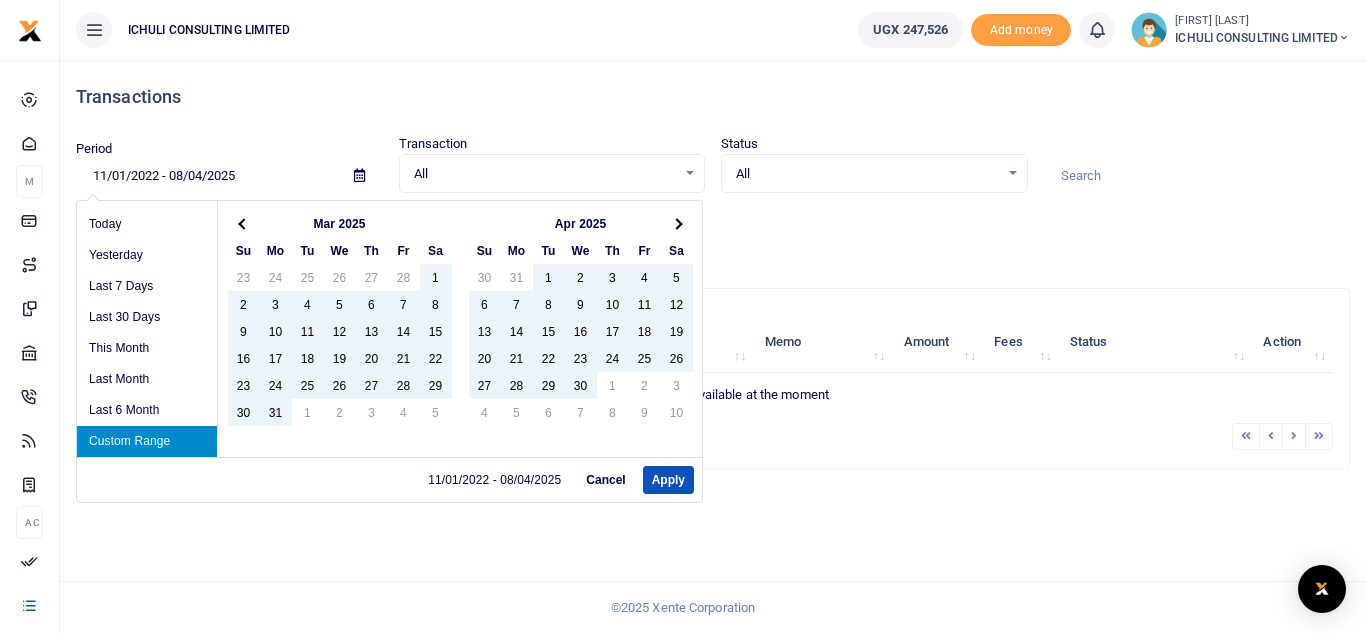 click at bounding box center [677, 223] 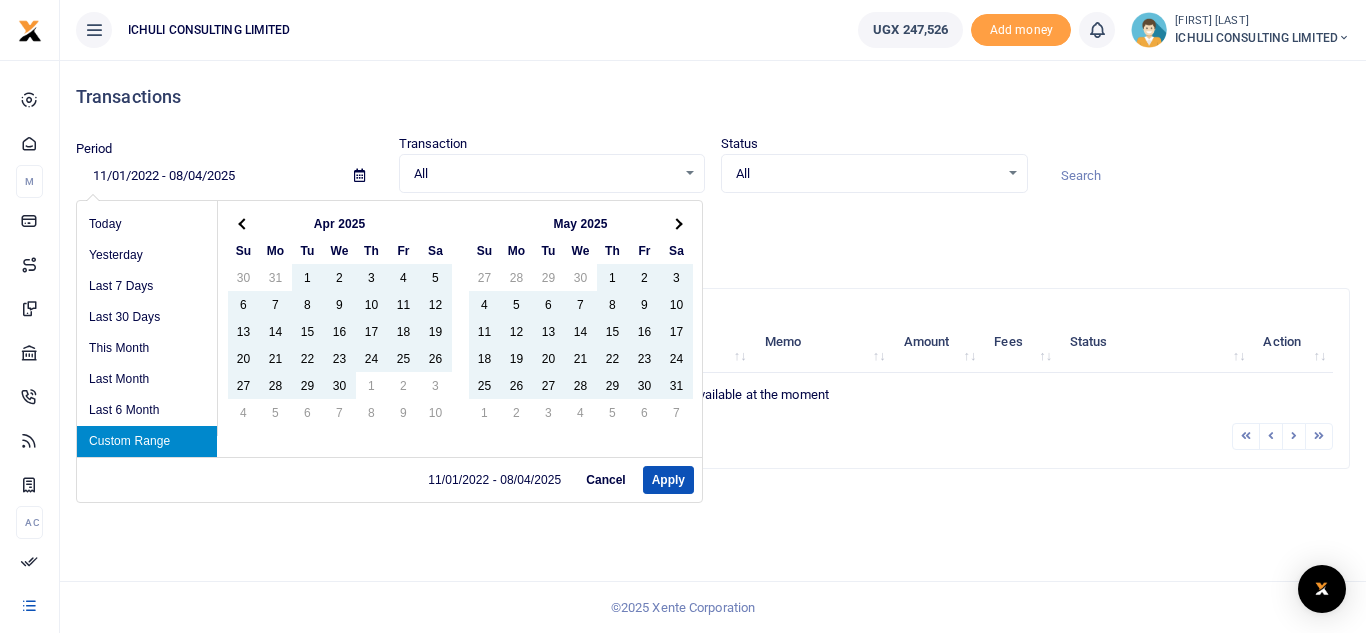 click at bounding box center (677, 223) 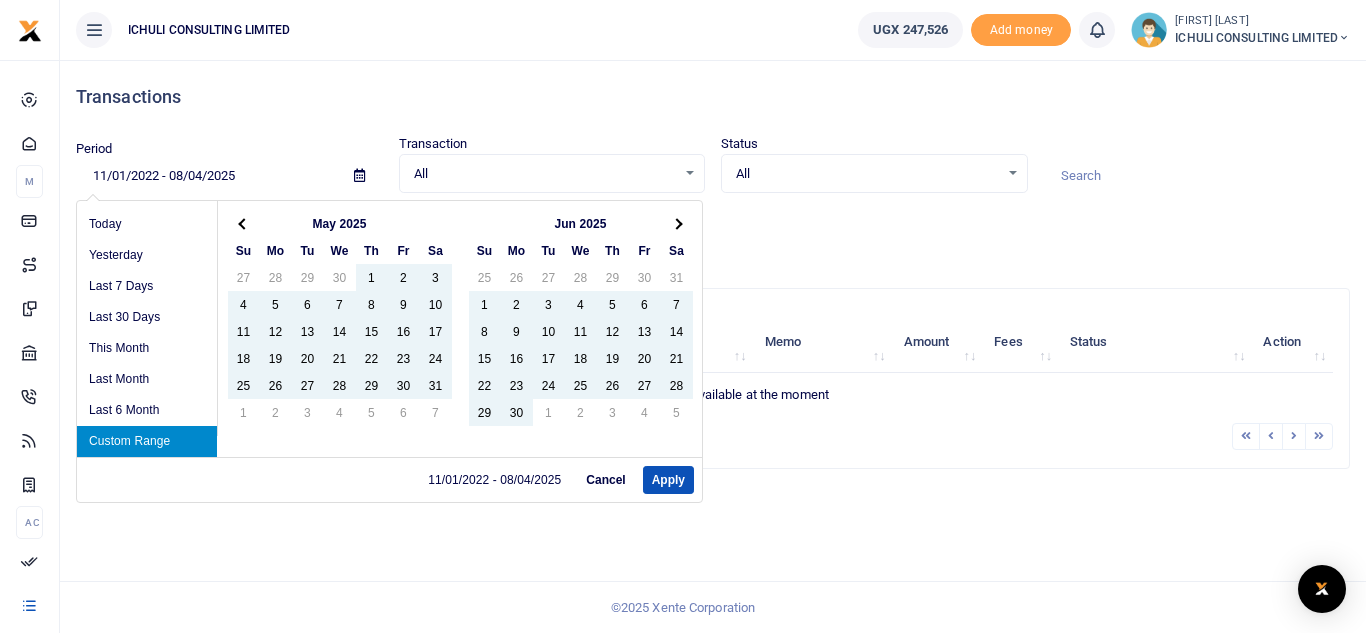 click at bounding box center (677, 223) 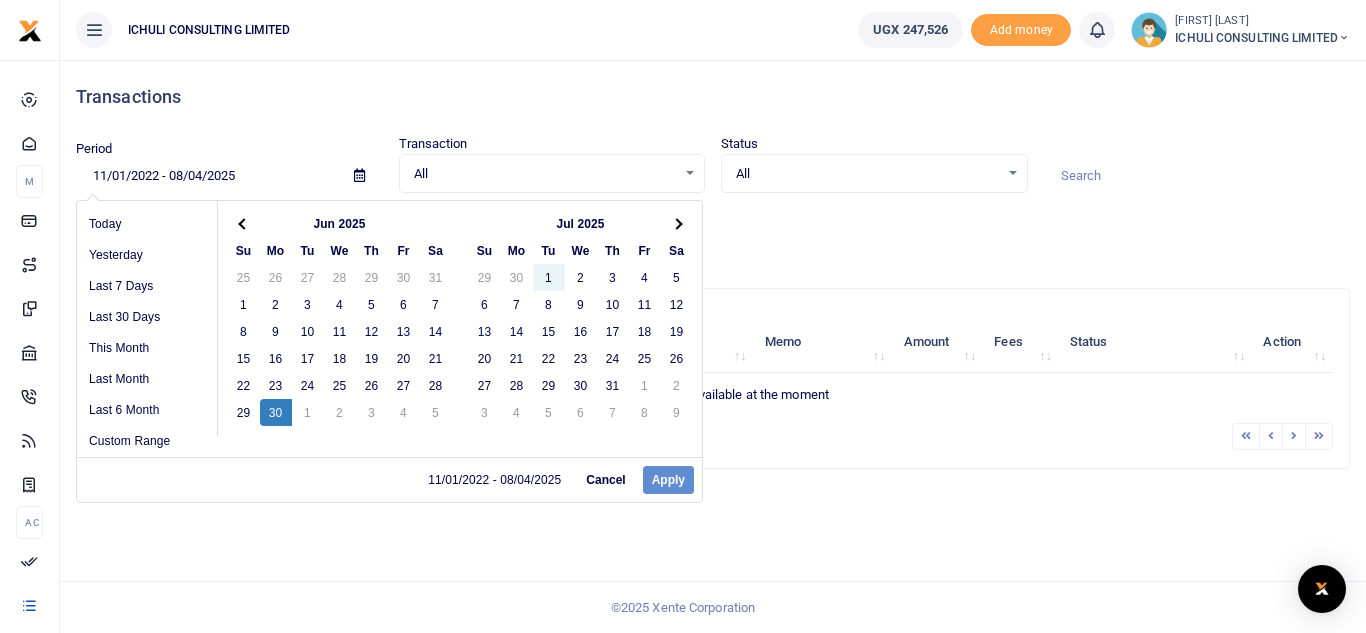 click on "11/01/2022 - 08/04/2025 Cancel Apply" at bounding box center (389, 479) 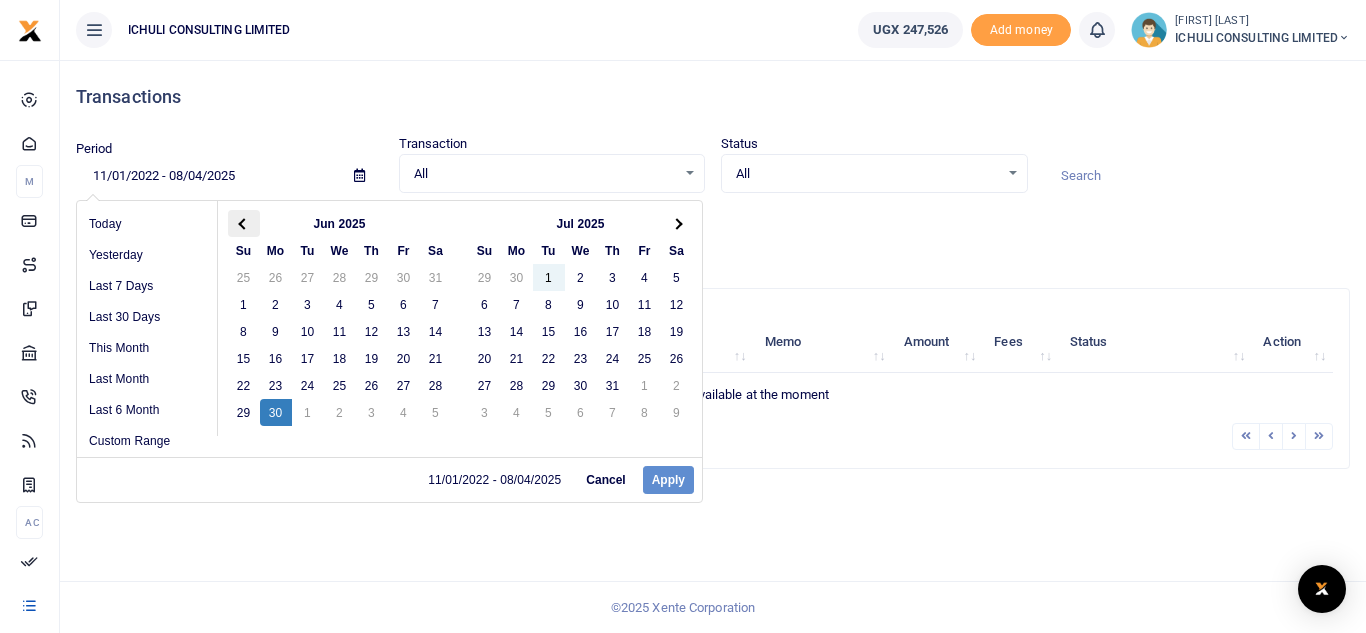 click at bounding box center [243, 223] 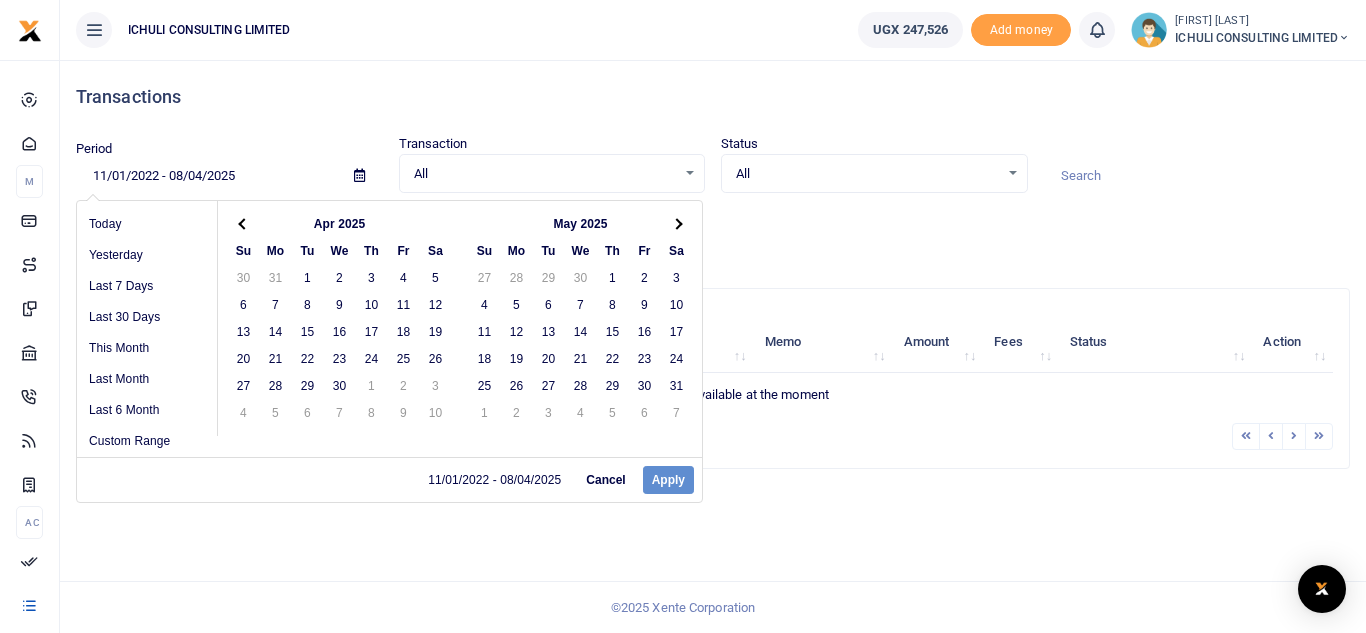 click at bounding box center [243, 223] 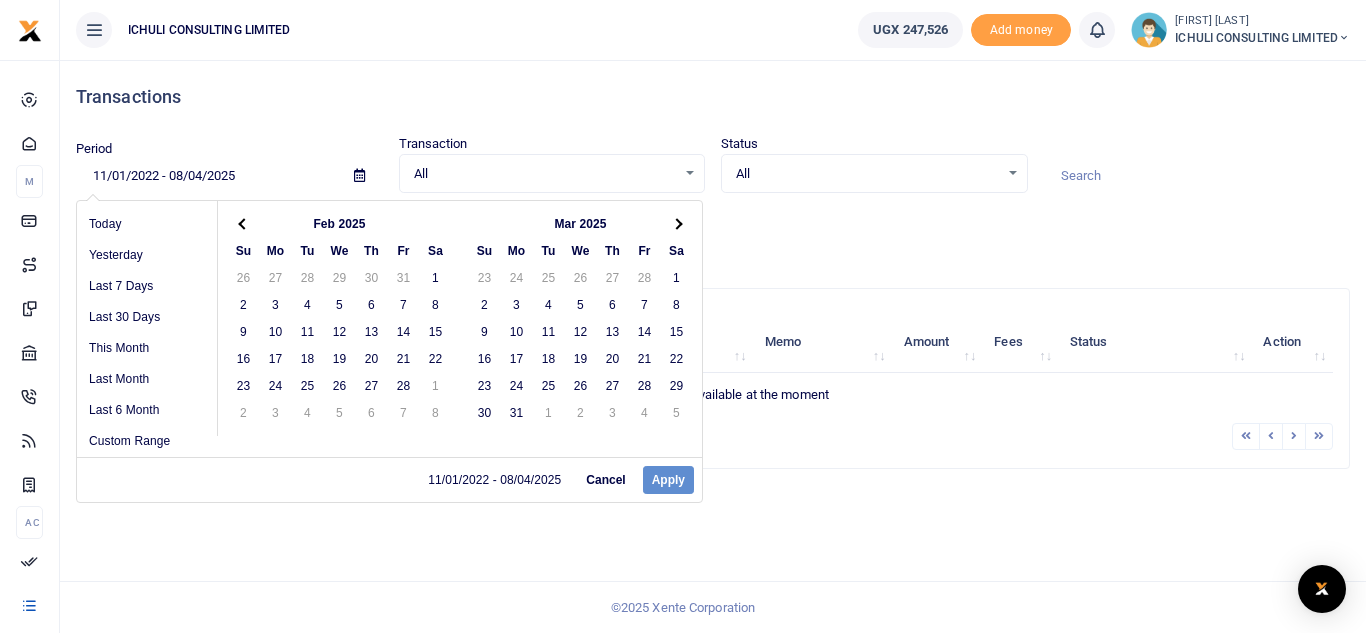 click at bounding box center (243, 223) 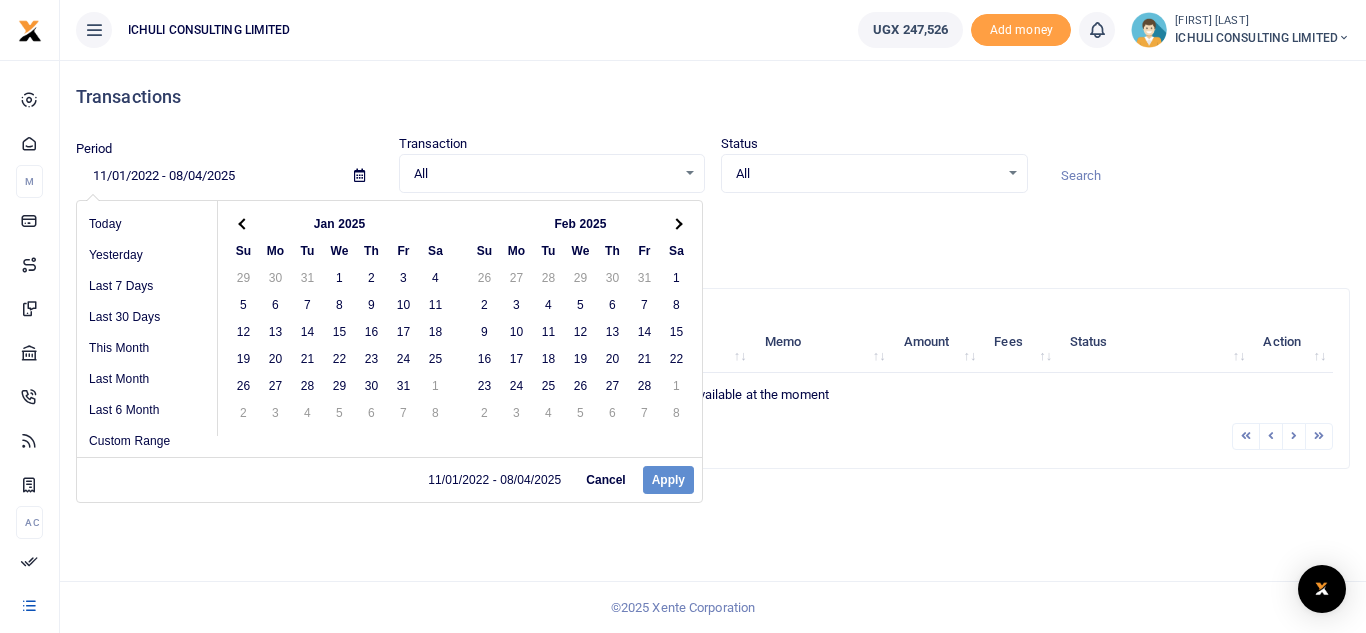 click at bounding box center [243, 223] 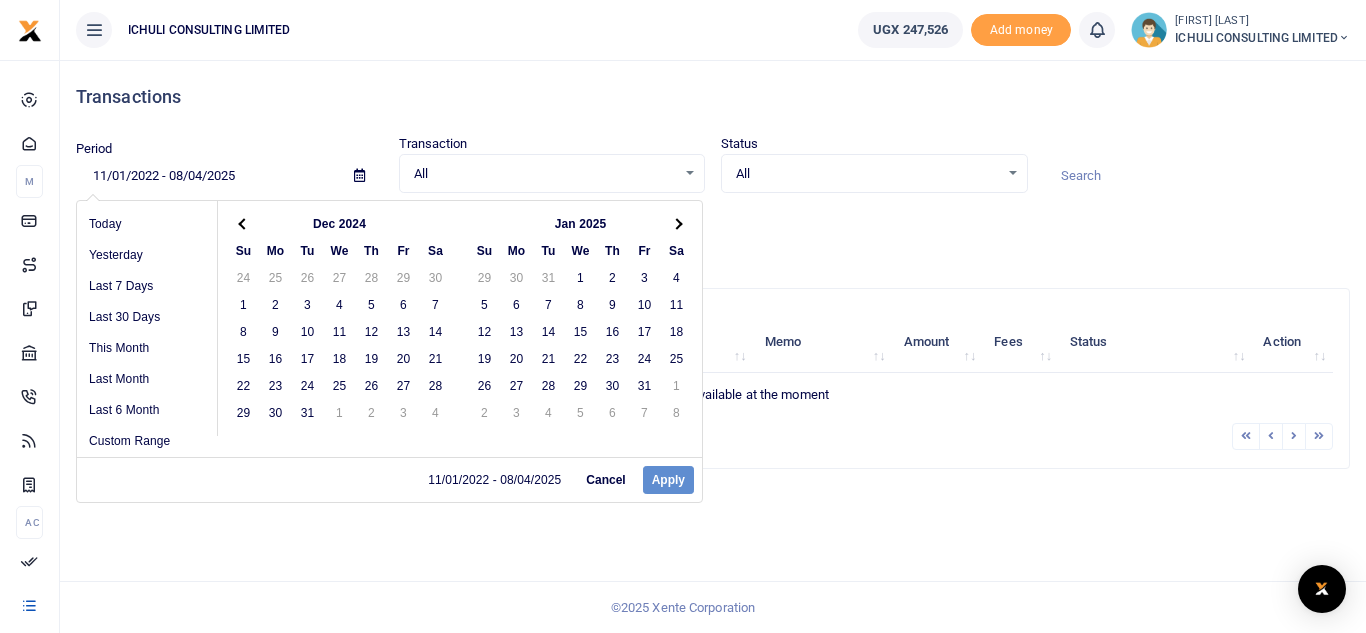 click at bounding box center [243, 223] 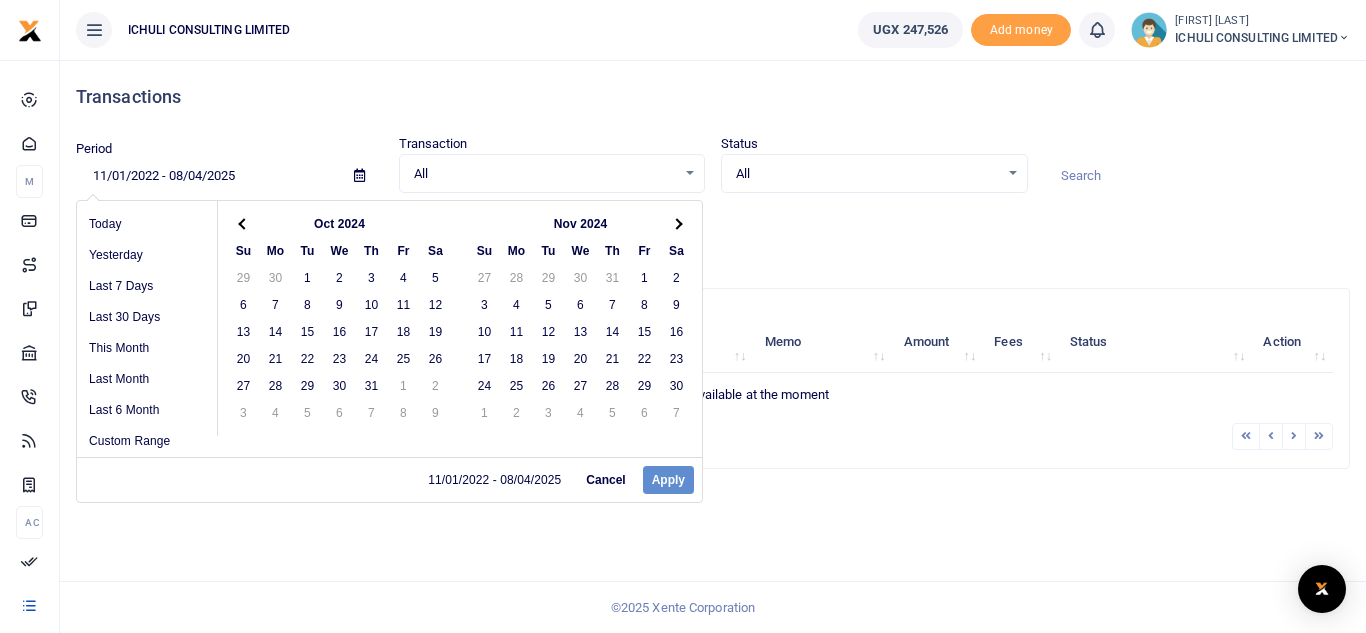 click at bounding box center [243, 223] 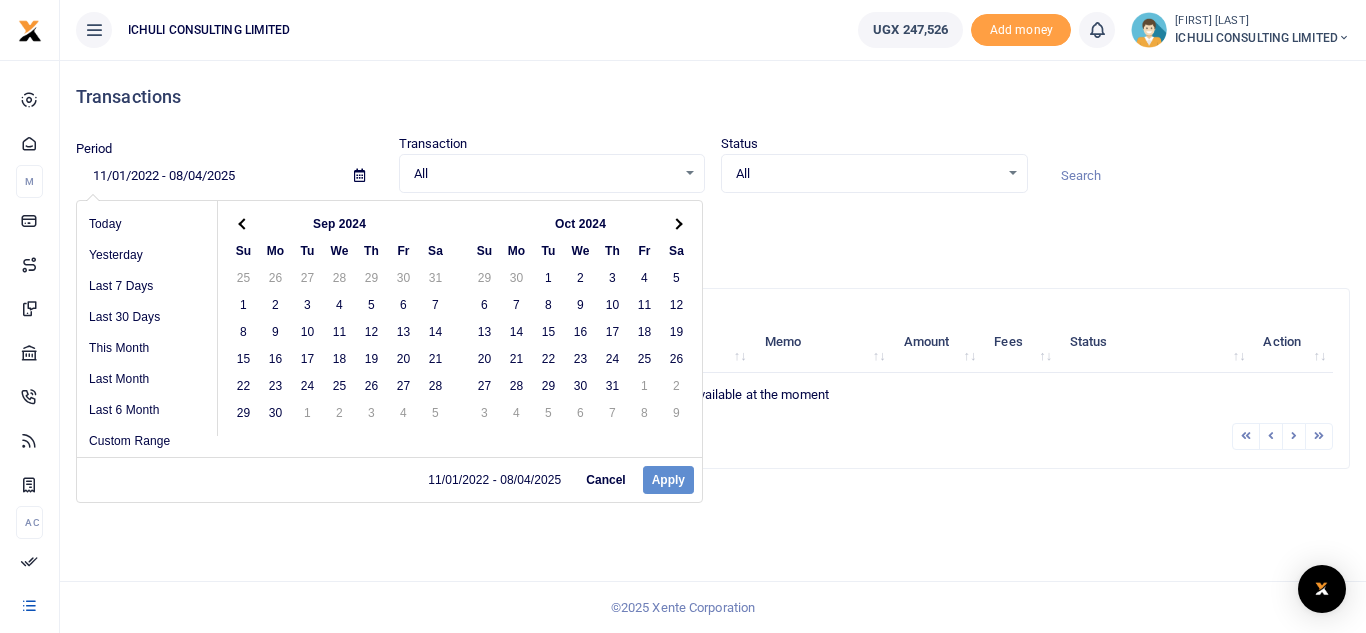 click at bounding box center [243, 223] 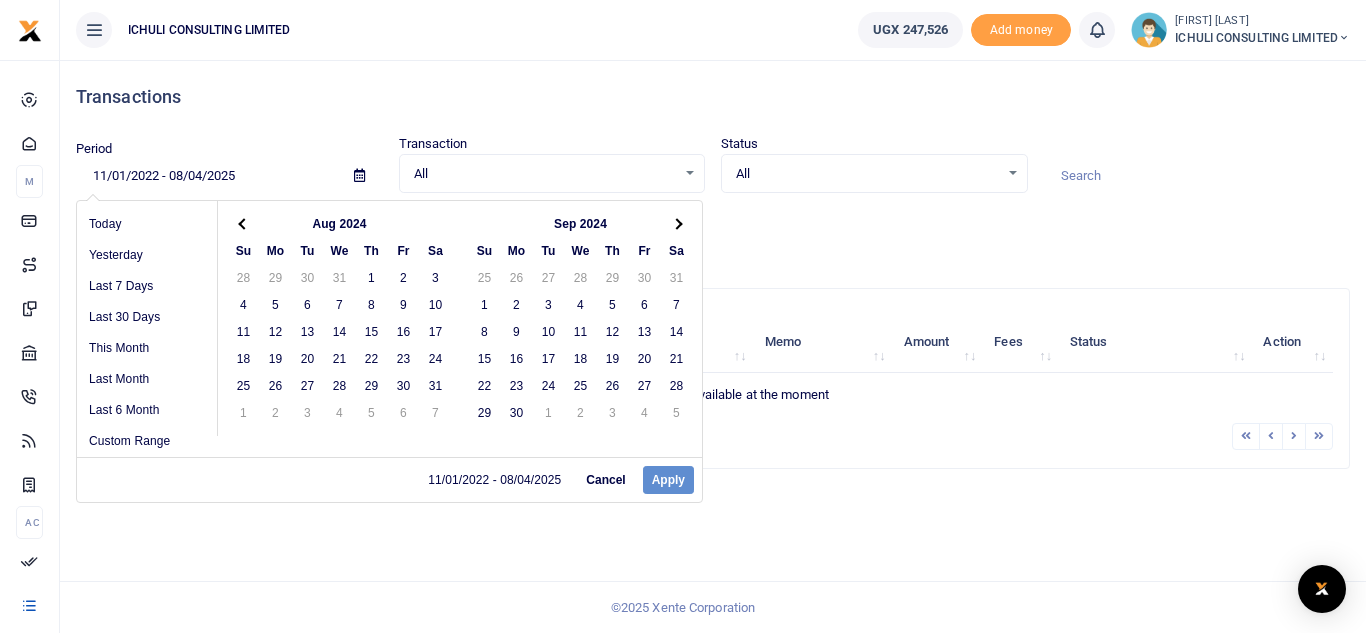 click at bounding box center (243, 223) 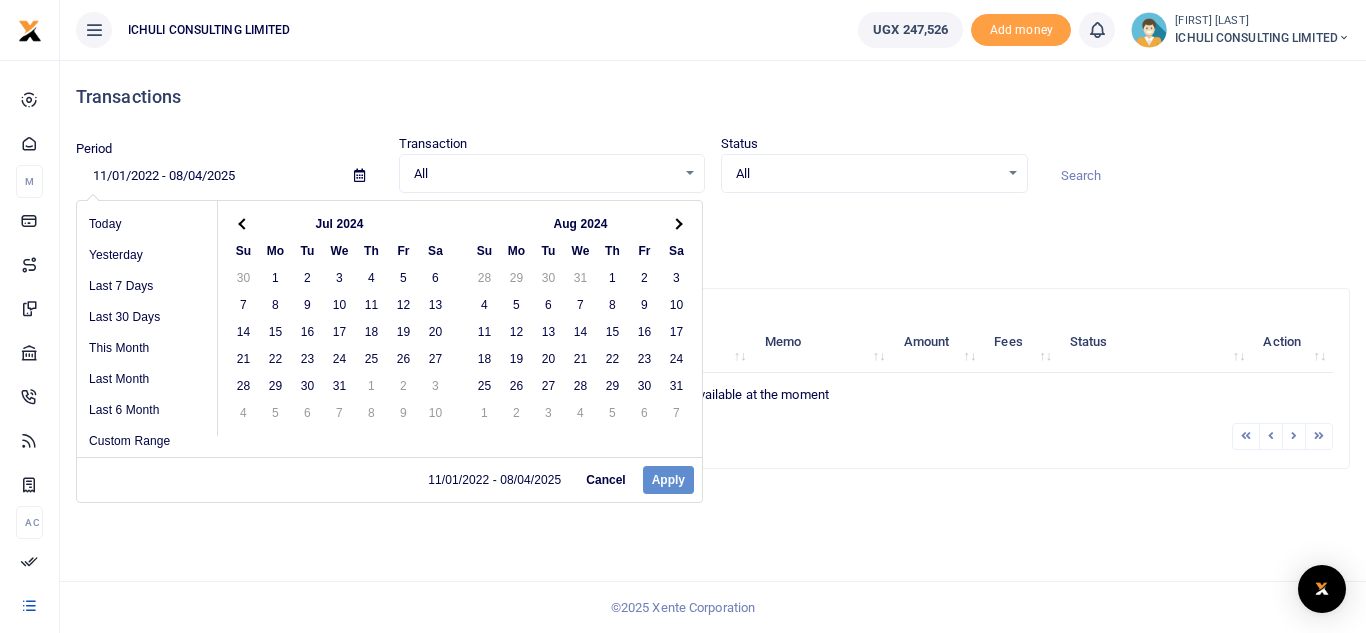 click at bounding box center [243, 223] 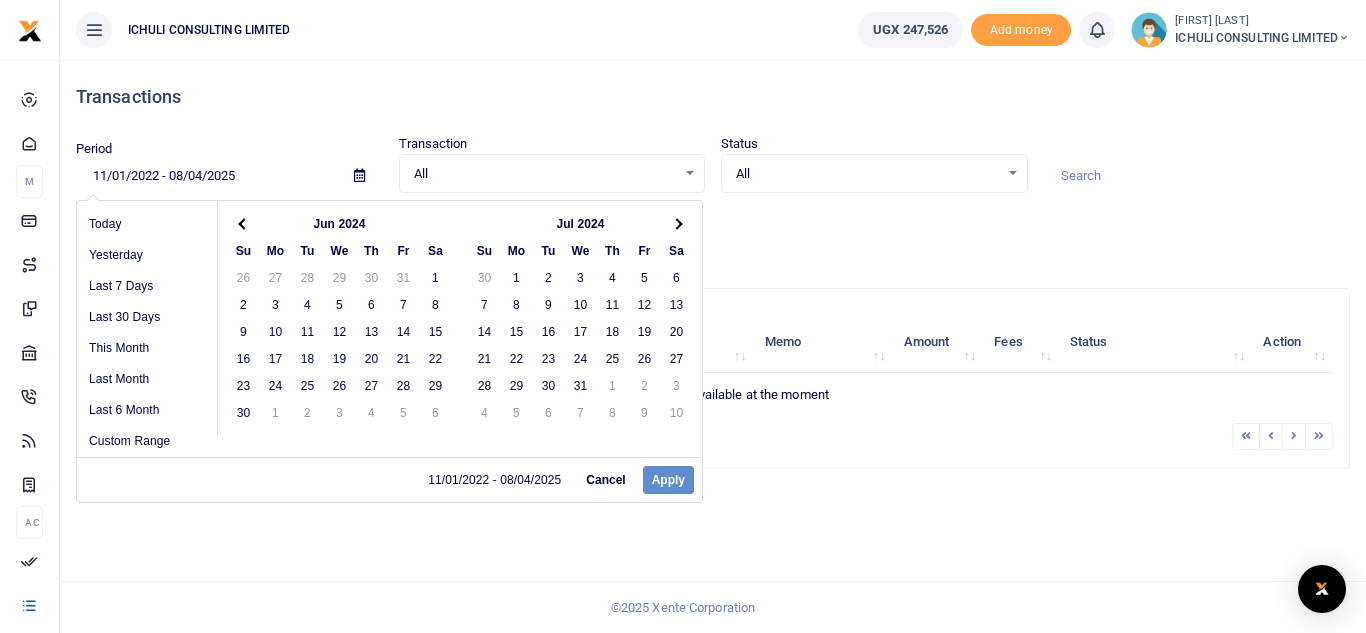 click at bounding box center [243, 223] 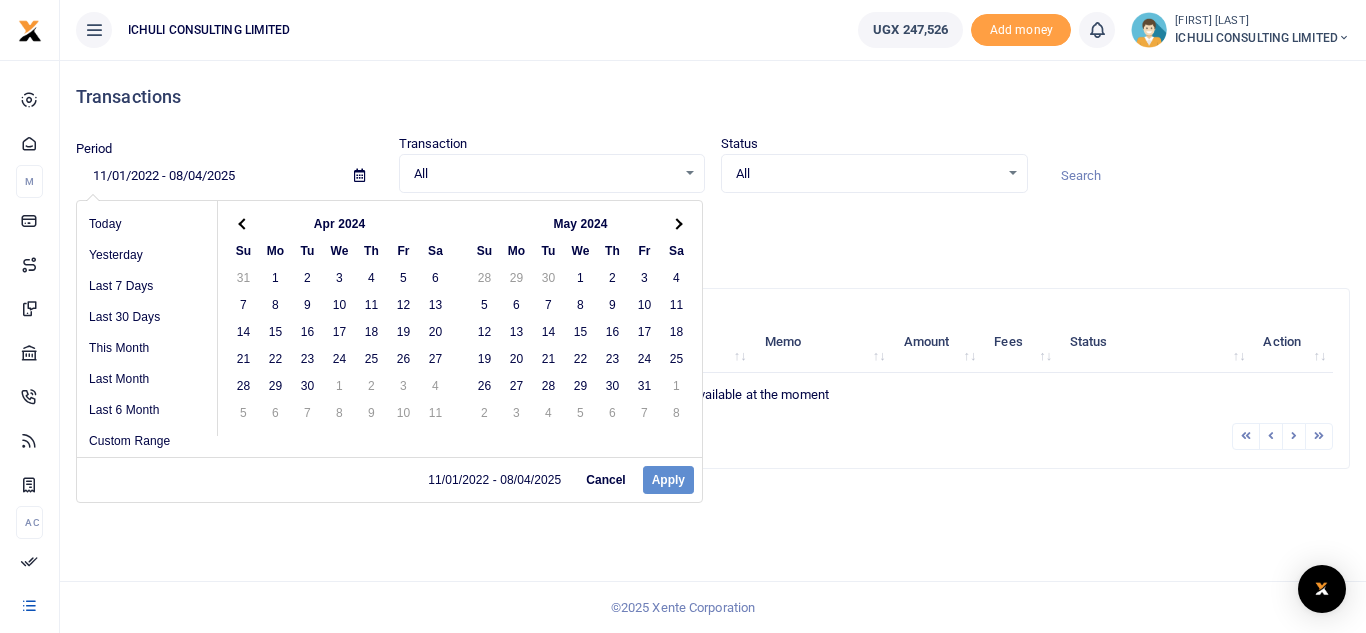 click at bounding box center (243, 223) 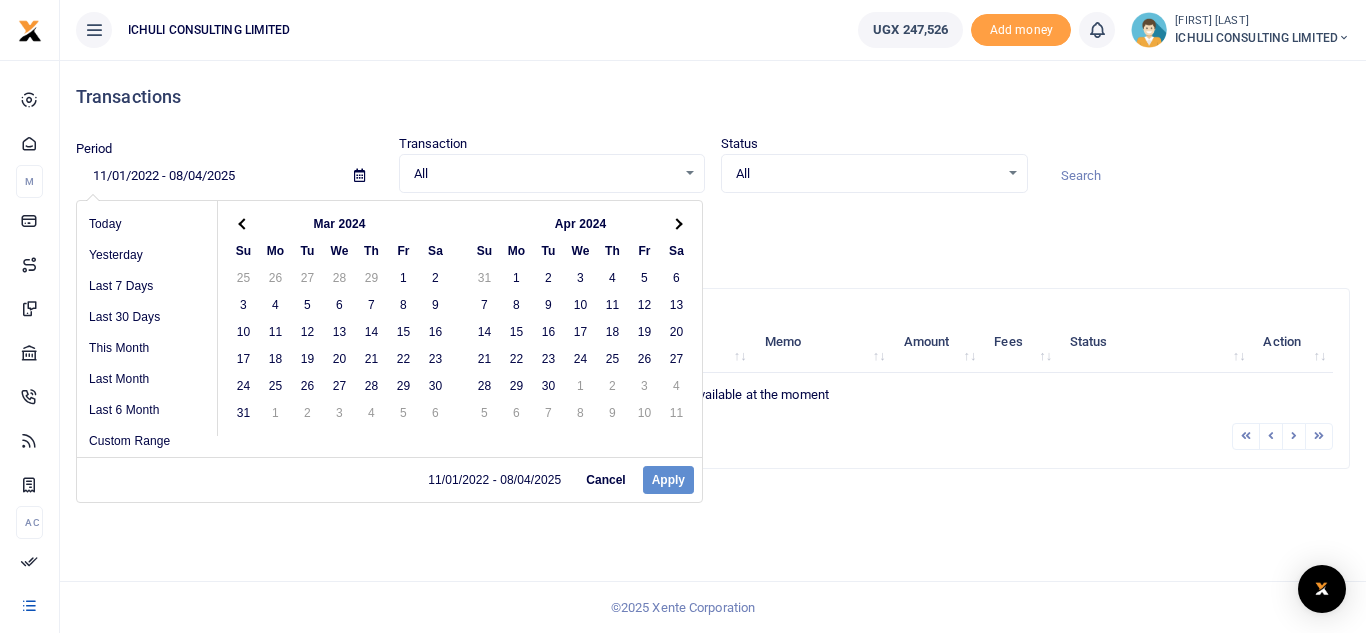 click at bounding box center [243, 223] 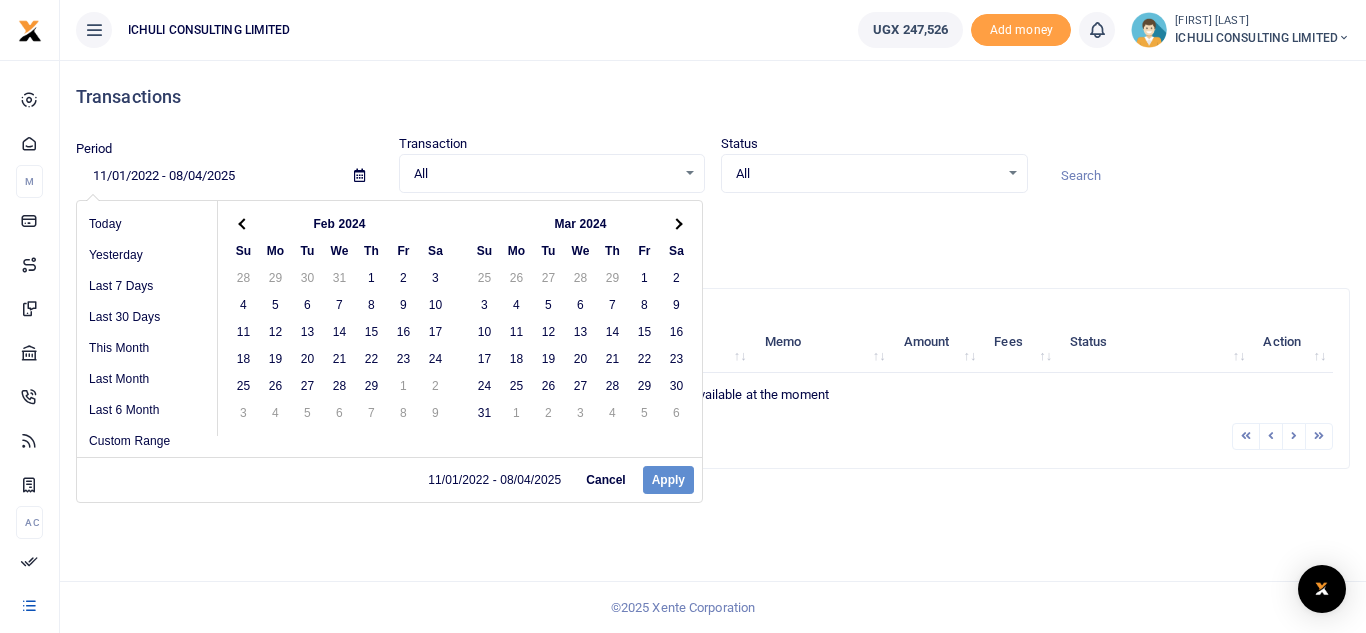 click at bounding box center (243, 223) 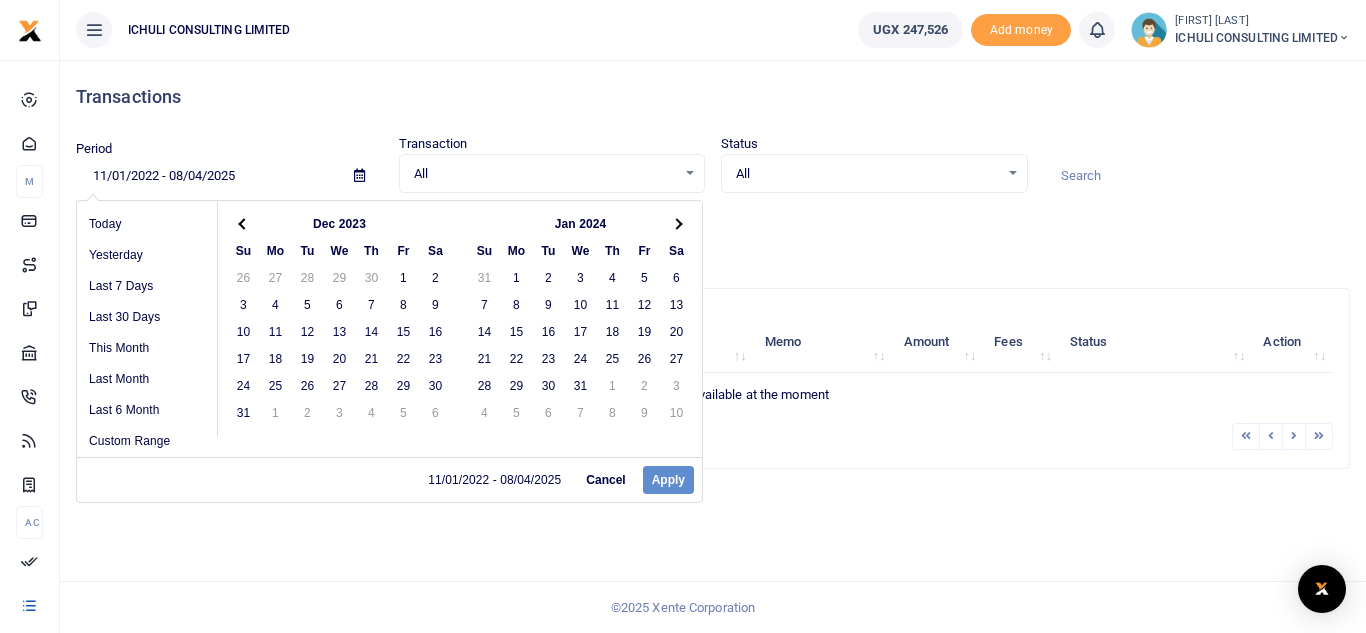click at bounding box center [243, 223] 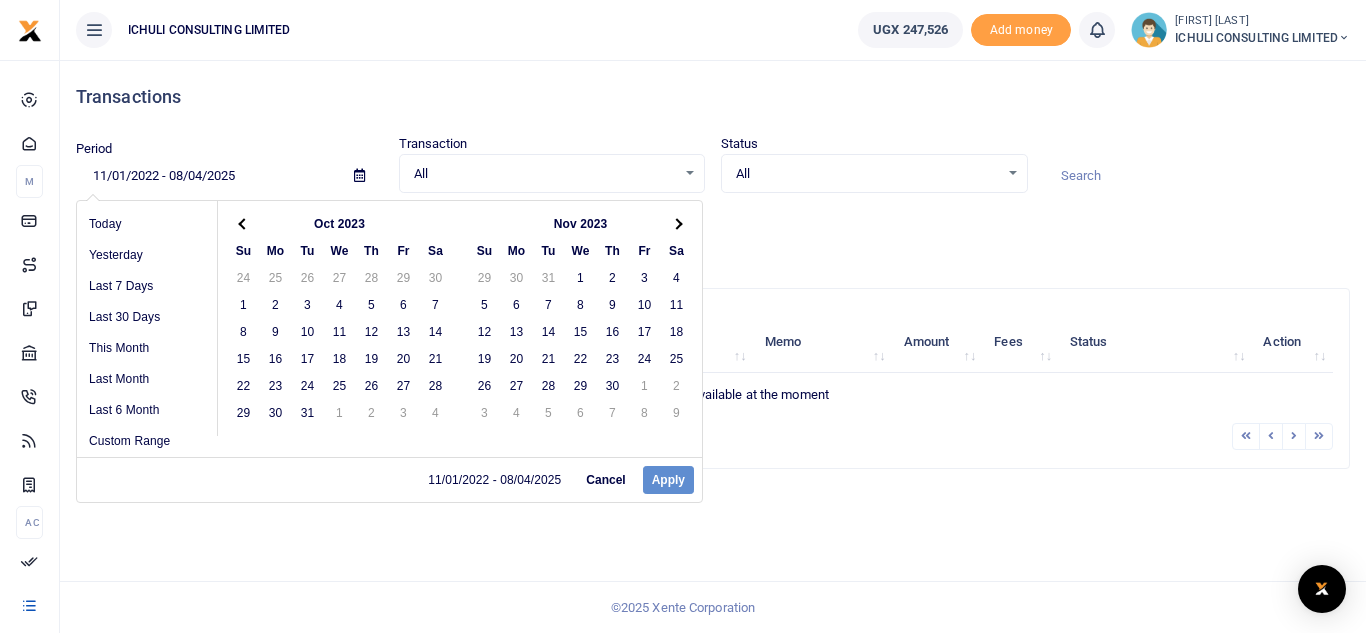 click at bounding box center (243, 223) 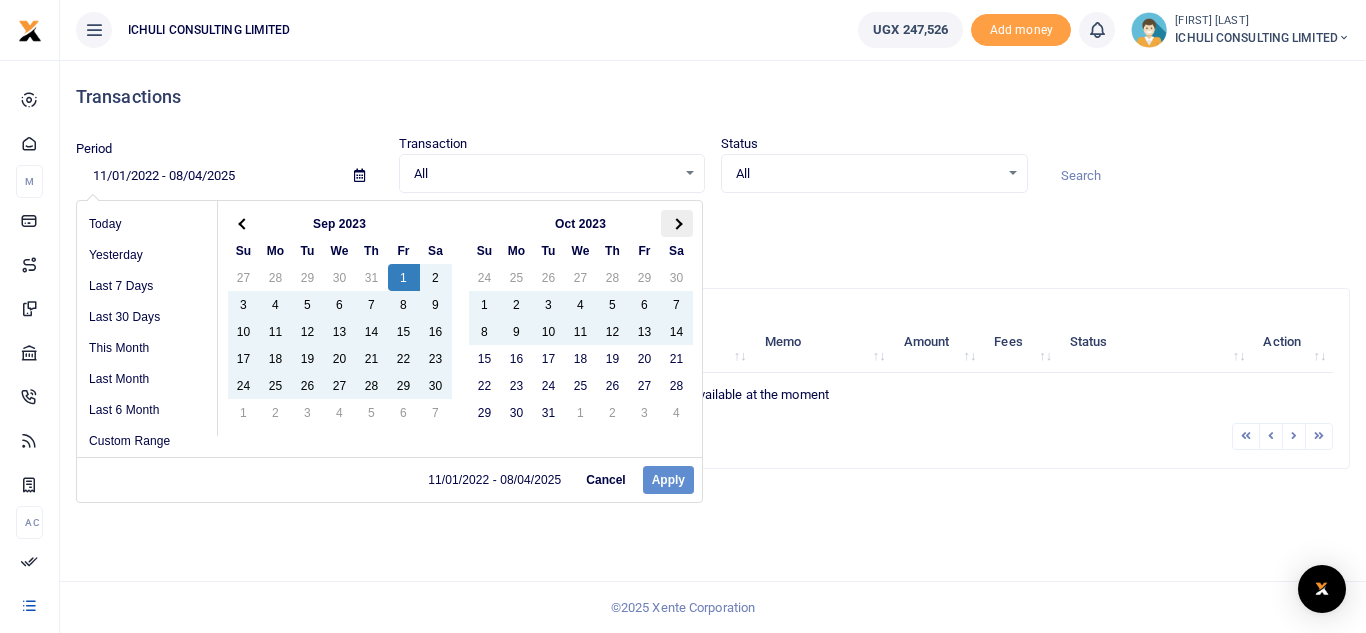 click at bounding box center [677, 223] 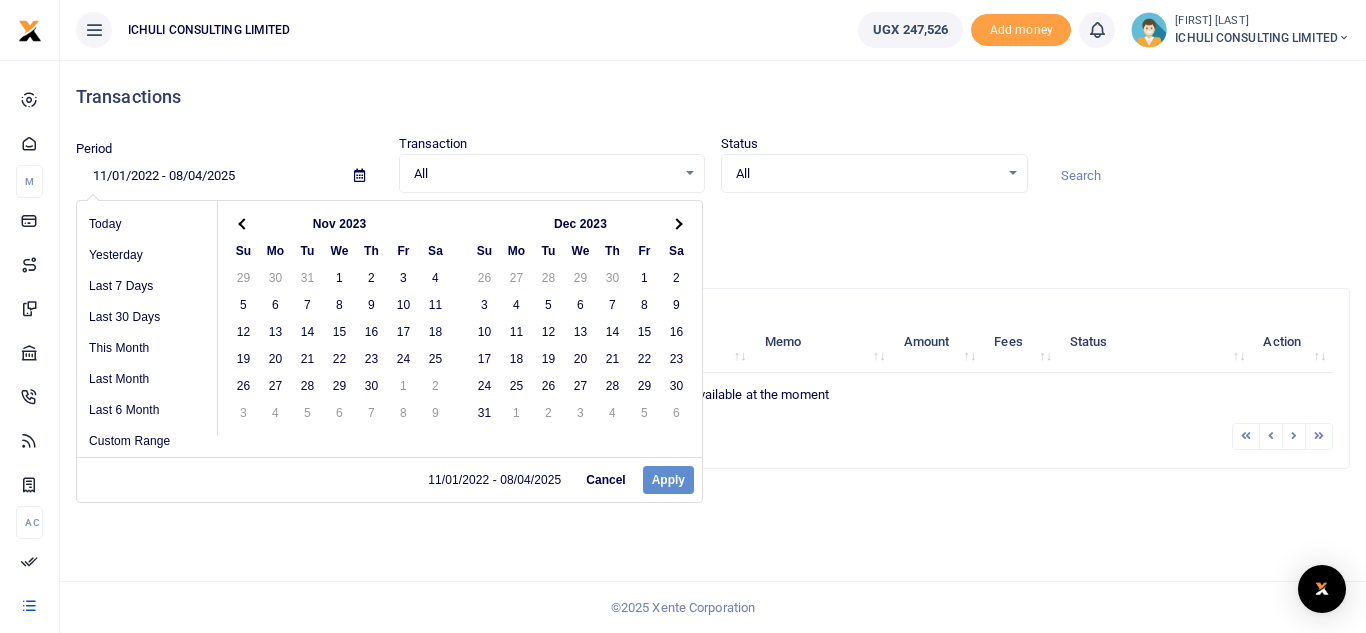 click at bounding box center (677, 223) 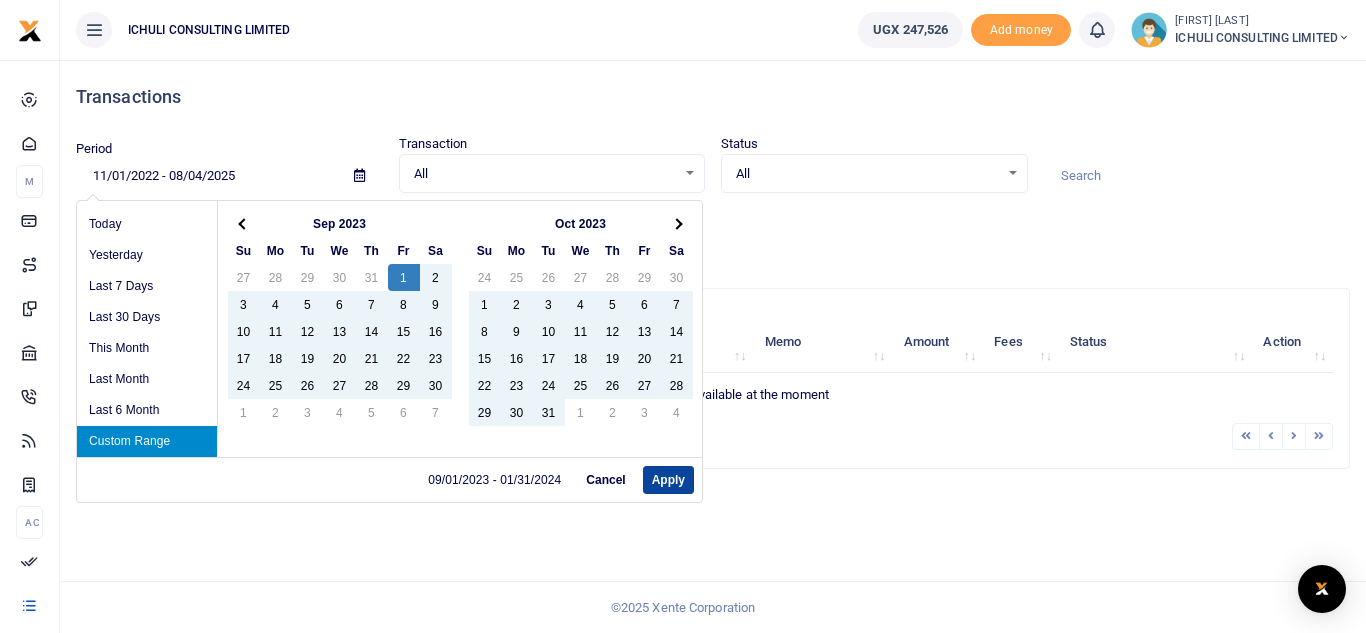 click on "Apply" at bounding box center (668, 480) 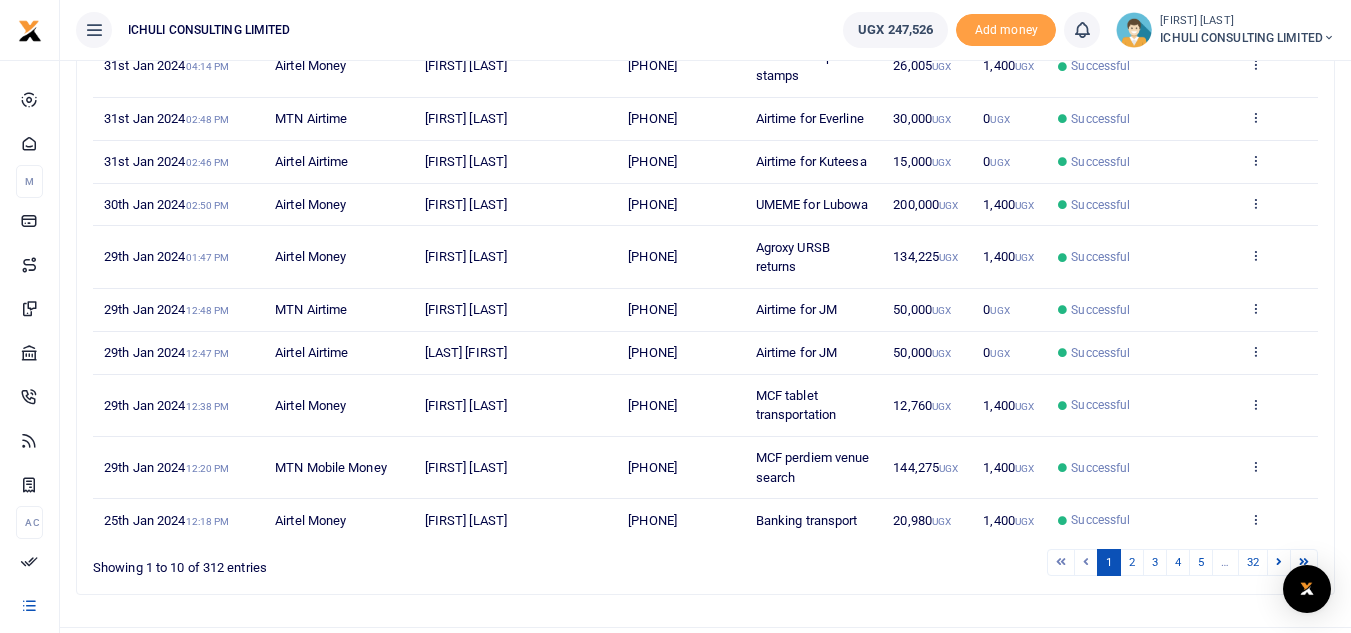 scroll, scrollTop: 404, scrollLeft: 0, axis: vertical 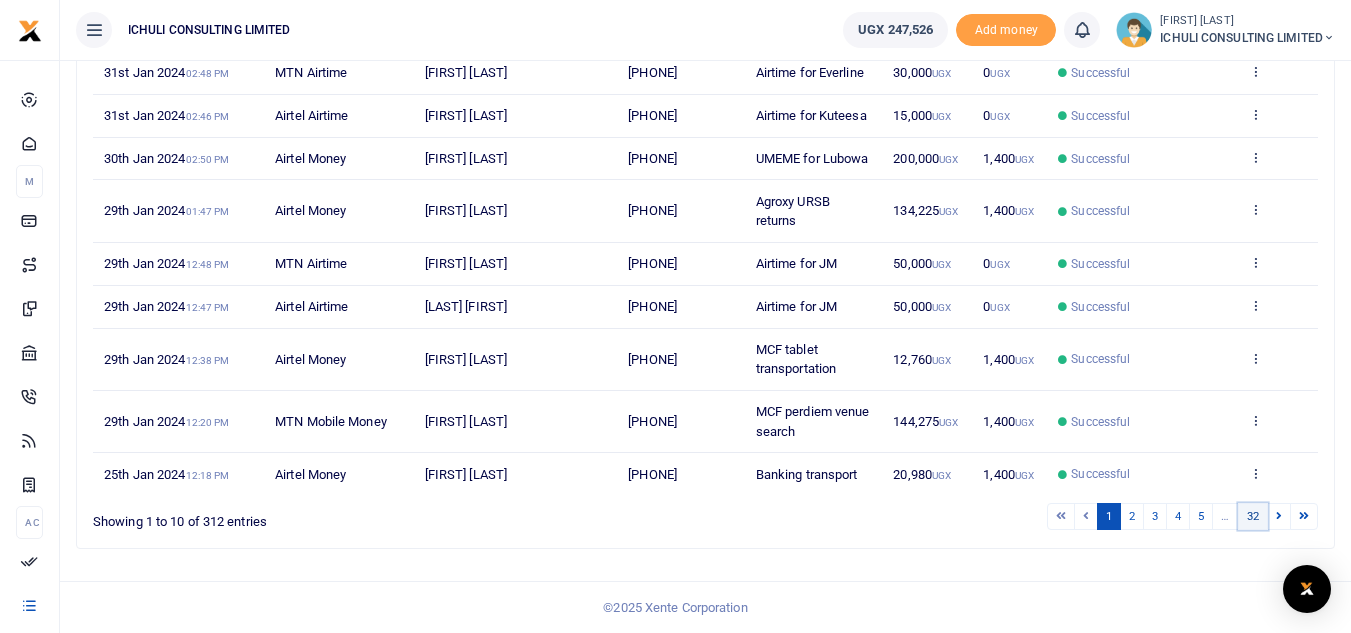 click on "32" at bounding box center [1253, 516] 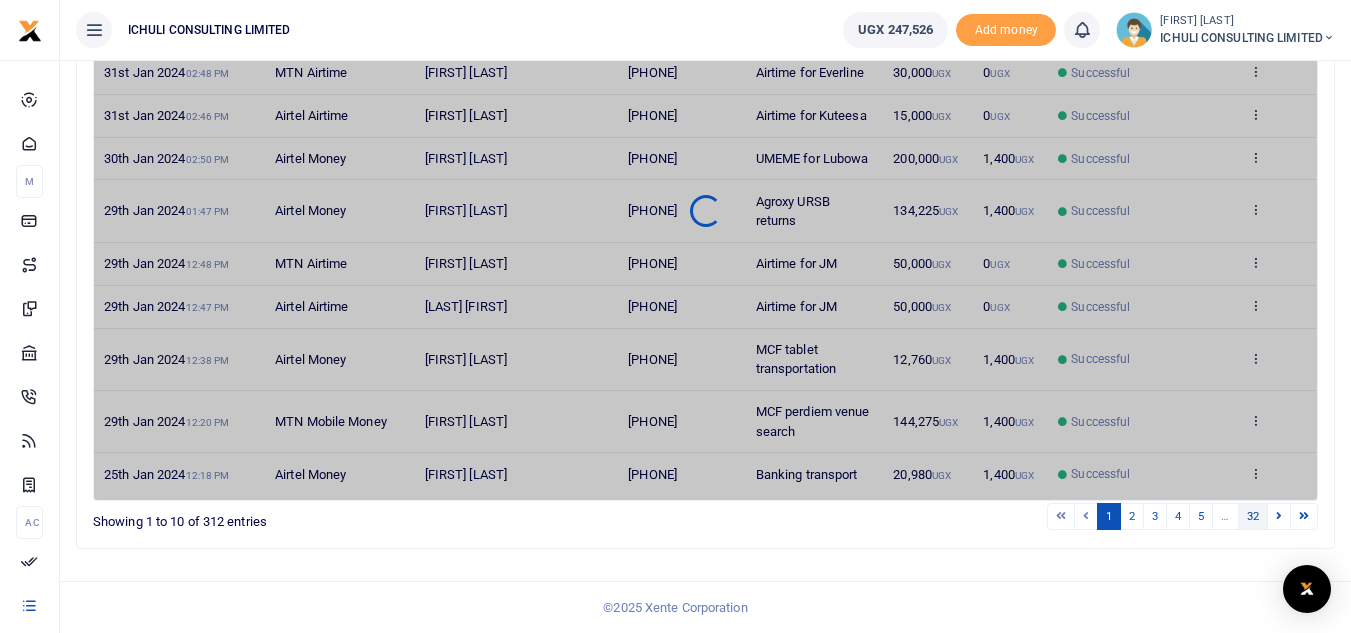 scroll, scrollTop: 0, scrollLeft: 0, axis: both 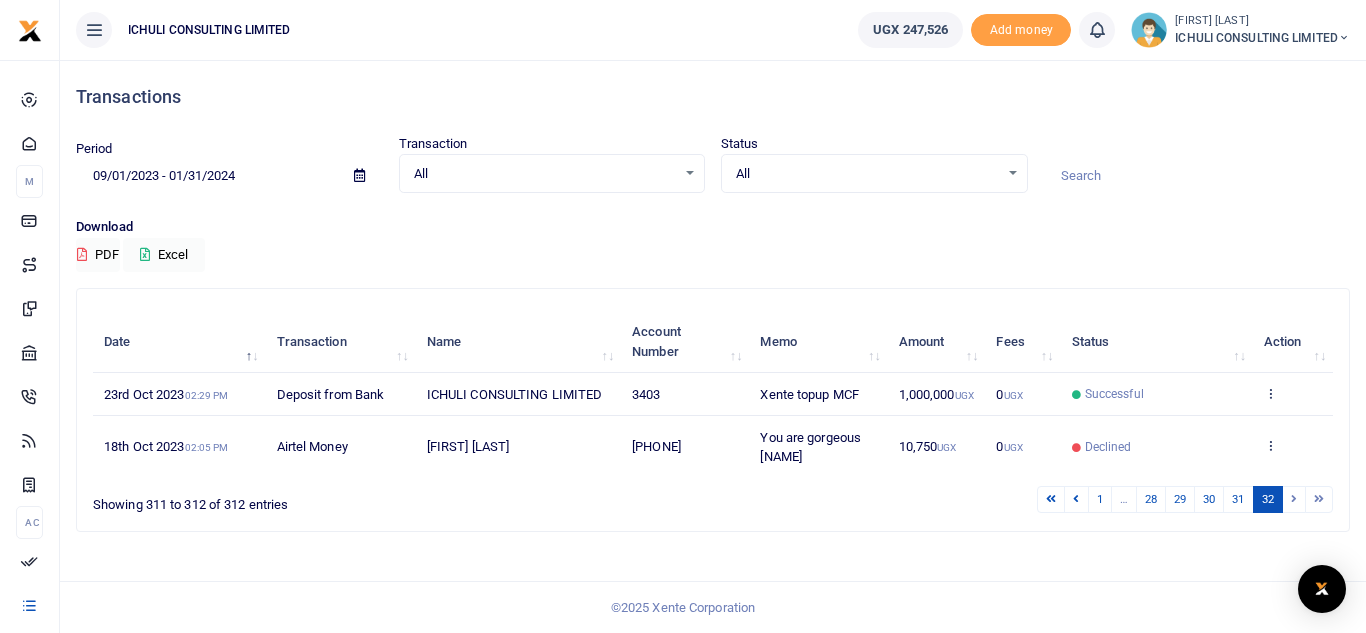 click at bounding box center [359, 175] 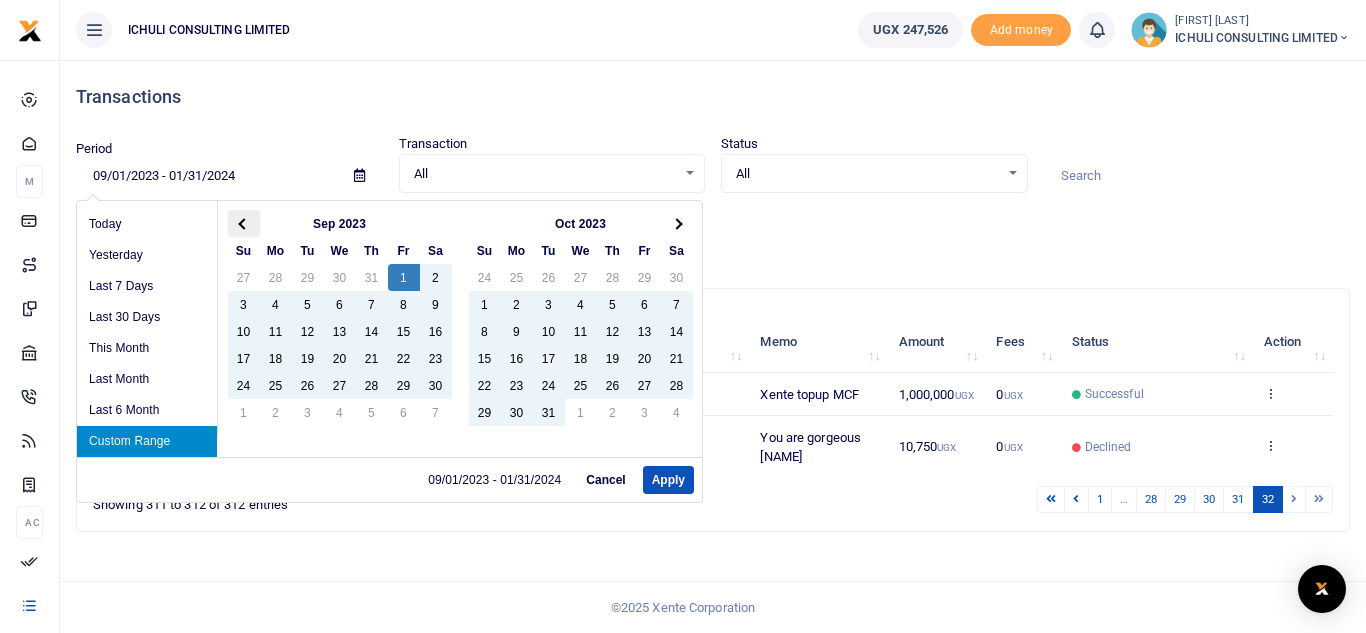click at bounding box center (243, 223) 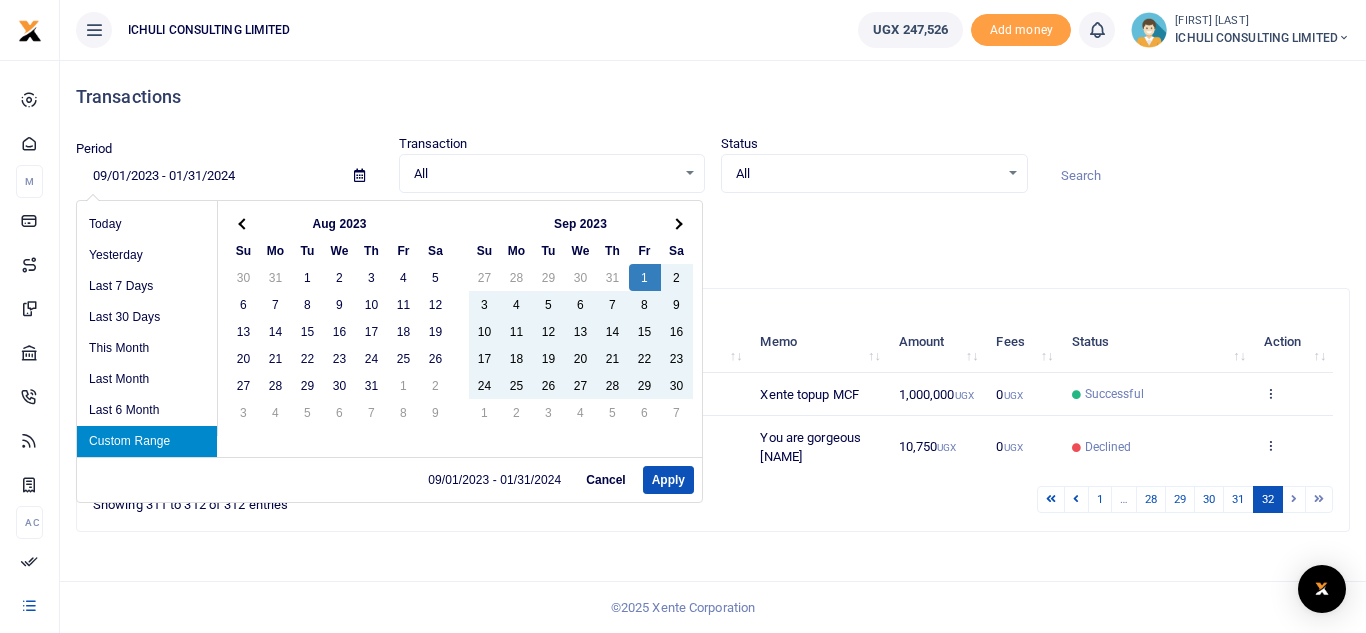 click at bounding box center (243, 223) 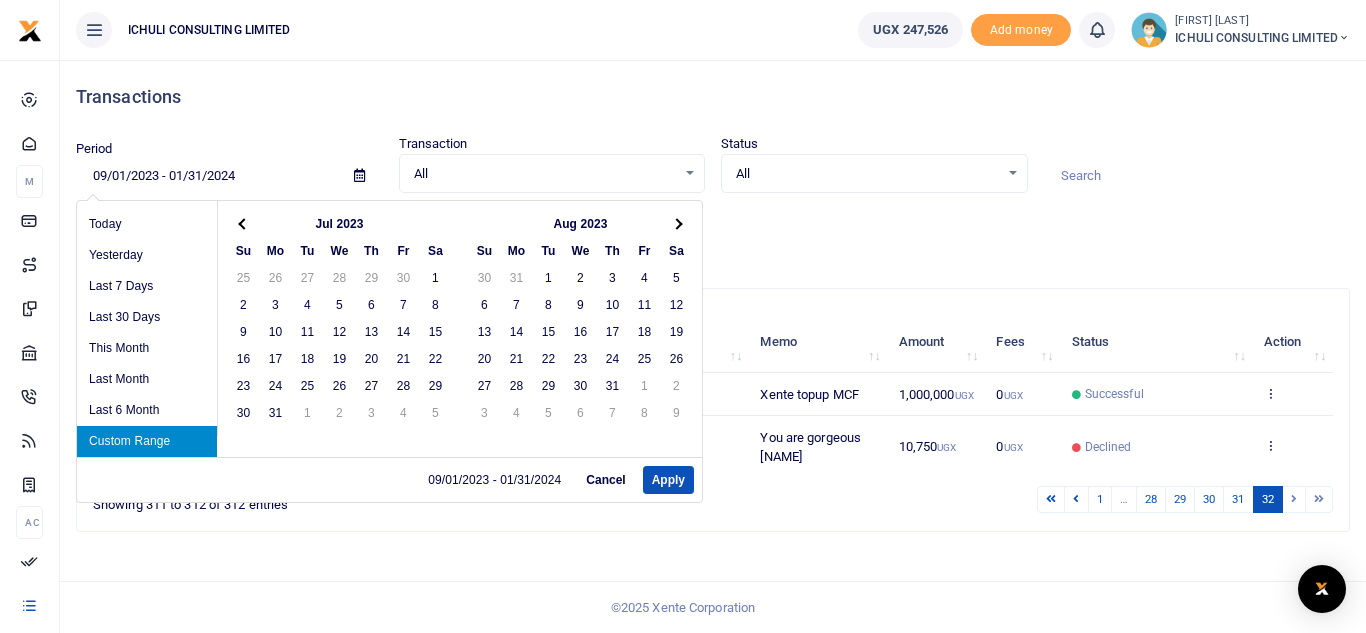 click at bounding box center (243, 223) 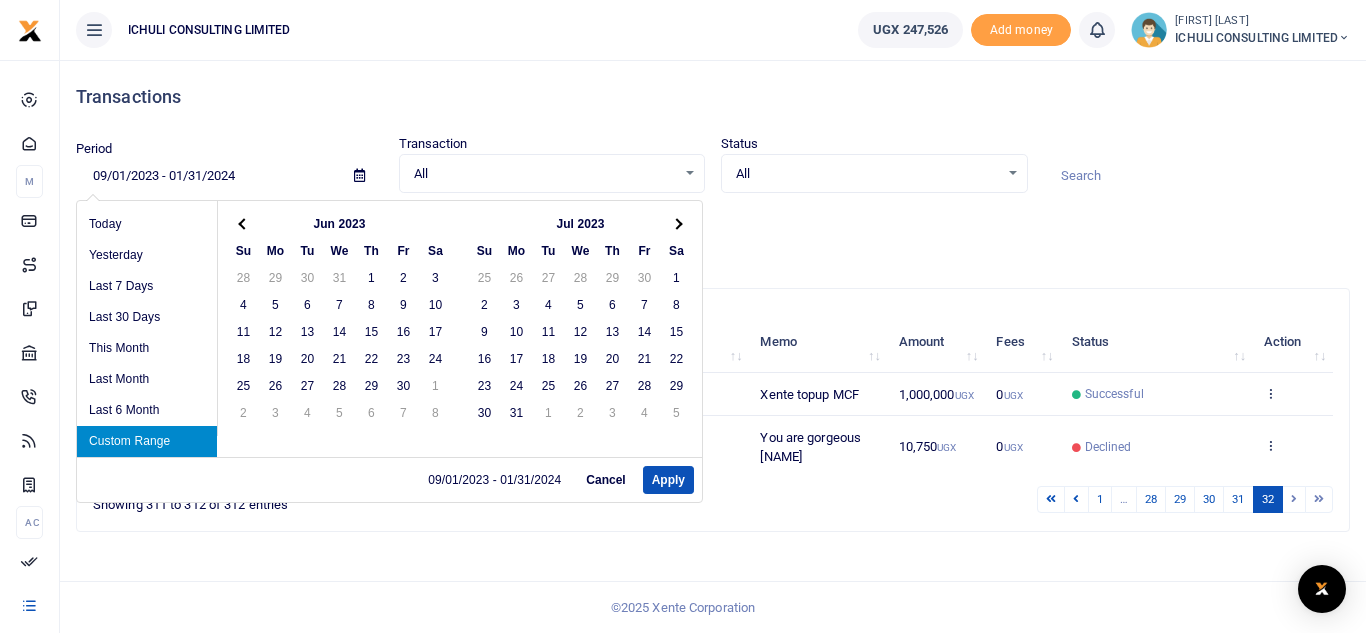 click at bounding box center [243, 223] 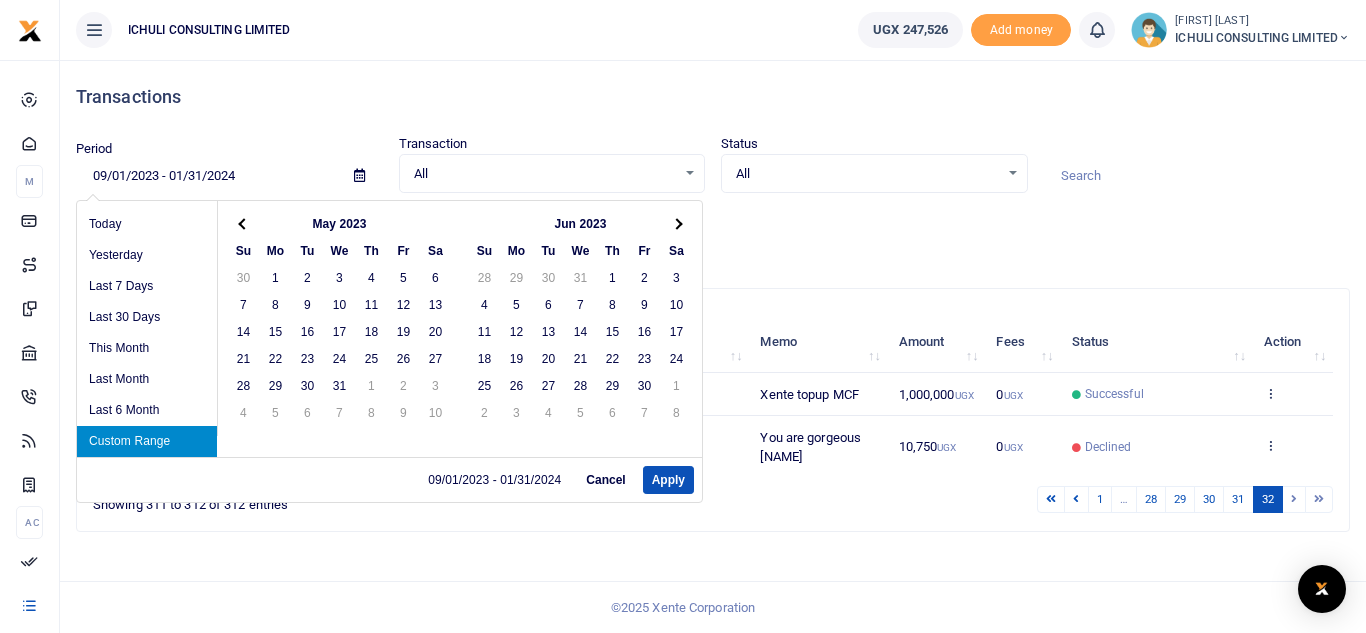 click at bounding box center [243, 223] 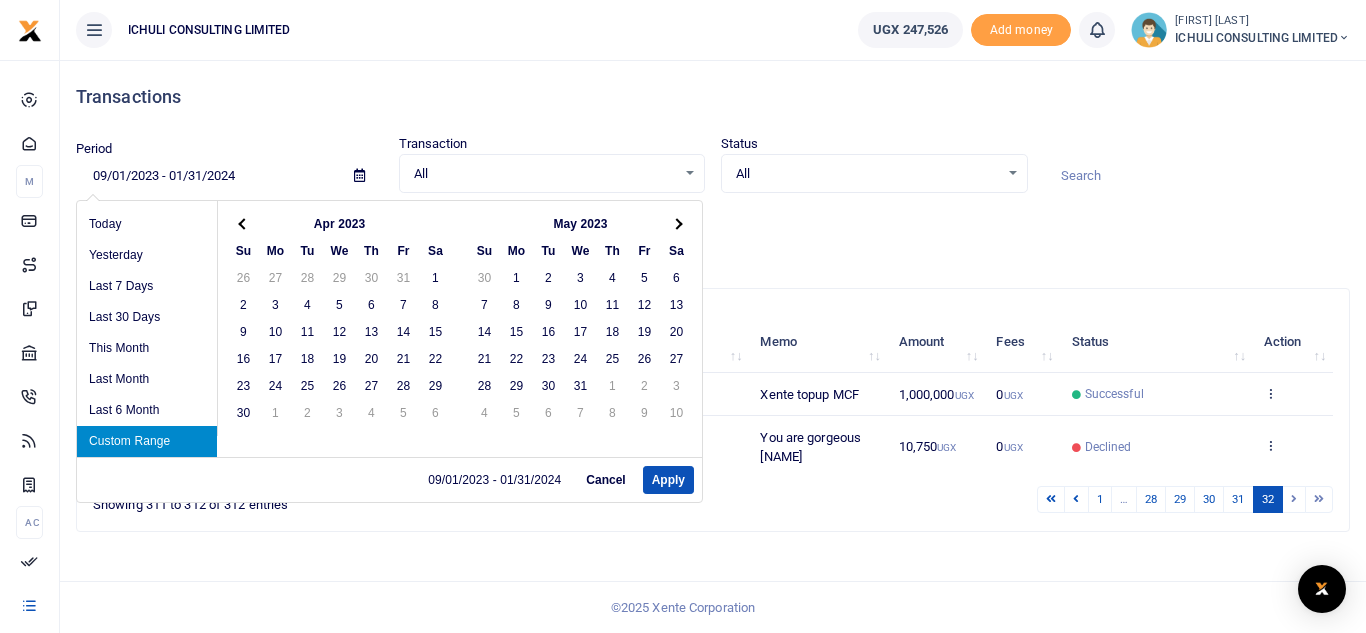 click at bounding box center [243, 223] 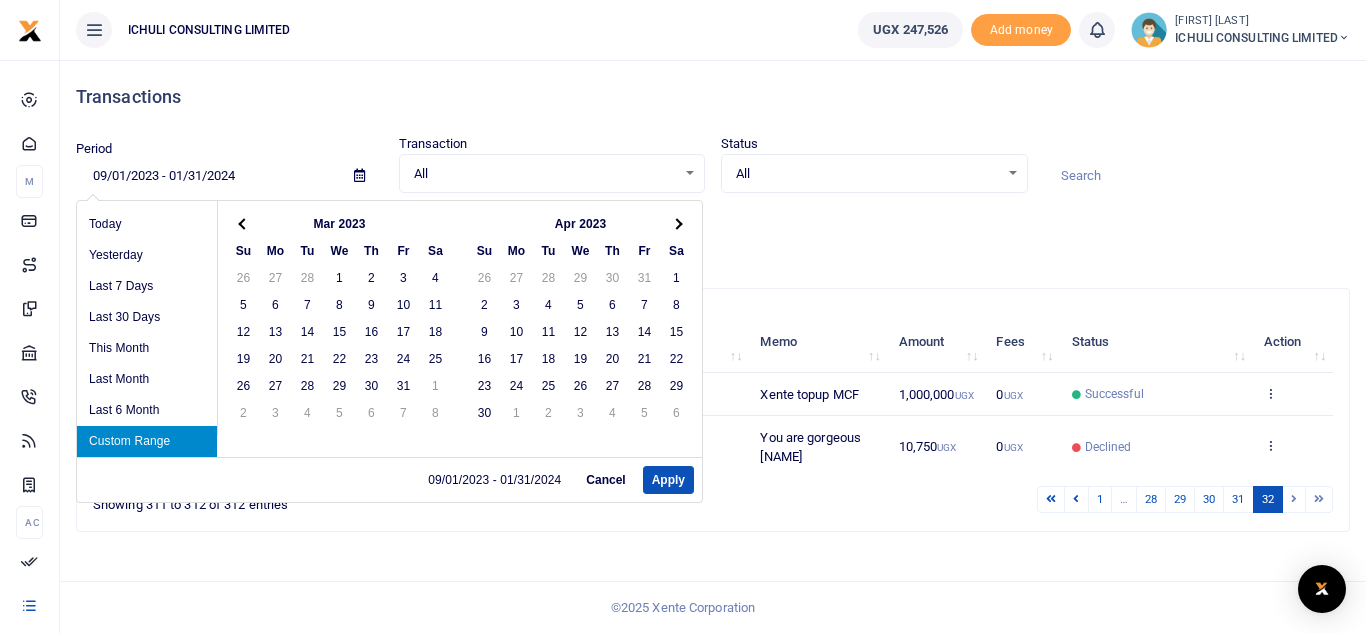 click at bounding box center (243, 223) 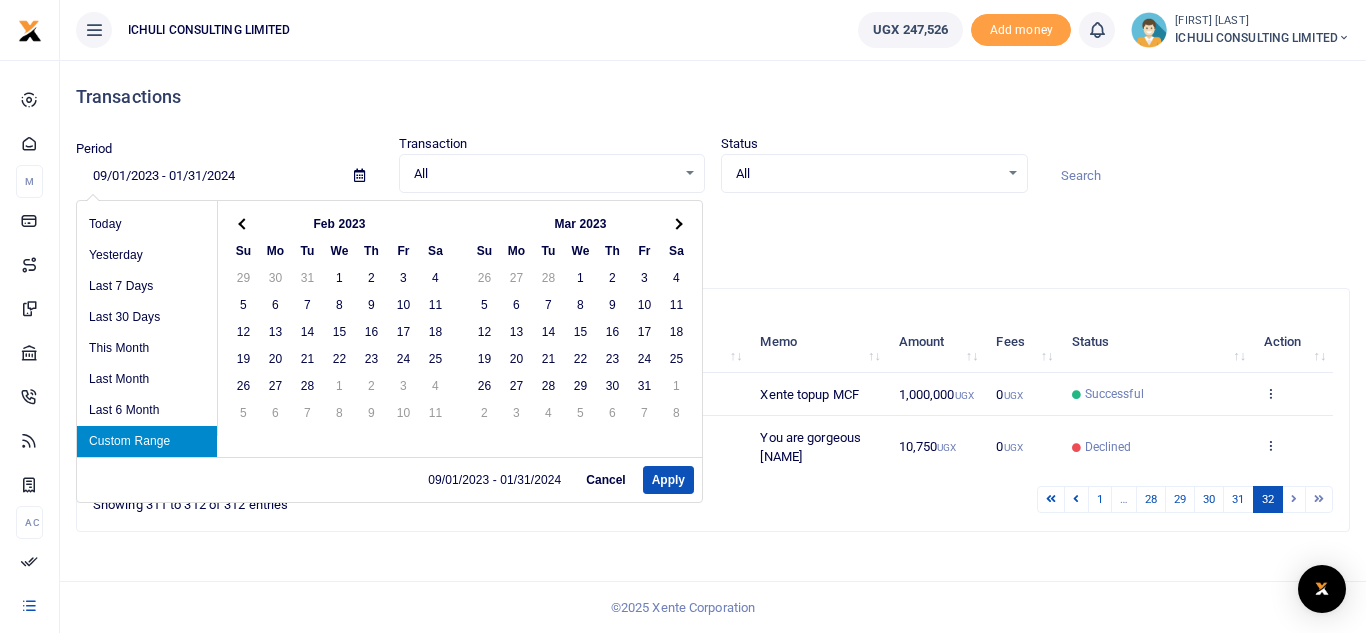 click at bounding box center [243, 223] 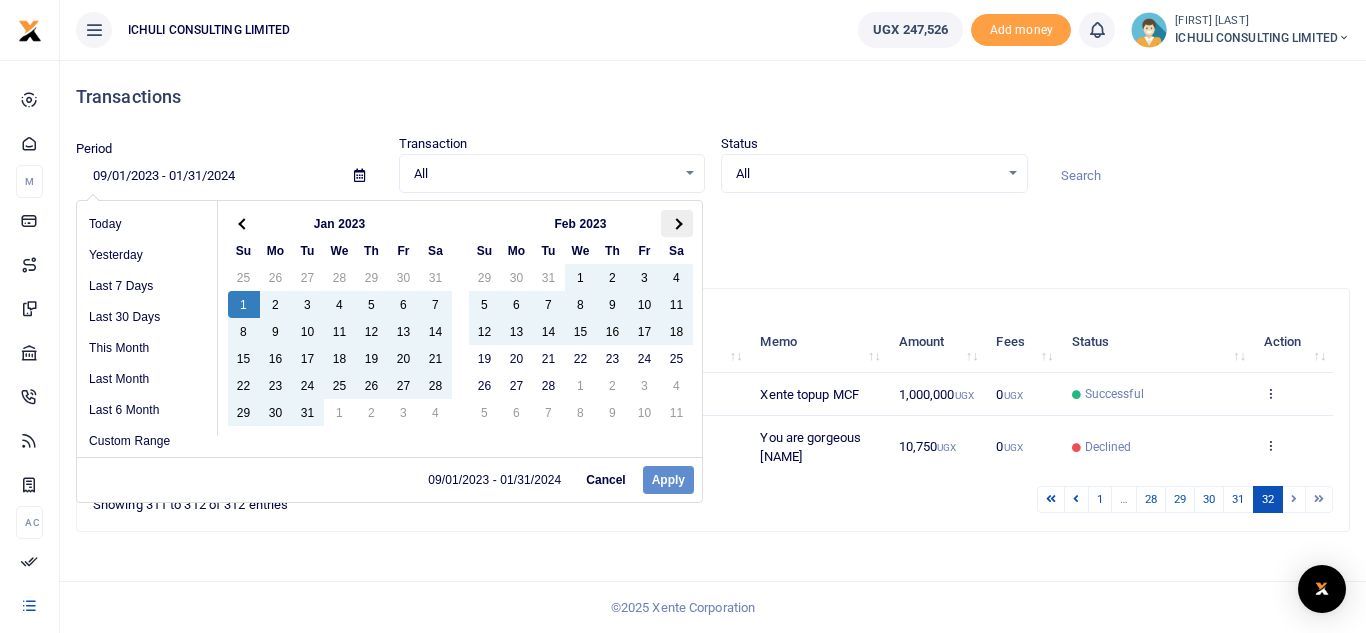 click at bounding box center [676, 223] 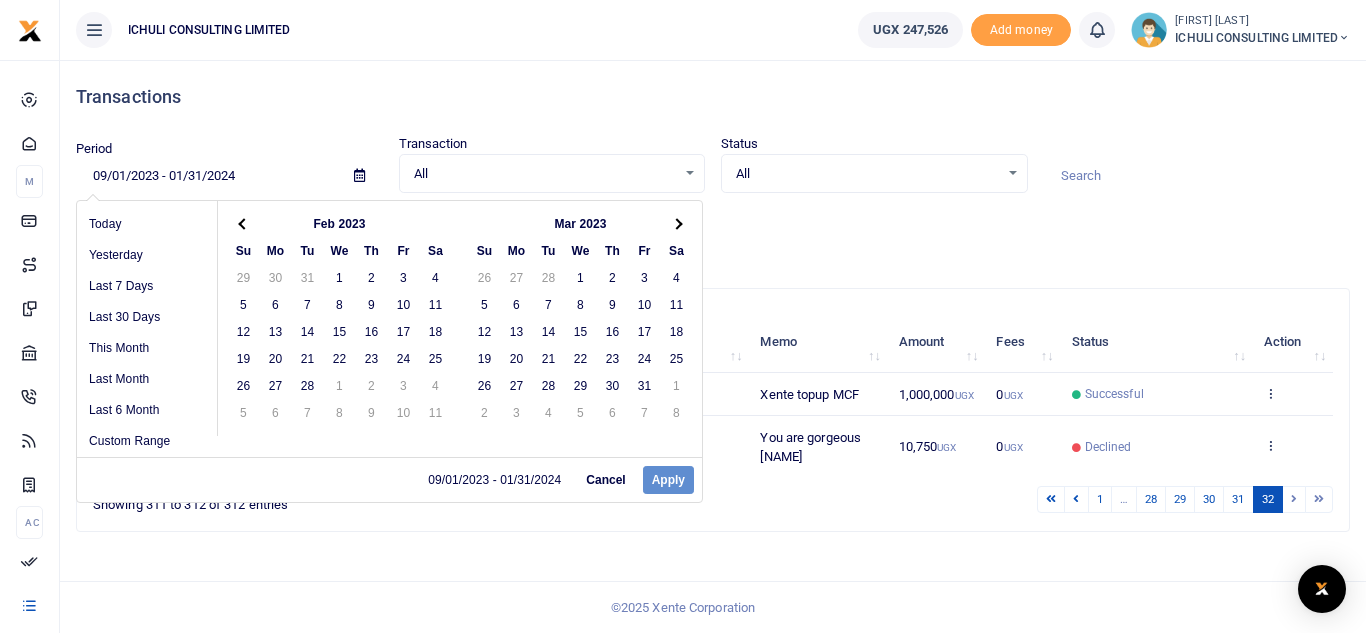 click at bounding box center (676, 223) 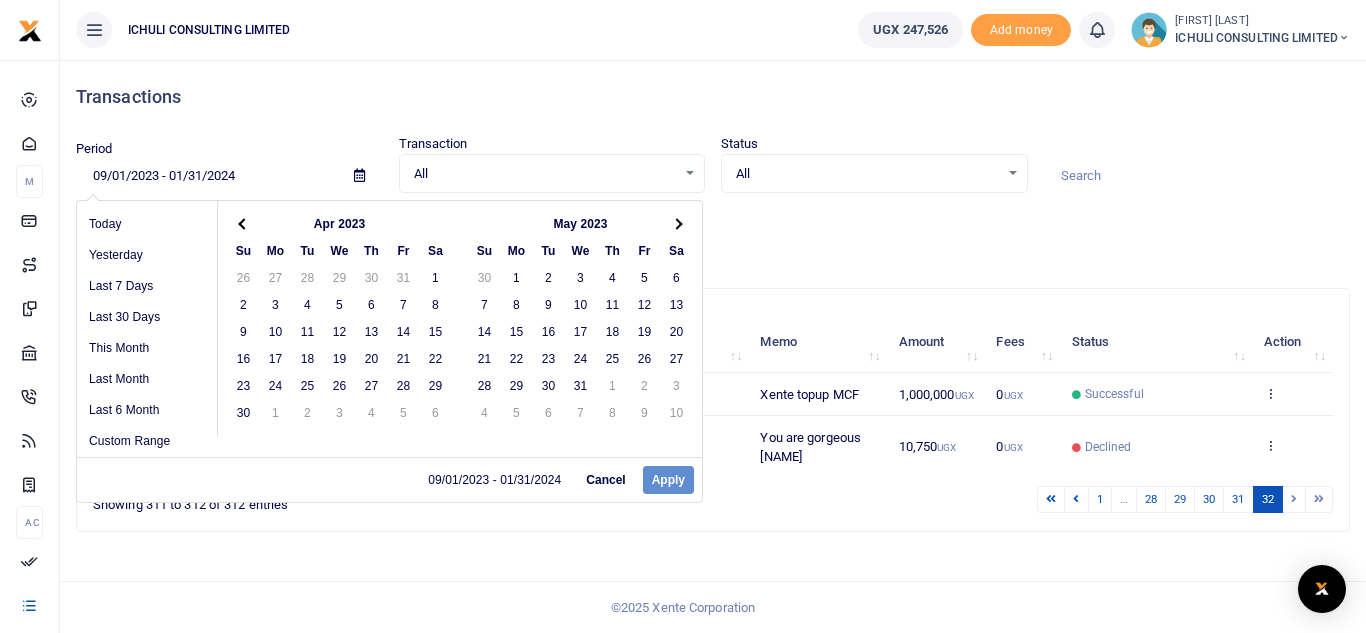 click at bounding box center [676, 223] 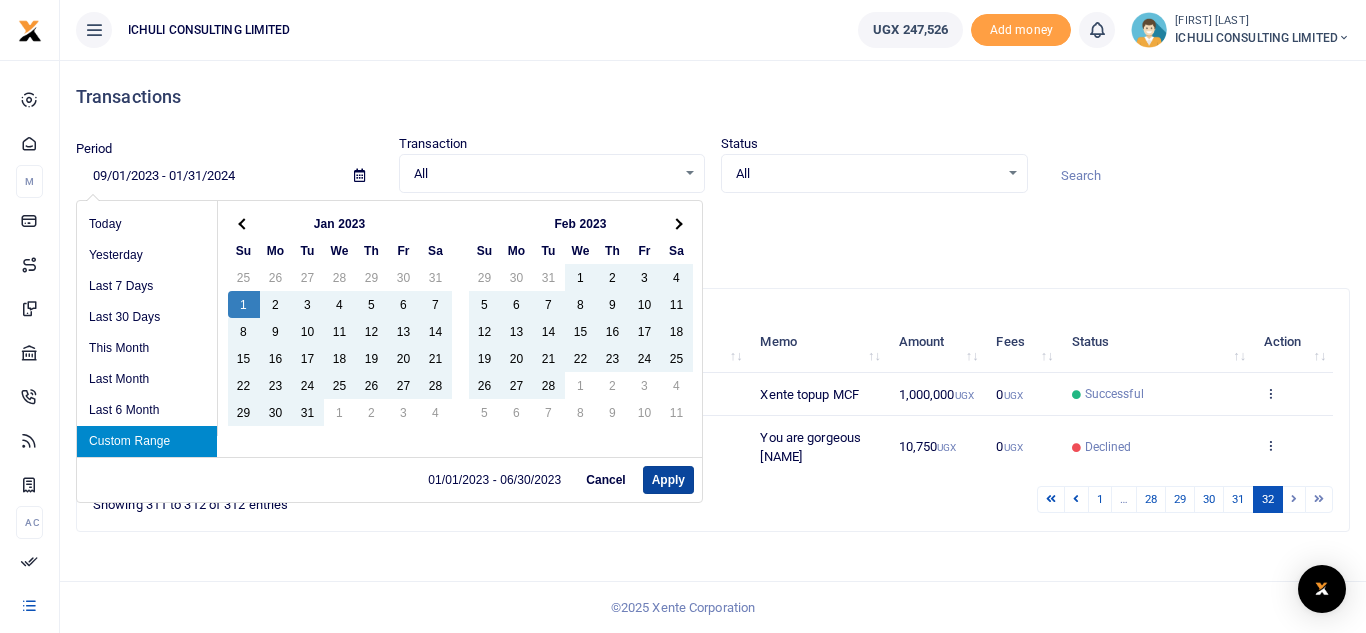 click on "Apply" at bounding box center (668, 480) 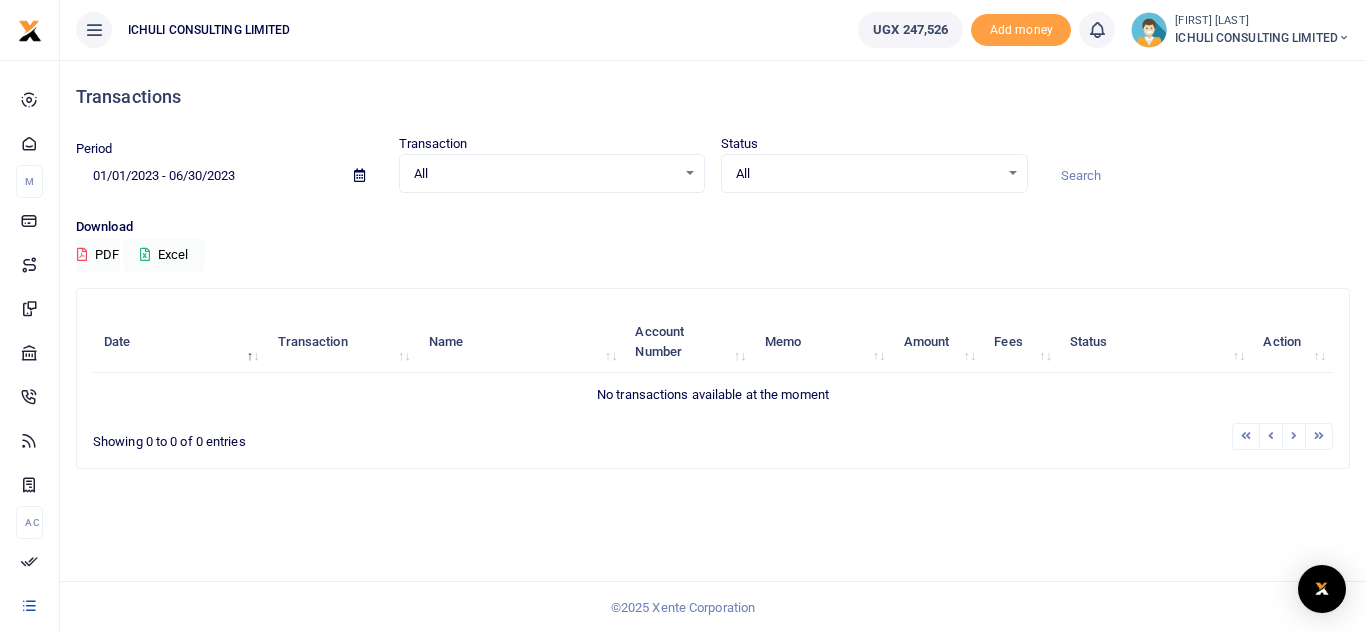 click at bounding box center [359, 175] 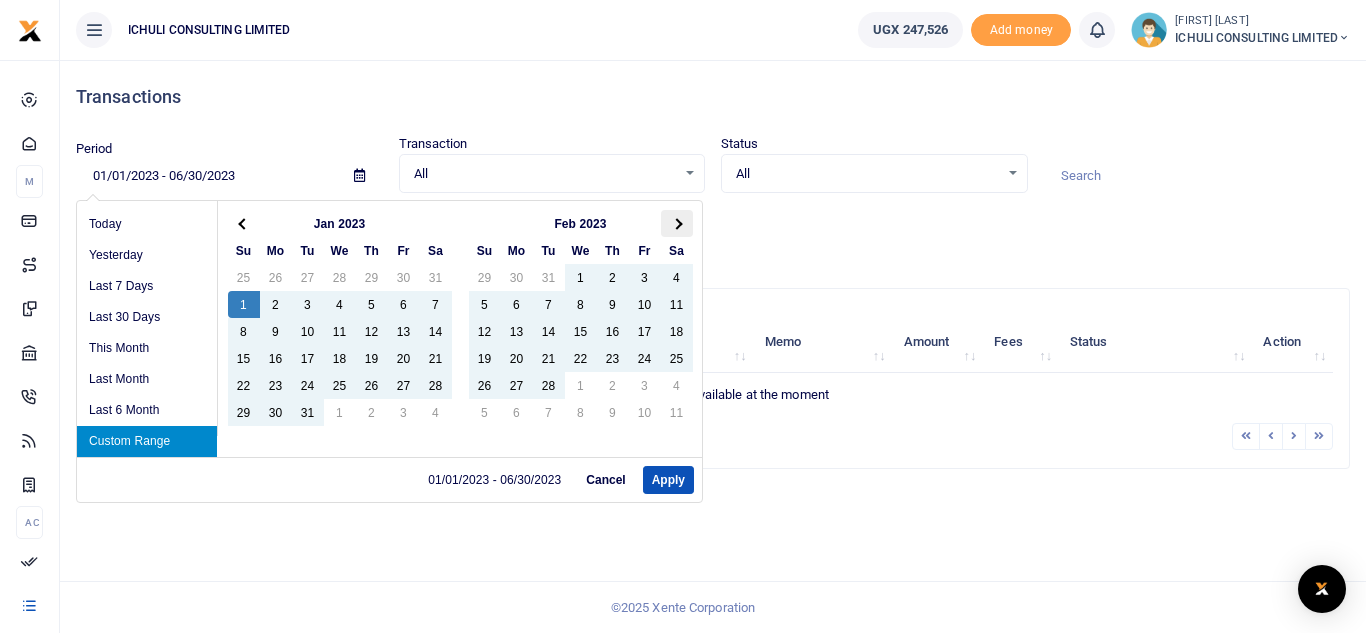 click at bounding box center [677, 223] 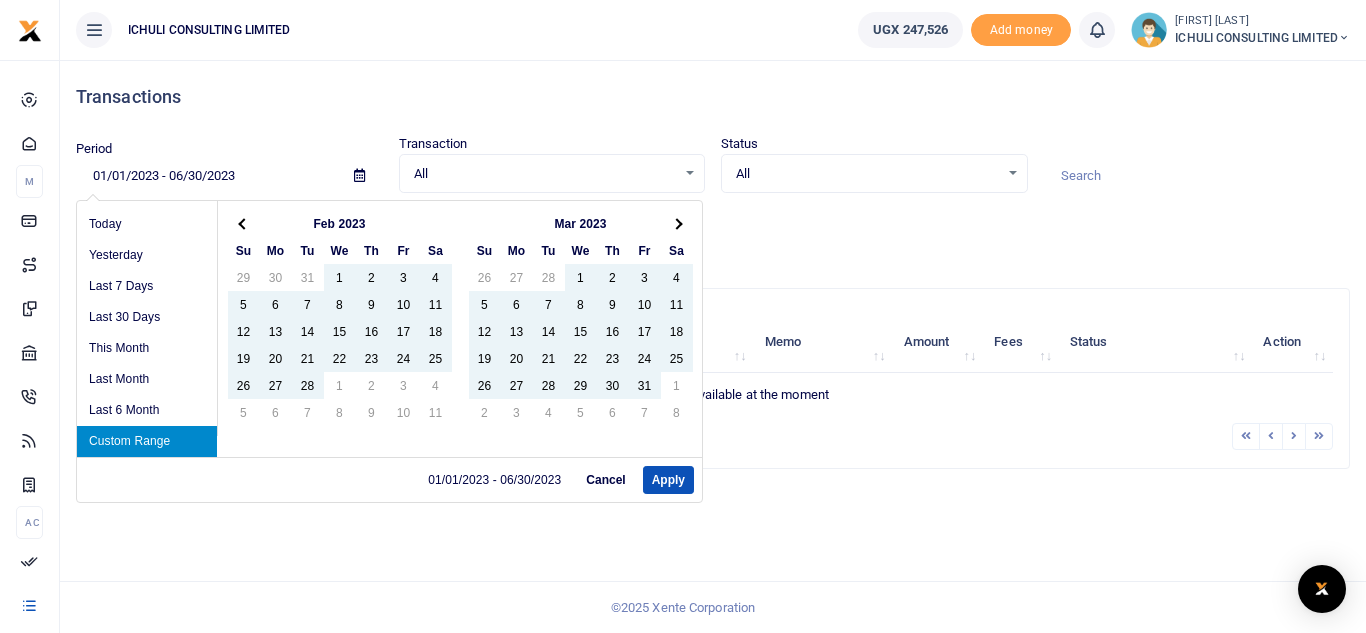 click at bounding box center [677, 223] 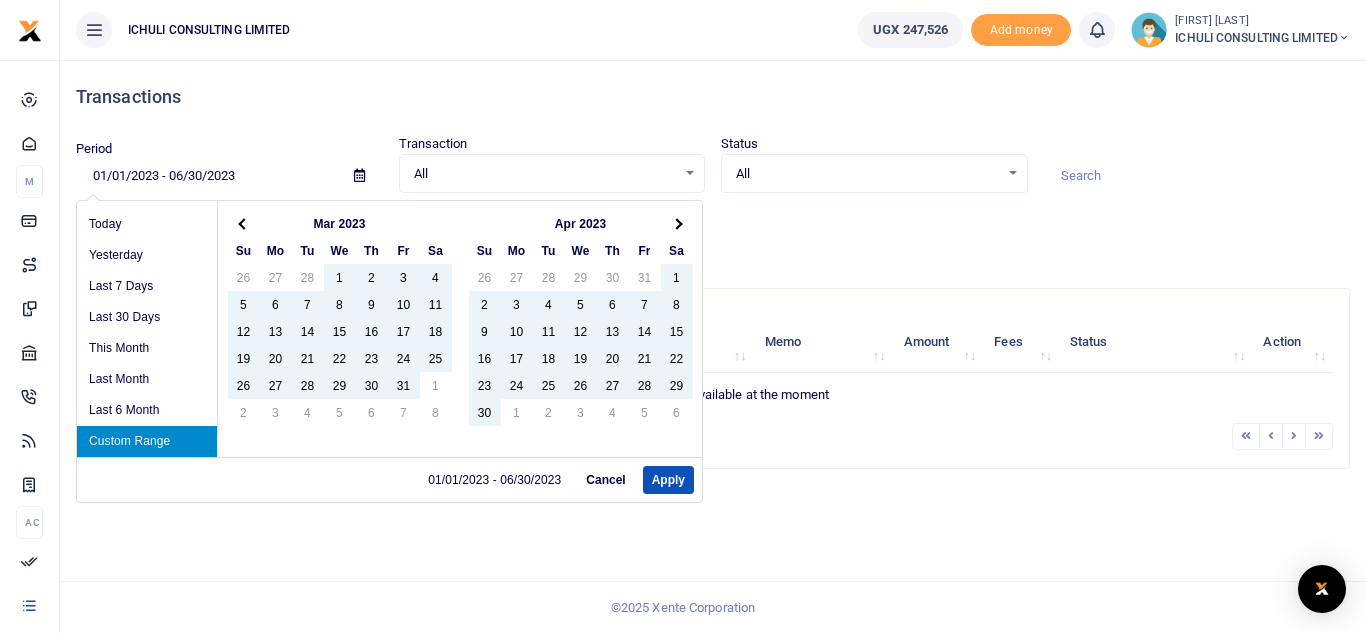click at bounding box center (677, 223) 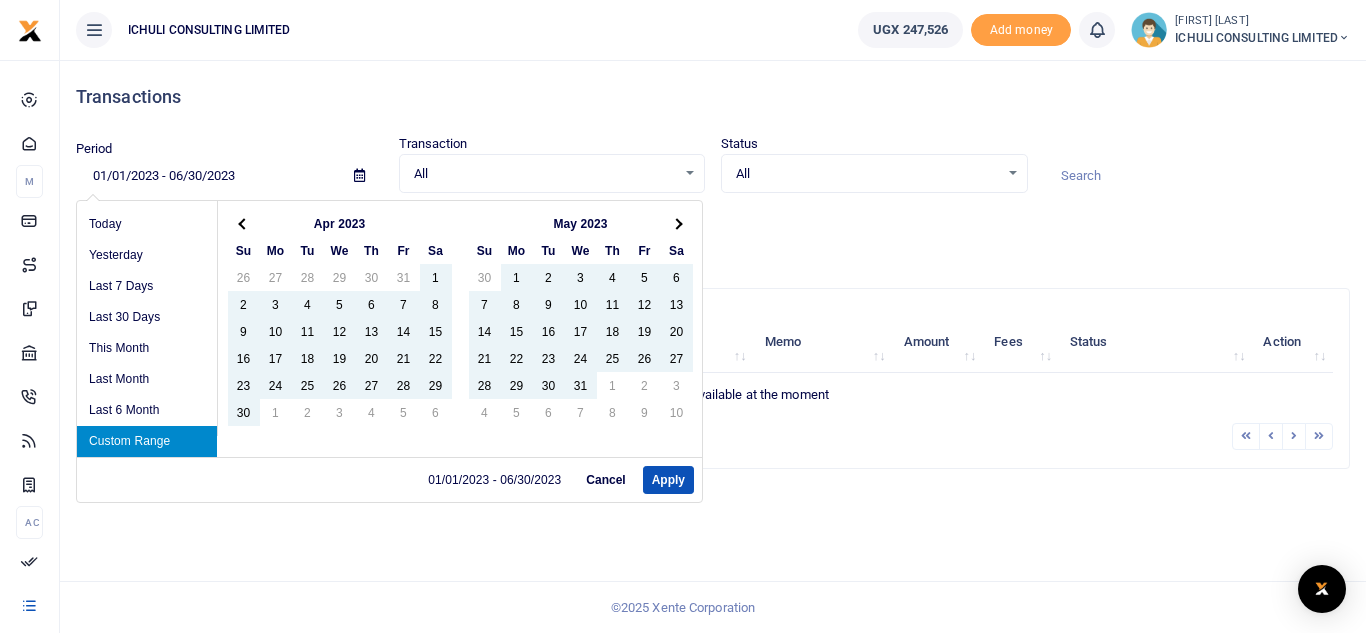 click at bounding box center (677, 223) 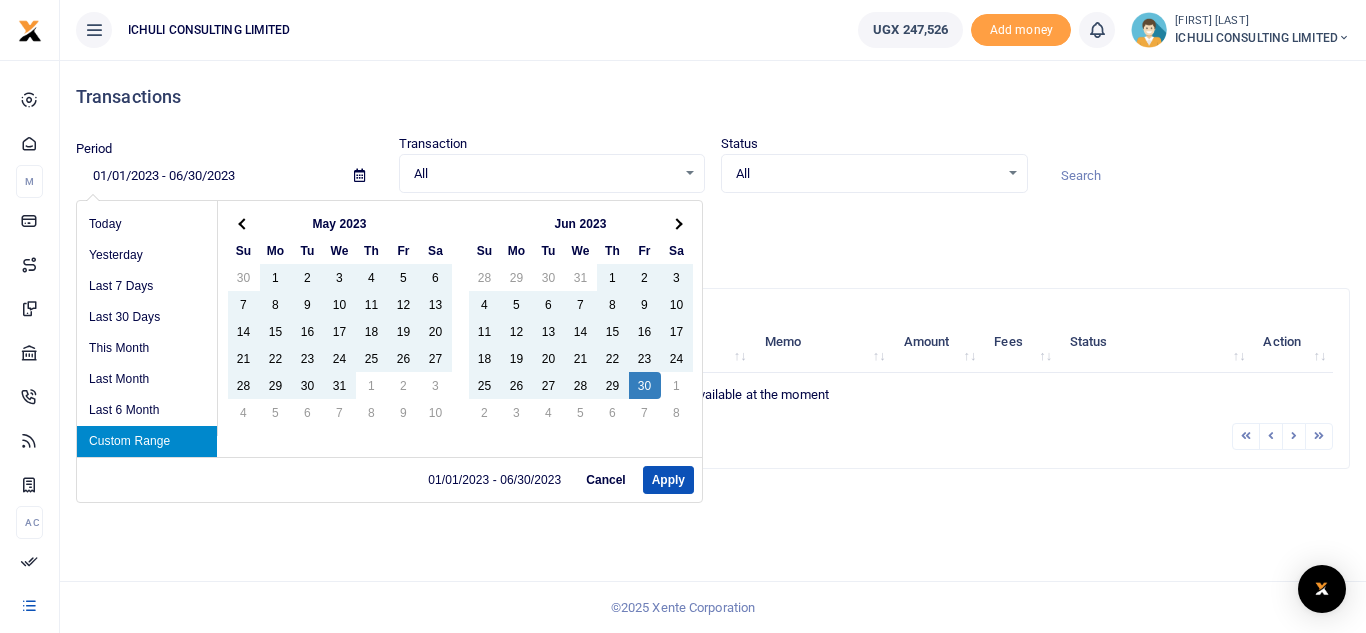 click at bounding box center [677, 223] 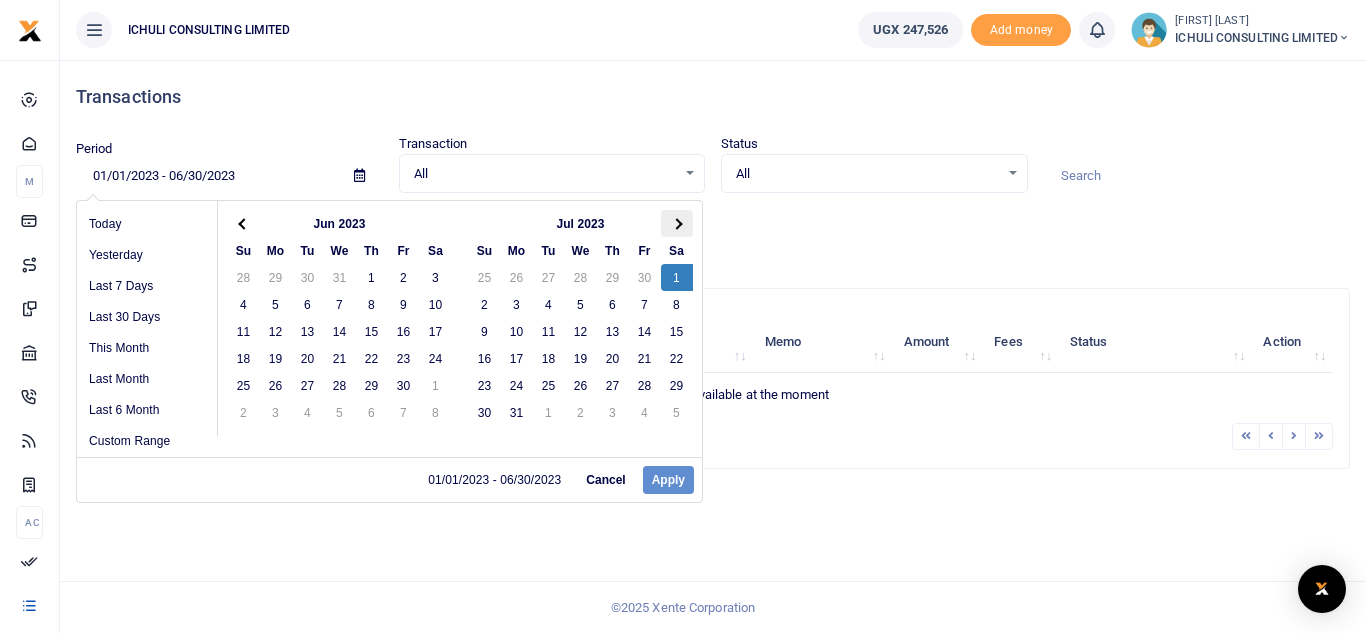 click at bounding box center (676, 223) 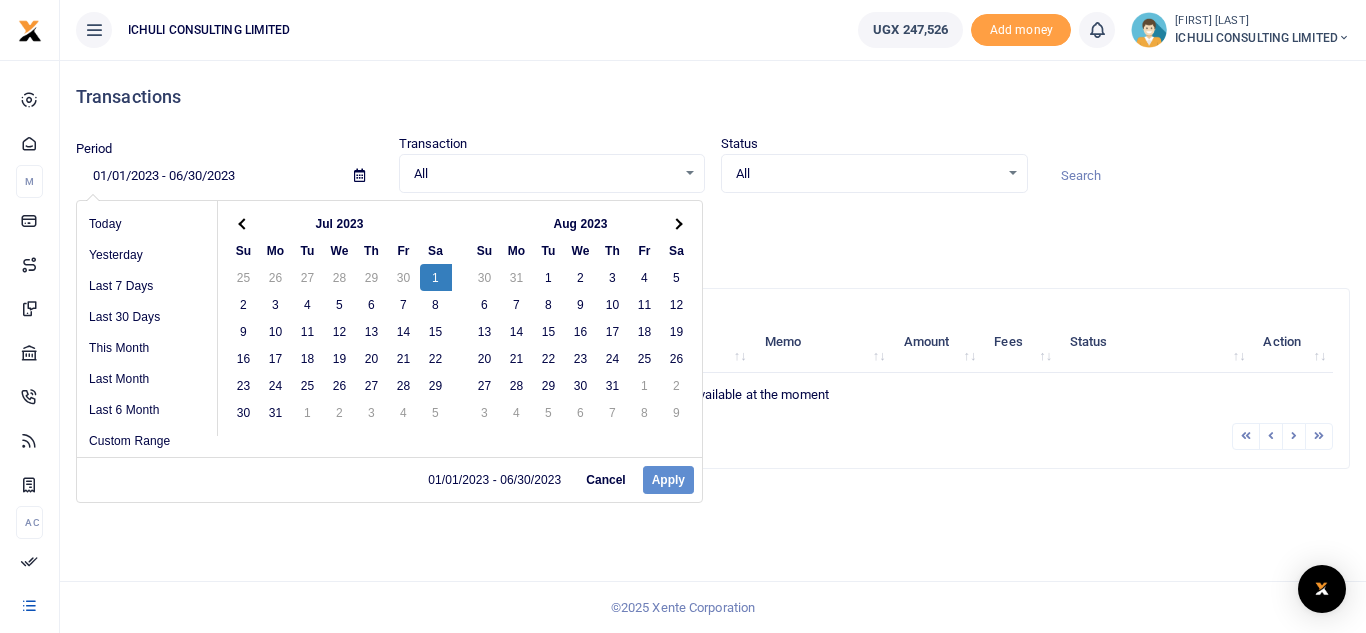 click at bounding box center (676, 223) 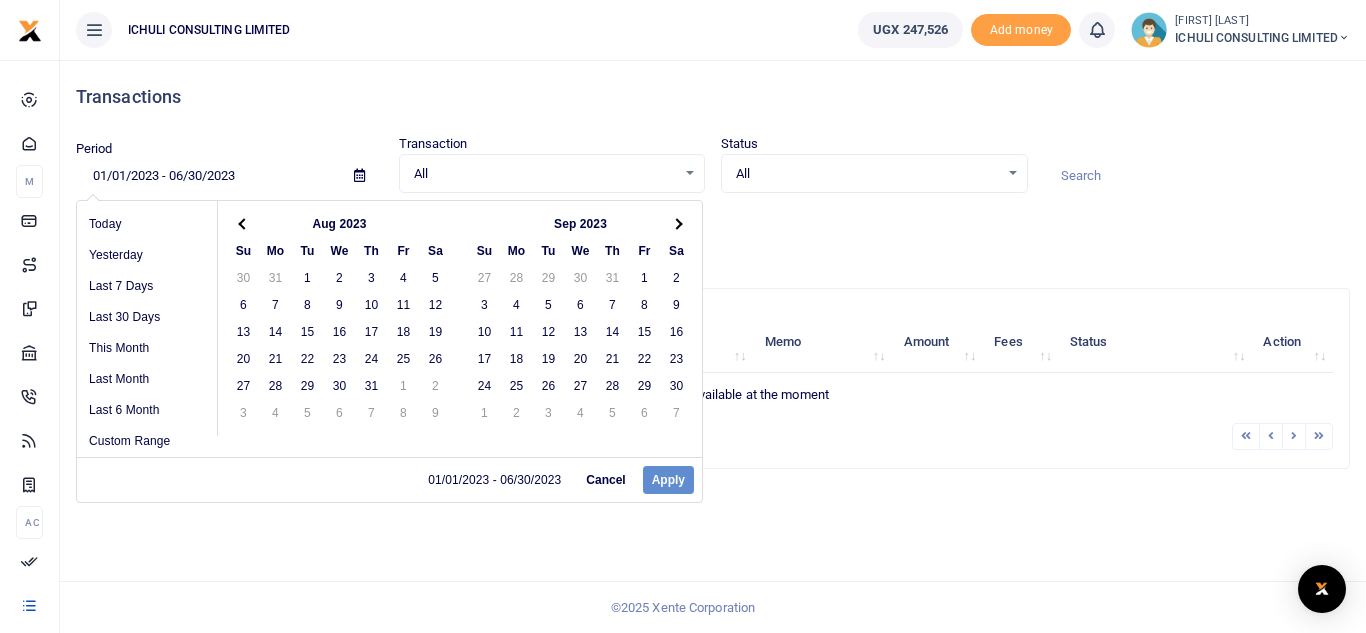click at bounding box center (676, 223) 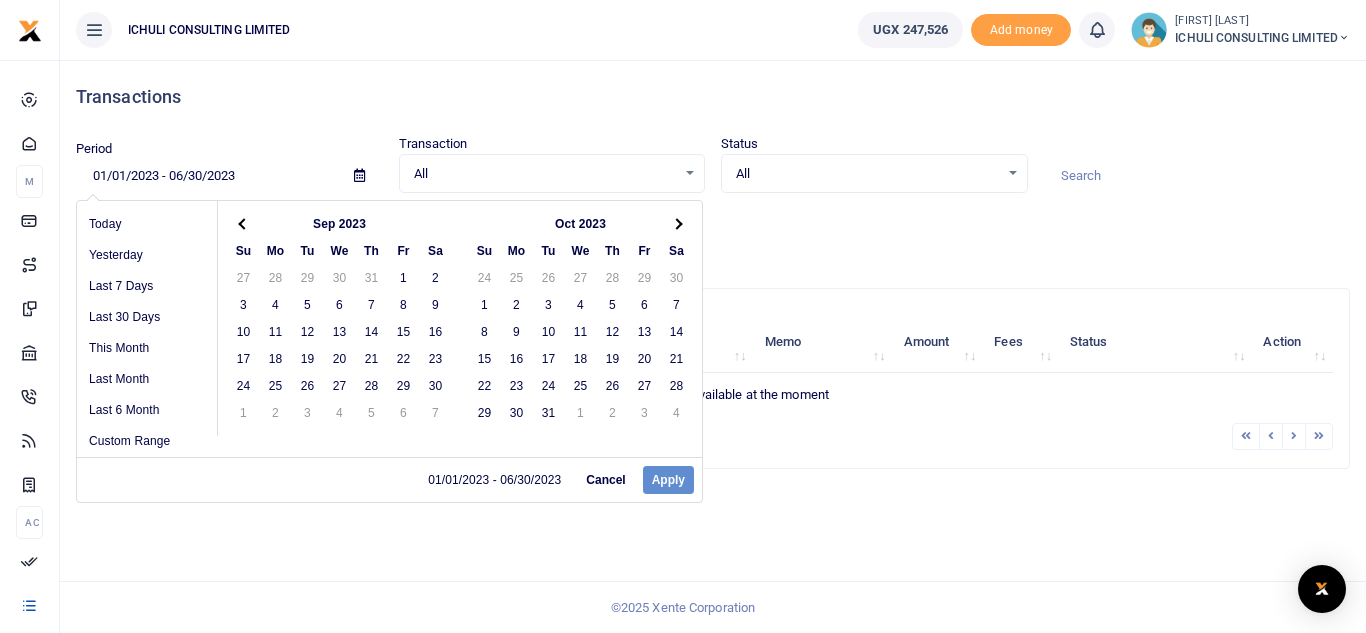 click at bounding box center [676, 223] 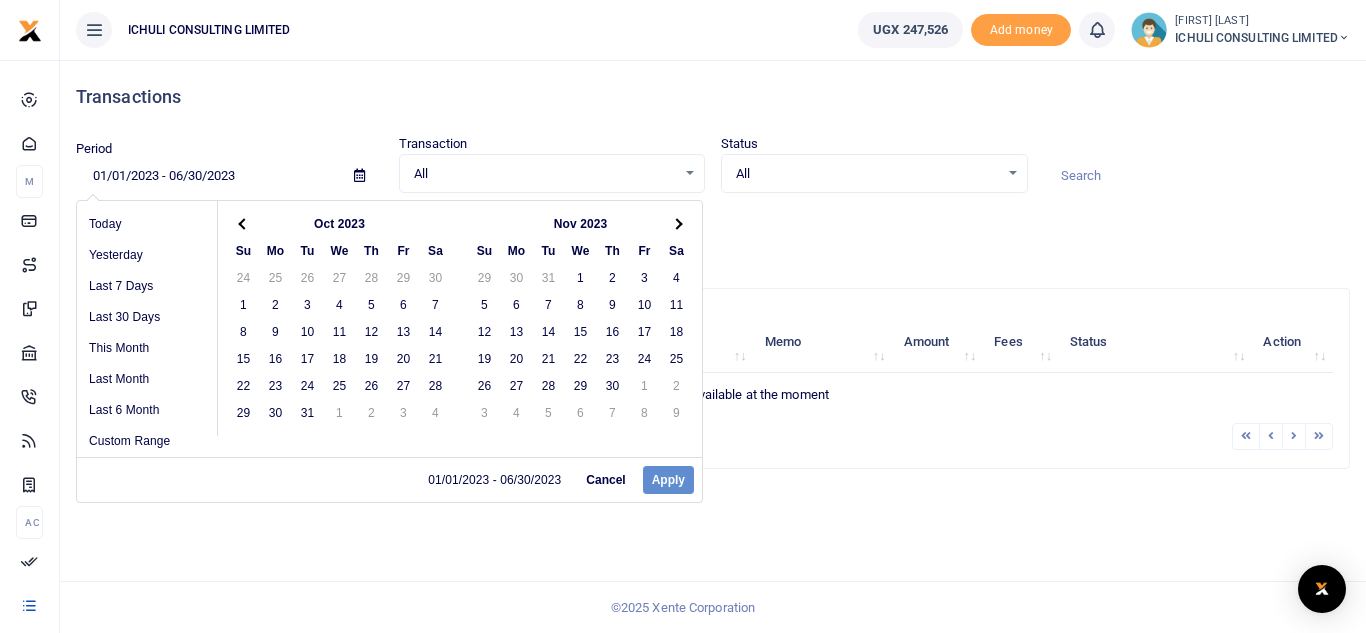 click at bounding box center [676, 223] 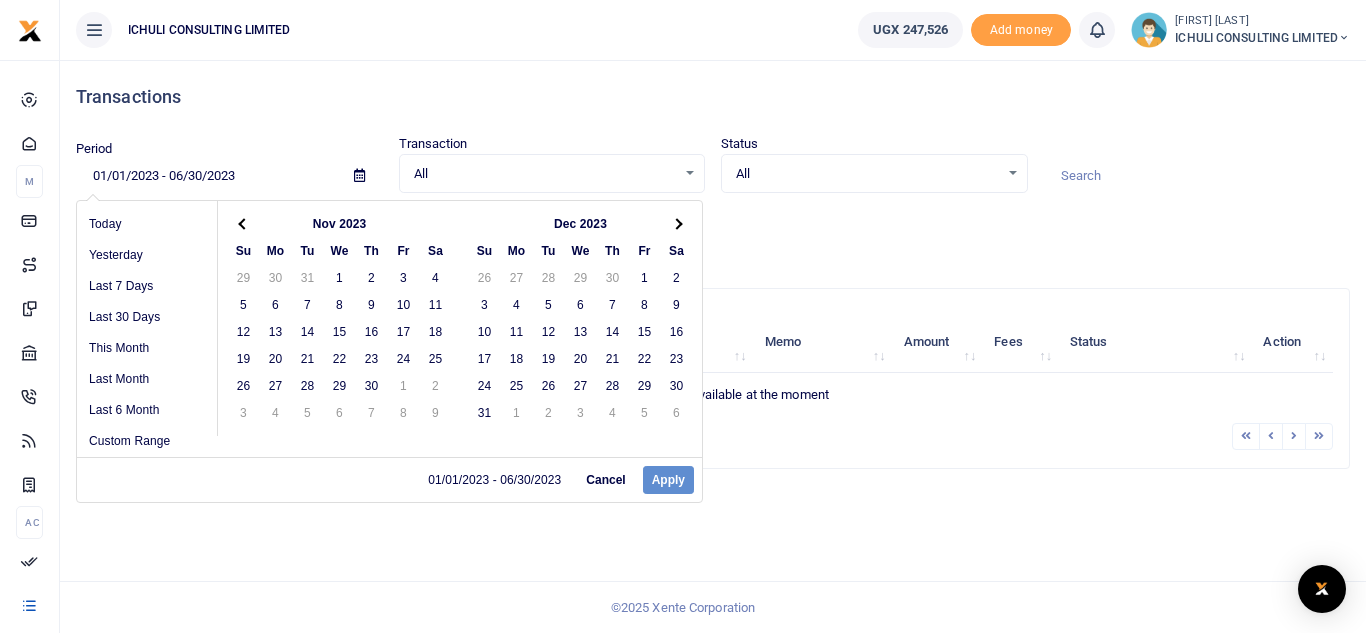 click at bounding box center (676, 223) 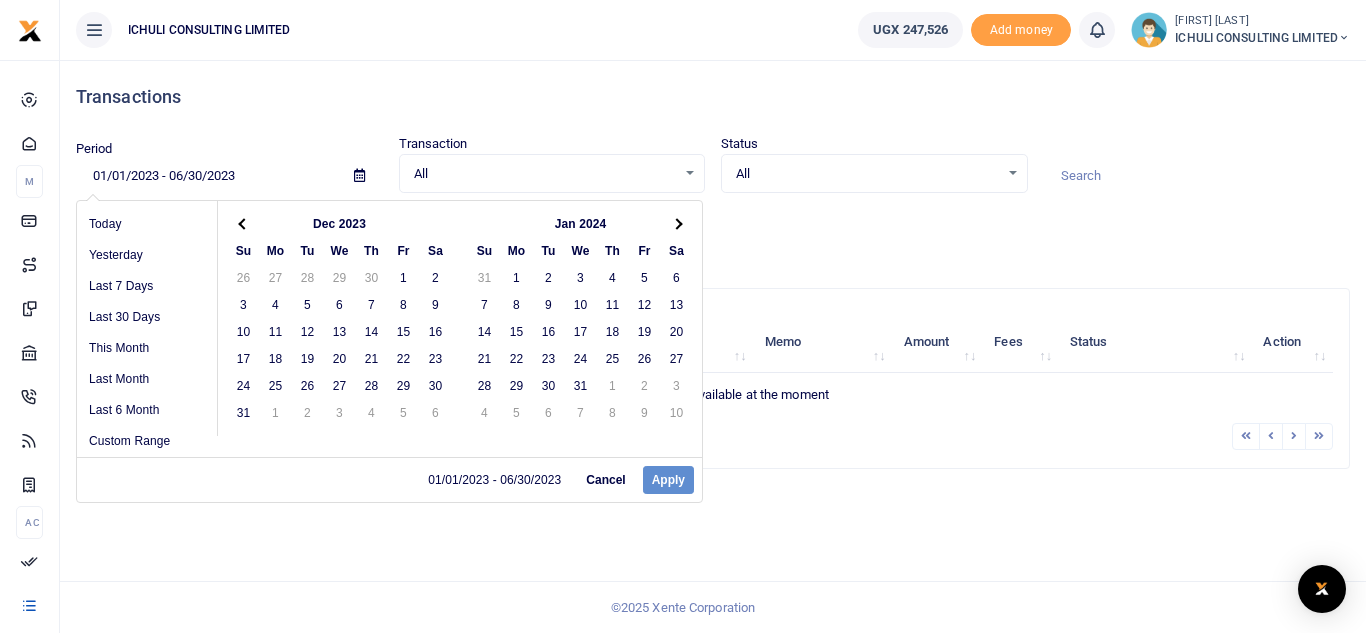 click at bounding box center (676, 223) 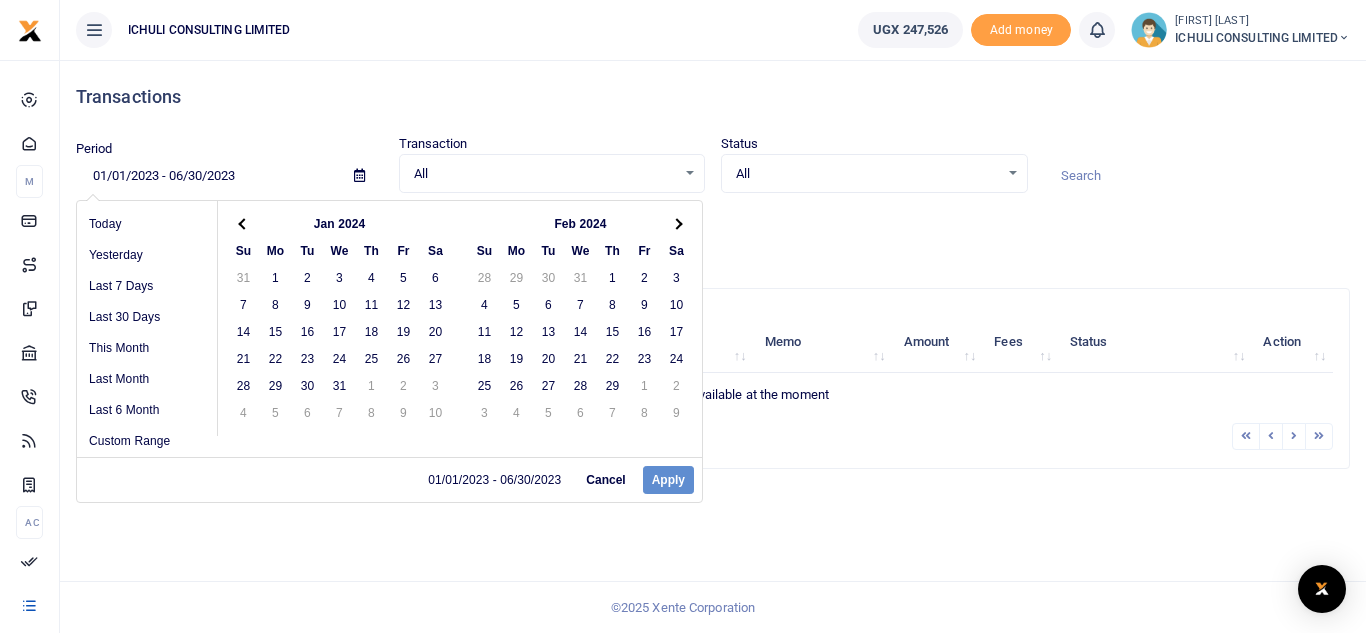 click at bounding box center [676, 223] 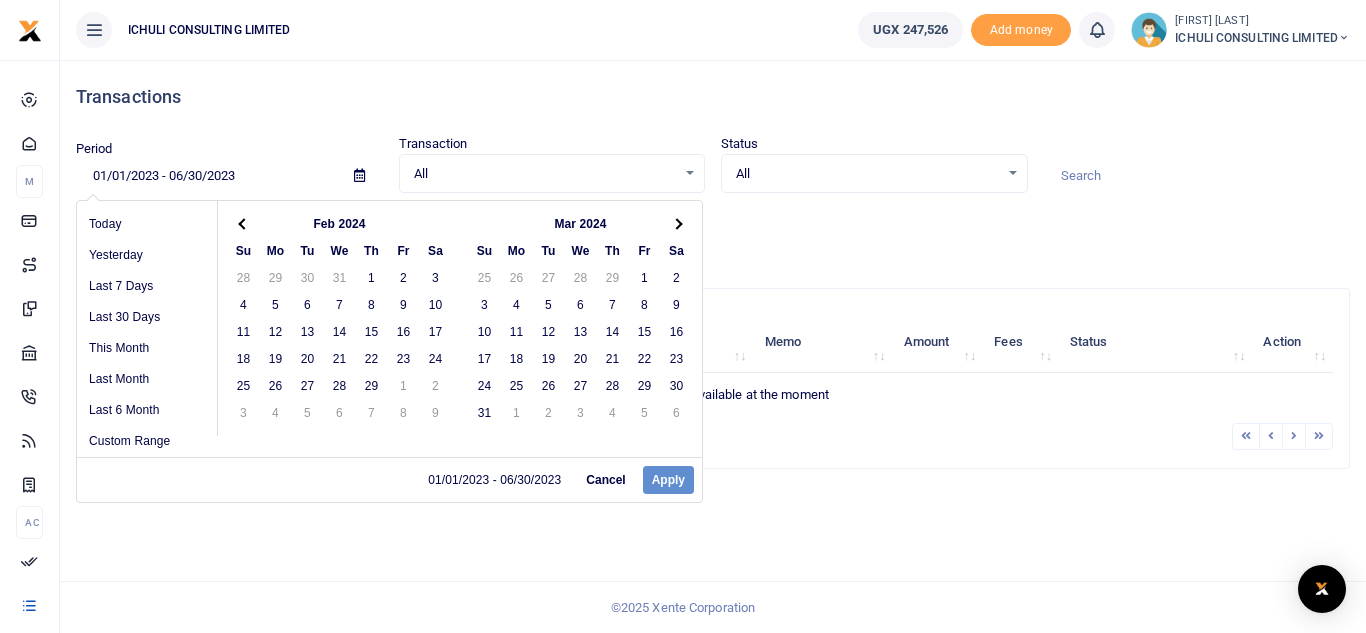 click at bounding box center [676, 223] 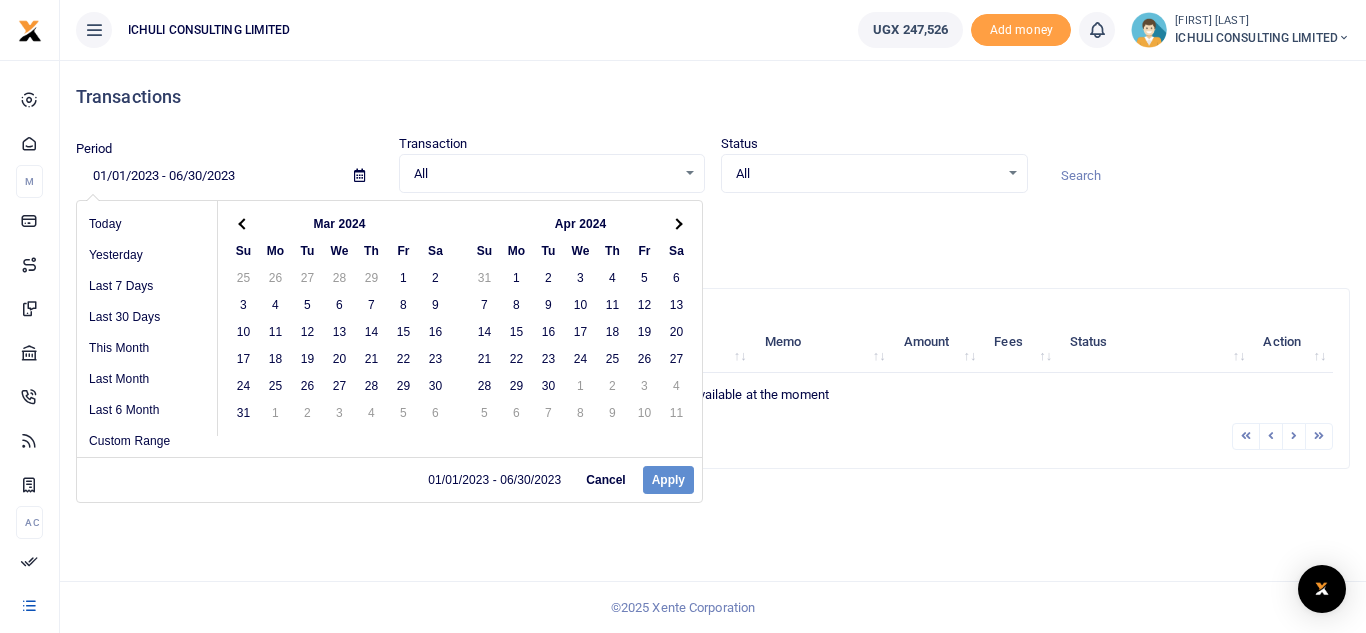 click at bounding box center [676, 223] 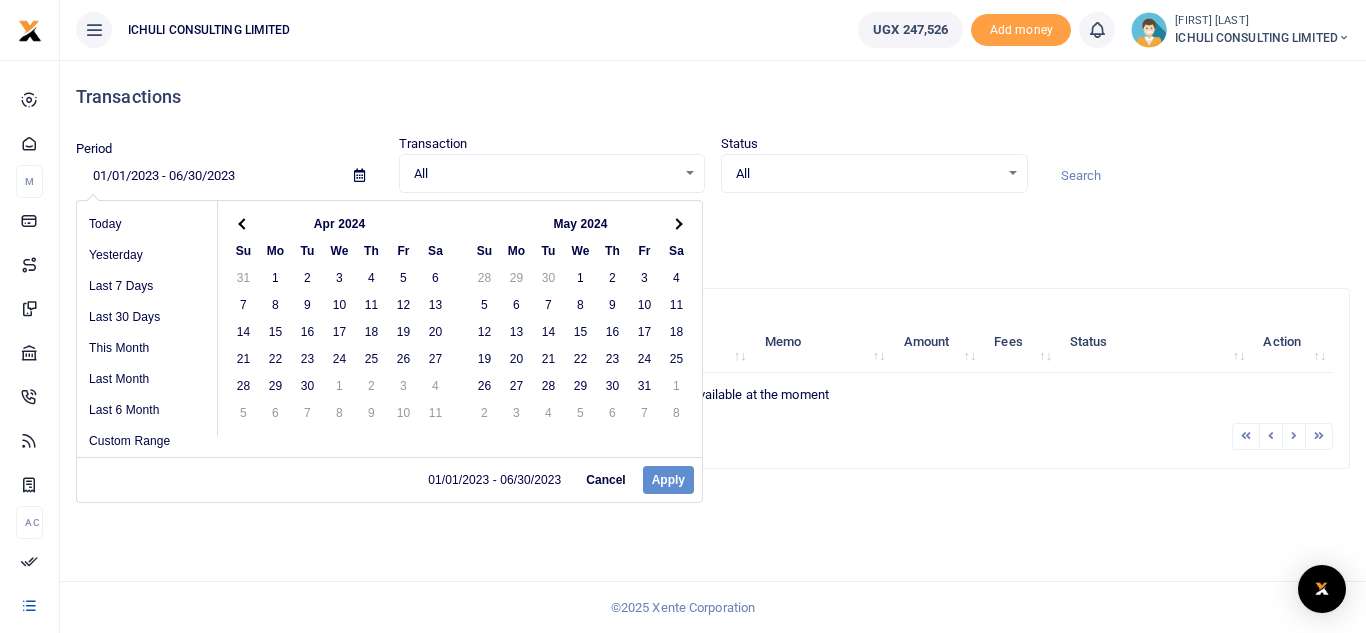 click at bounding box center (676, 223) 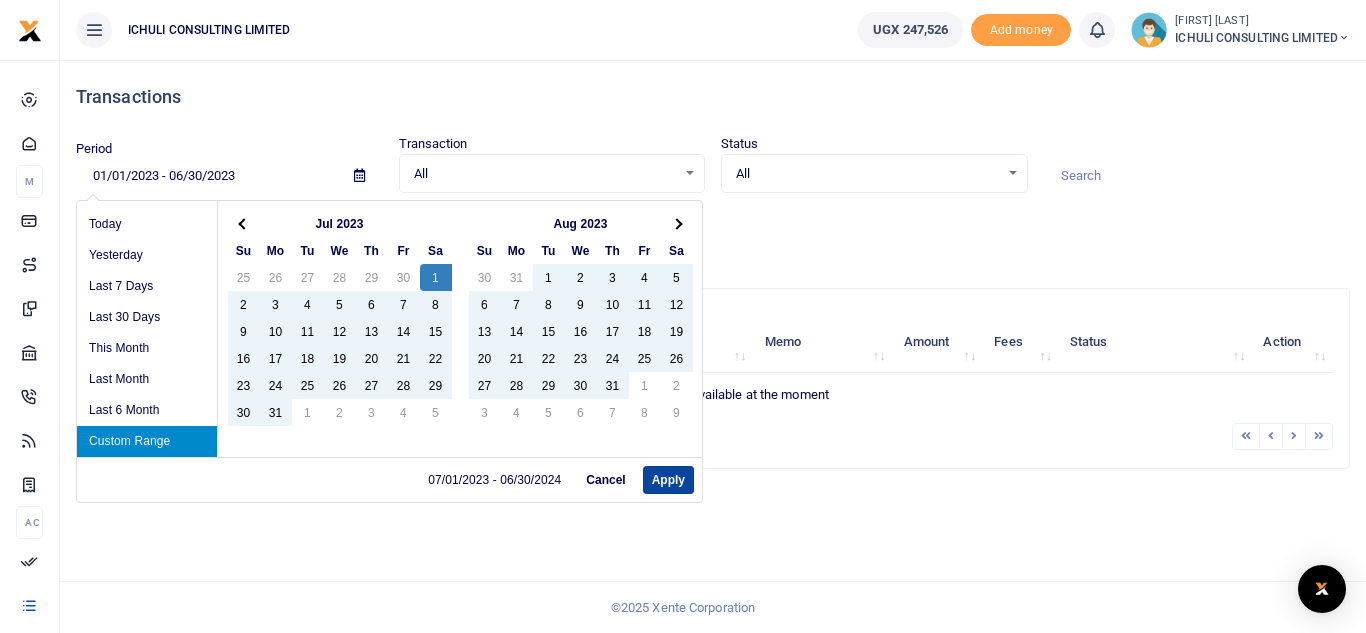 click on "Apply" at bounding box center (668, 480) 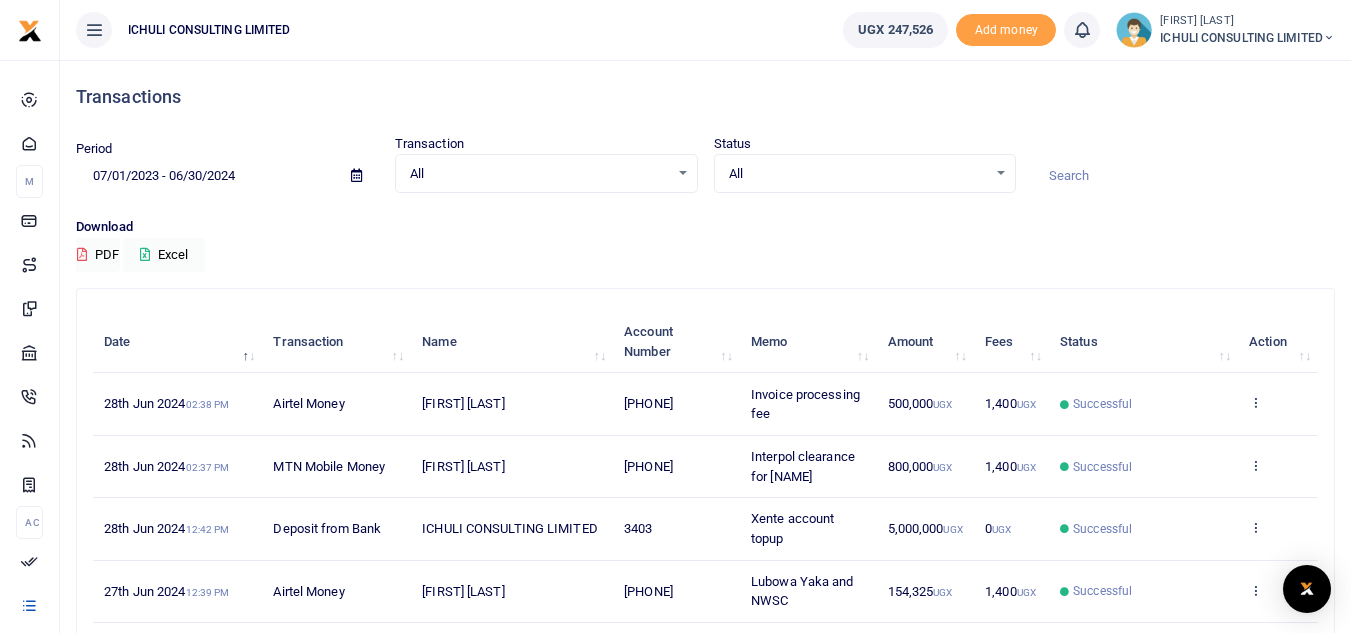scroll, scrollTop: 501, scrollLeft: 0, axis: vertical 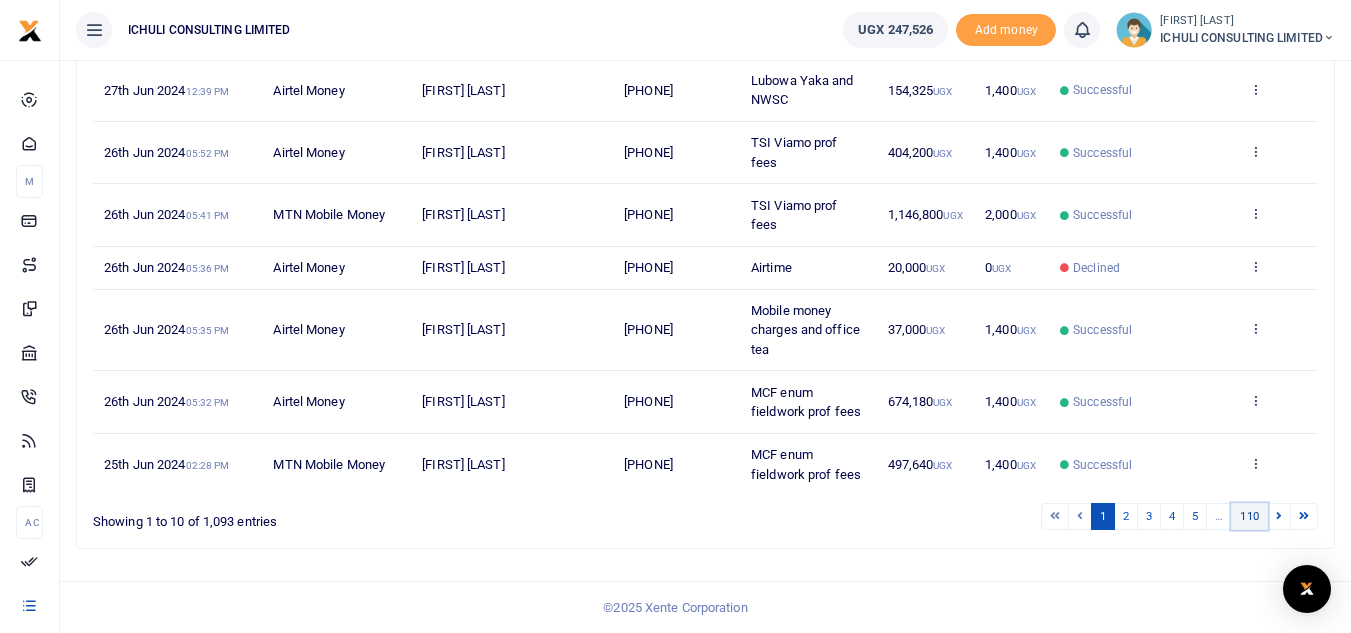 click on "110" at bounding box center [1249, 516] 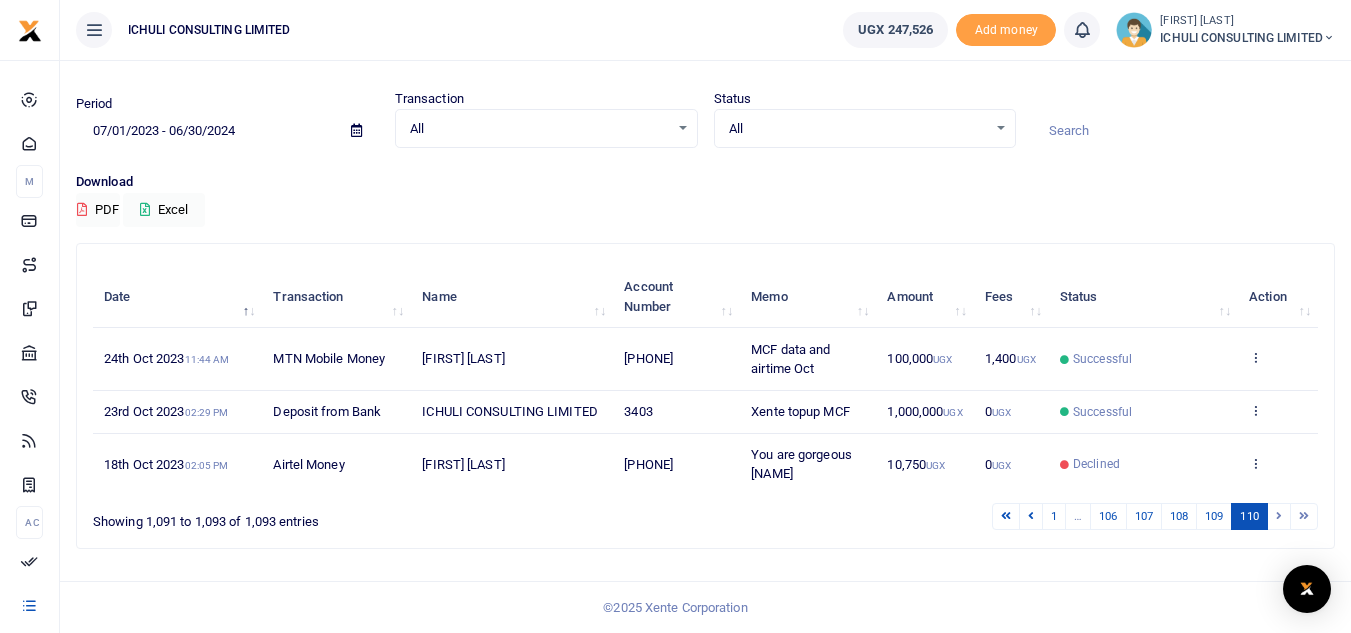 scroll, scrollTop: 45, scrollLeft: 0, axis: vertical 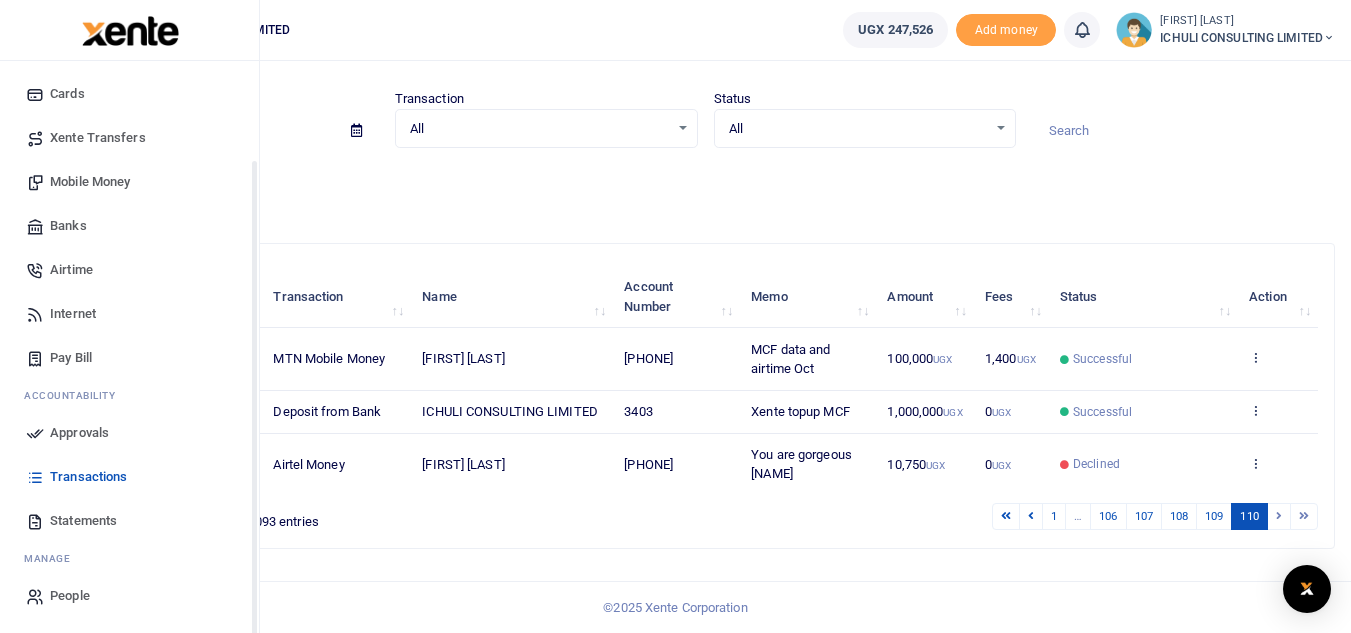 drag, startPoint x: 252, startPoint y: 452, endPoint x: 250, endPoint y: 562, distance: 110.01818 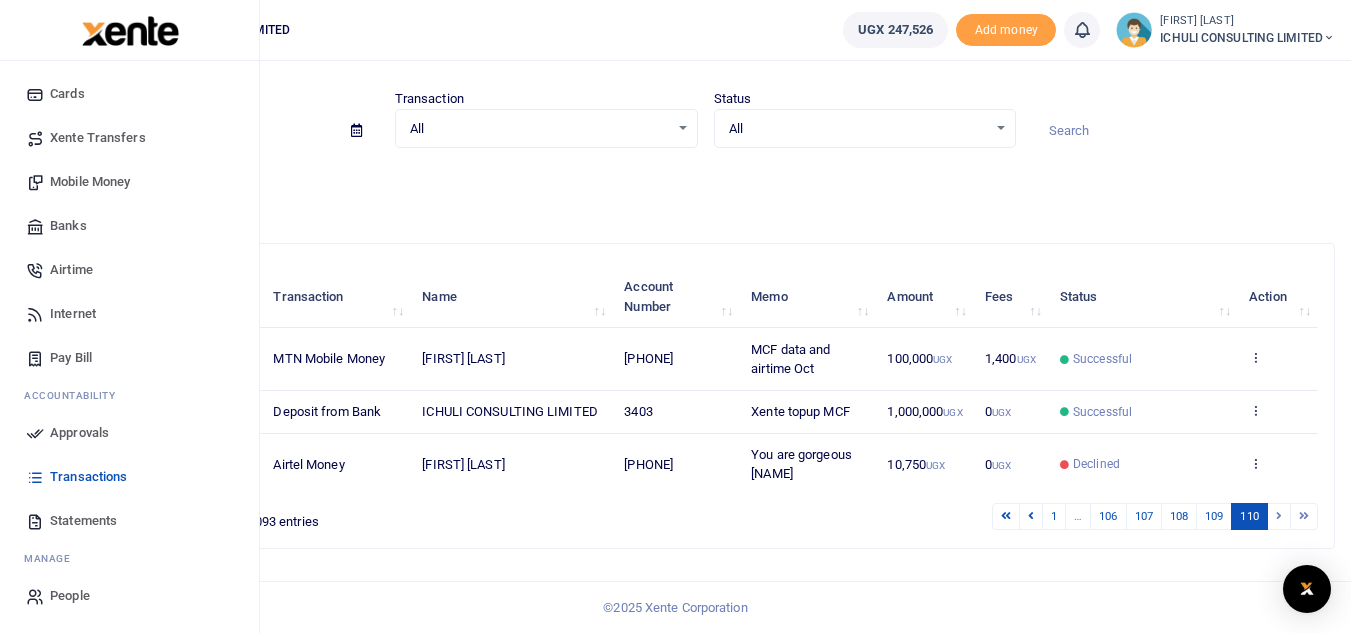 click on "Statements" at bounding box center (83, 521) 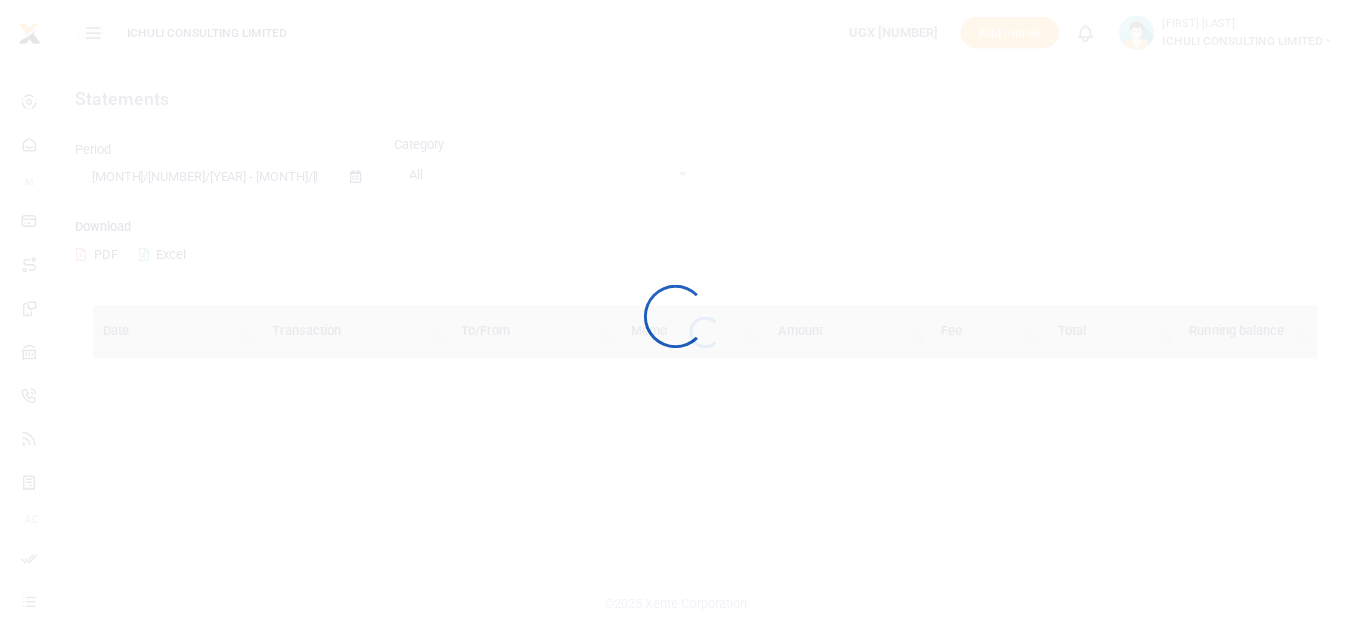 scroll, scrollTop: 0, scrollLeft: 0, axis: both 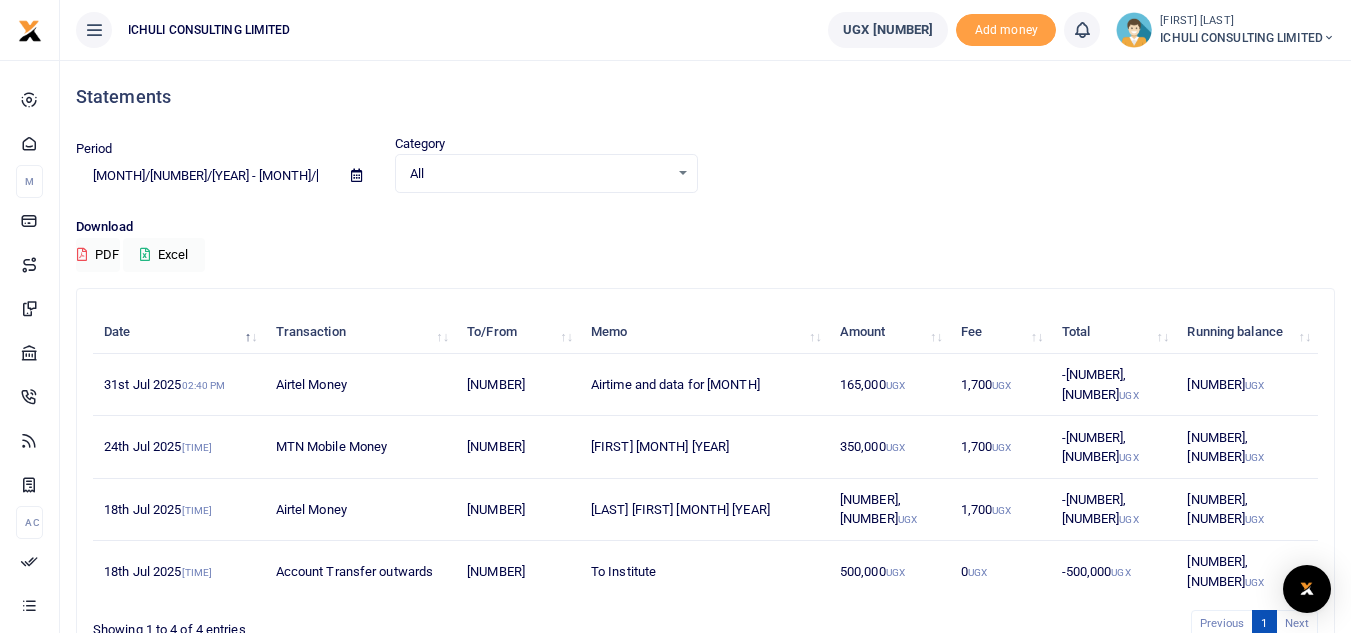 click at bounding box center [356, 175] 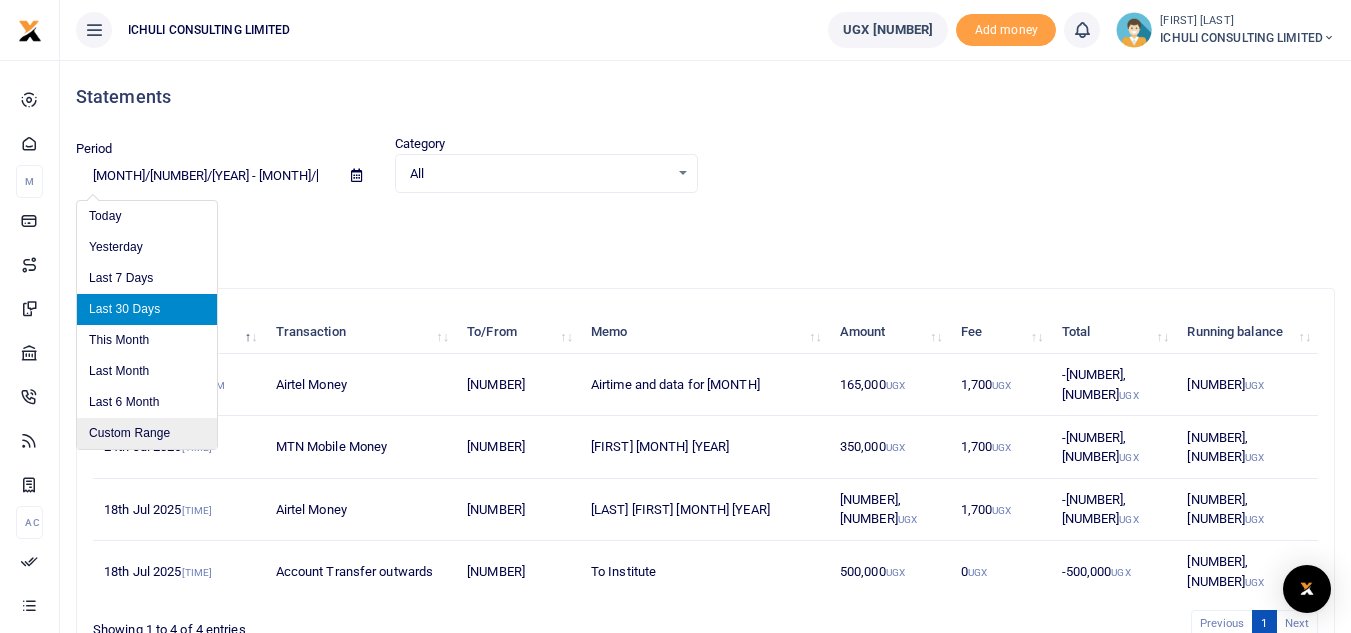 click on "Custom Range" at bounding box center (147, 433) 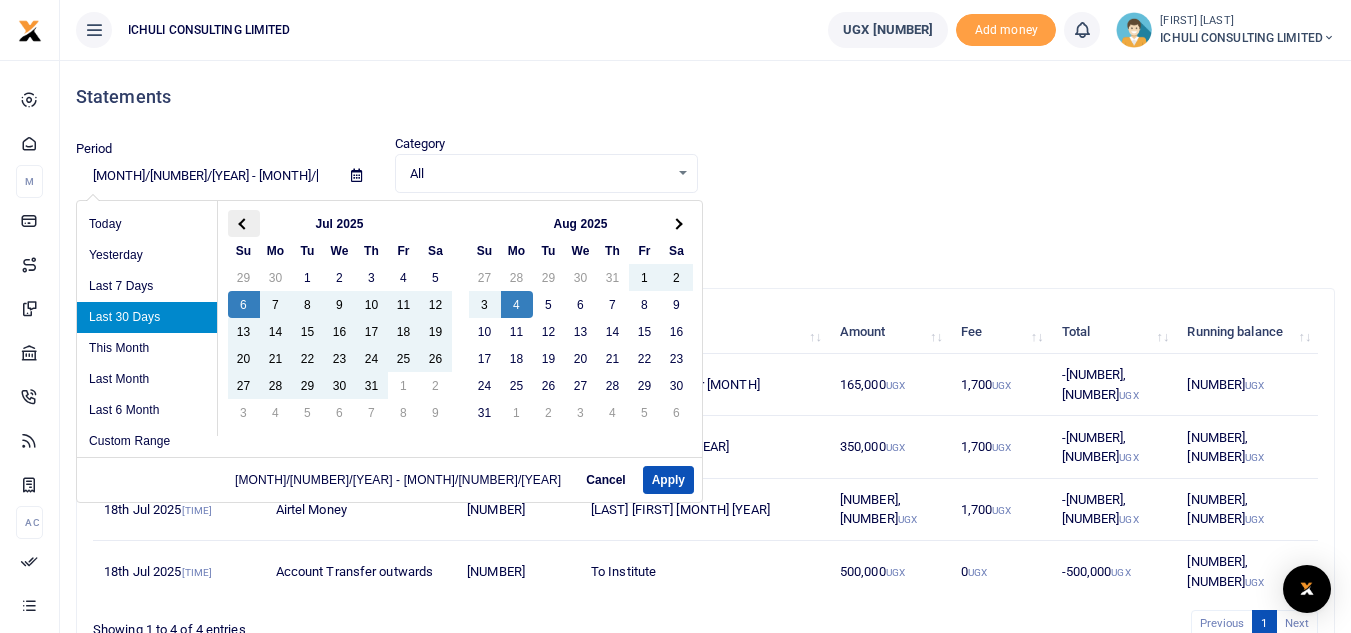 click at bounding box center (244, 223) 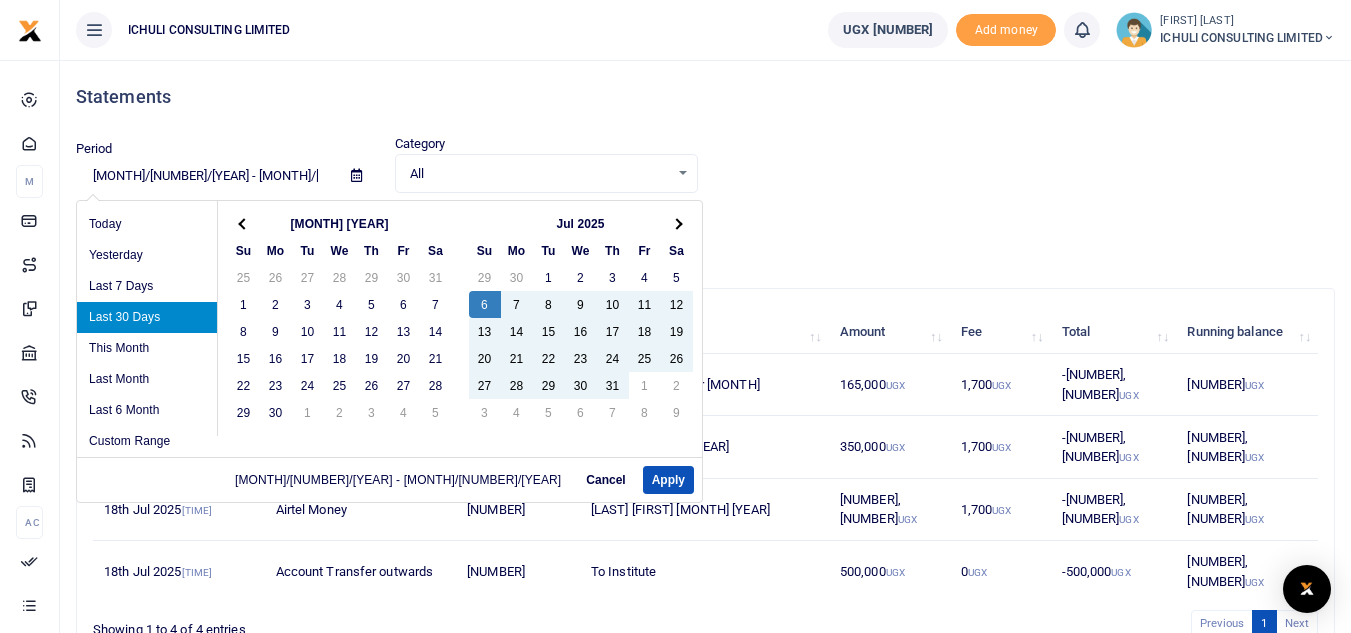 click at bounding box center [244, 223] 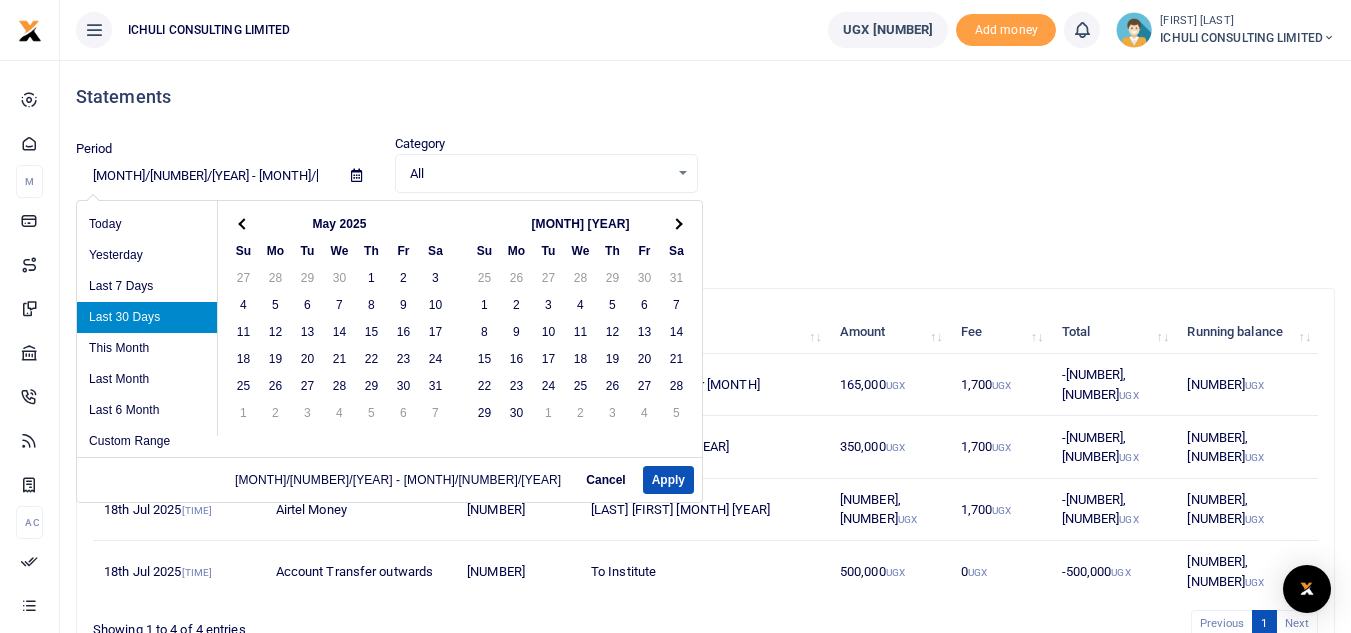 click at bounding box center [244, 223] 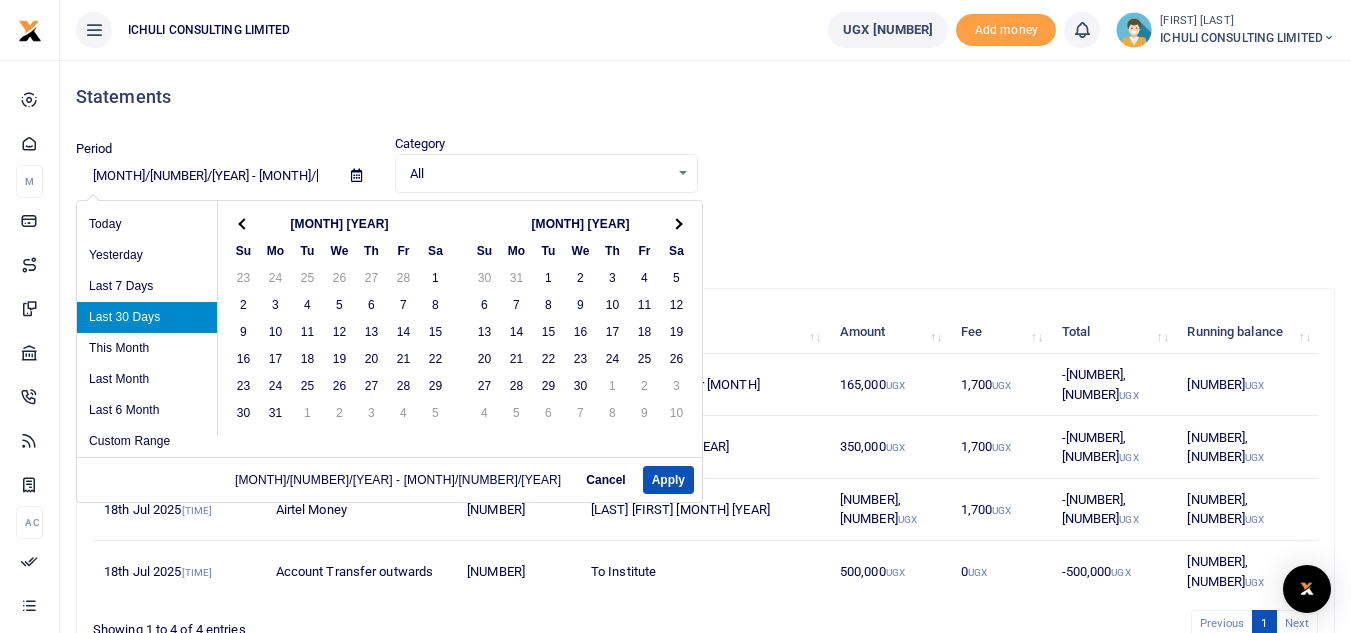 click at bounding box center [244, 223] 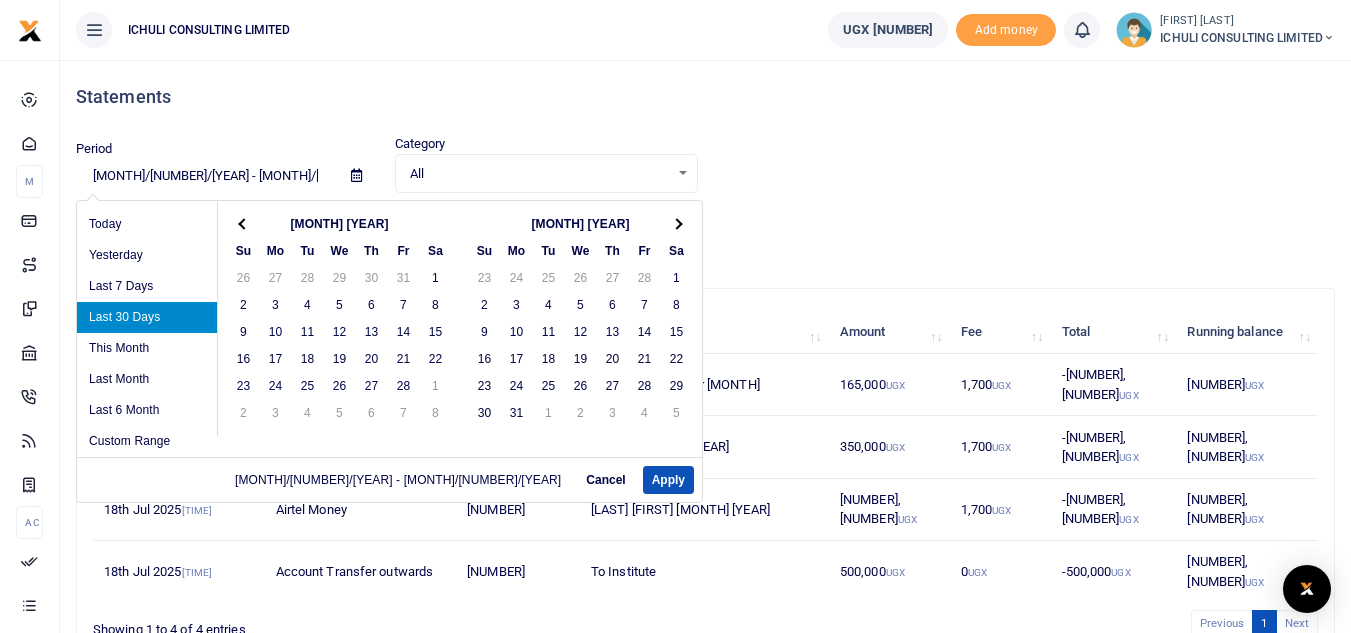 click at bounding box center (244, 223) 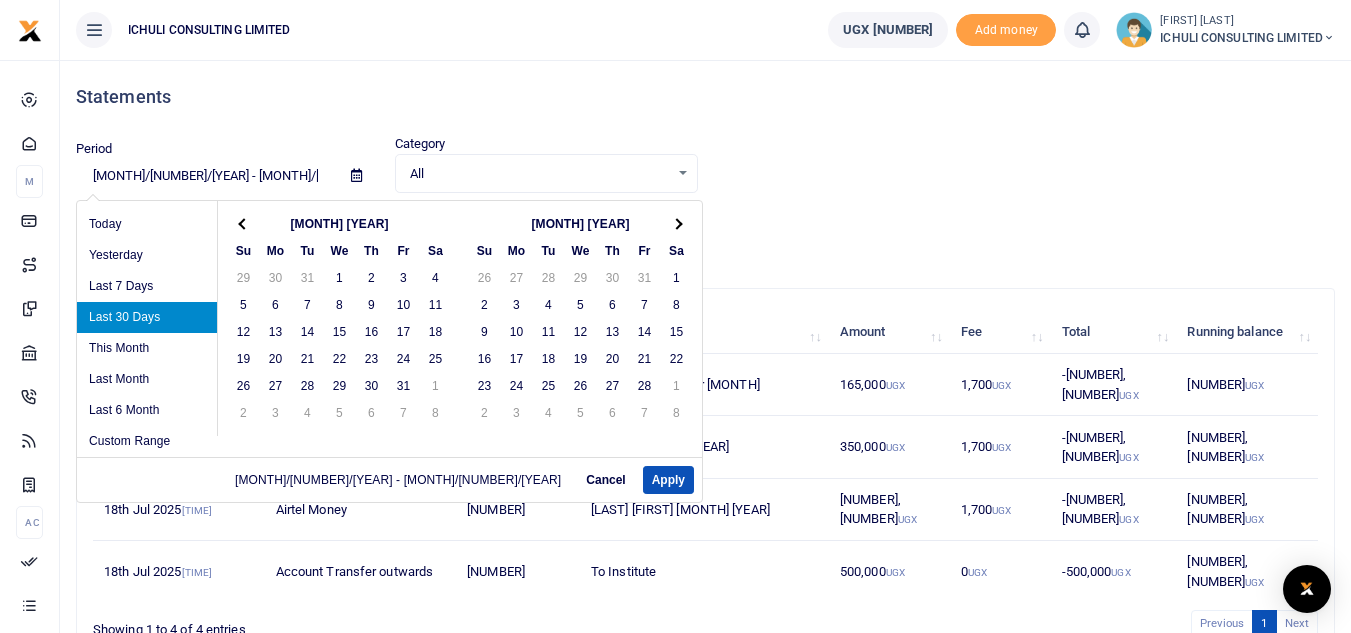 click at bounding box center (244, 223) 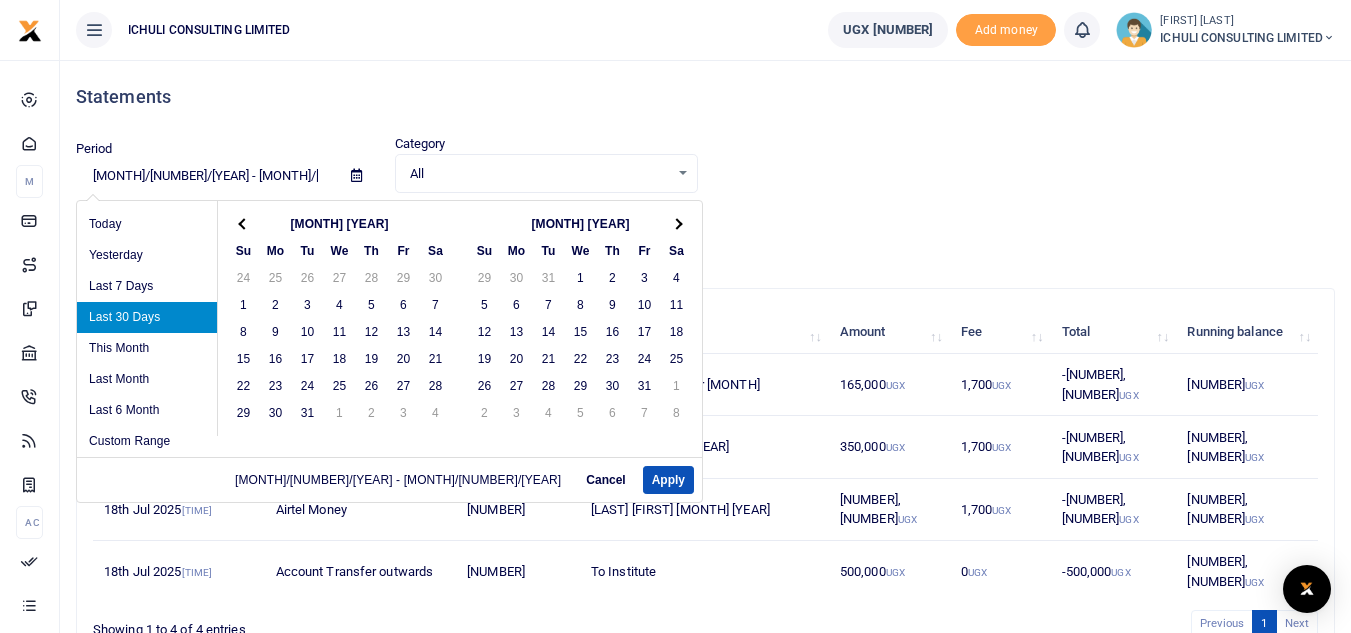 click at bounding box center [244, 223] 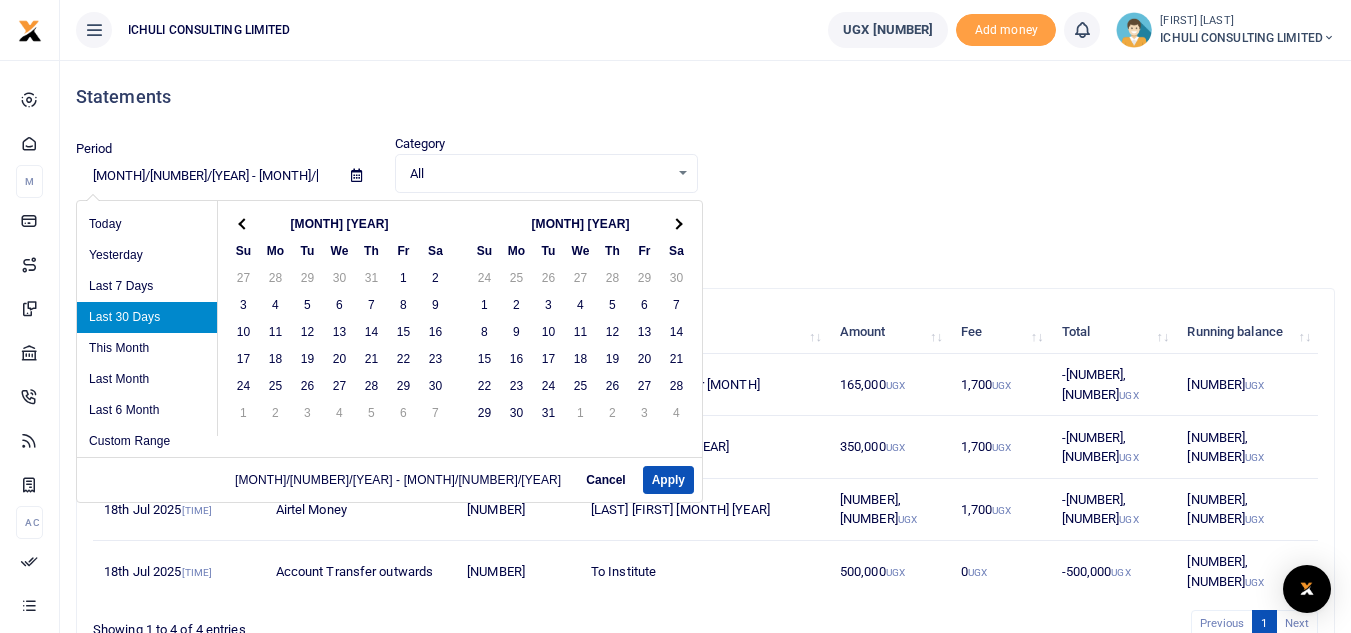 click at bounding box center [244, 223] 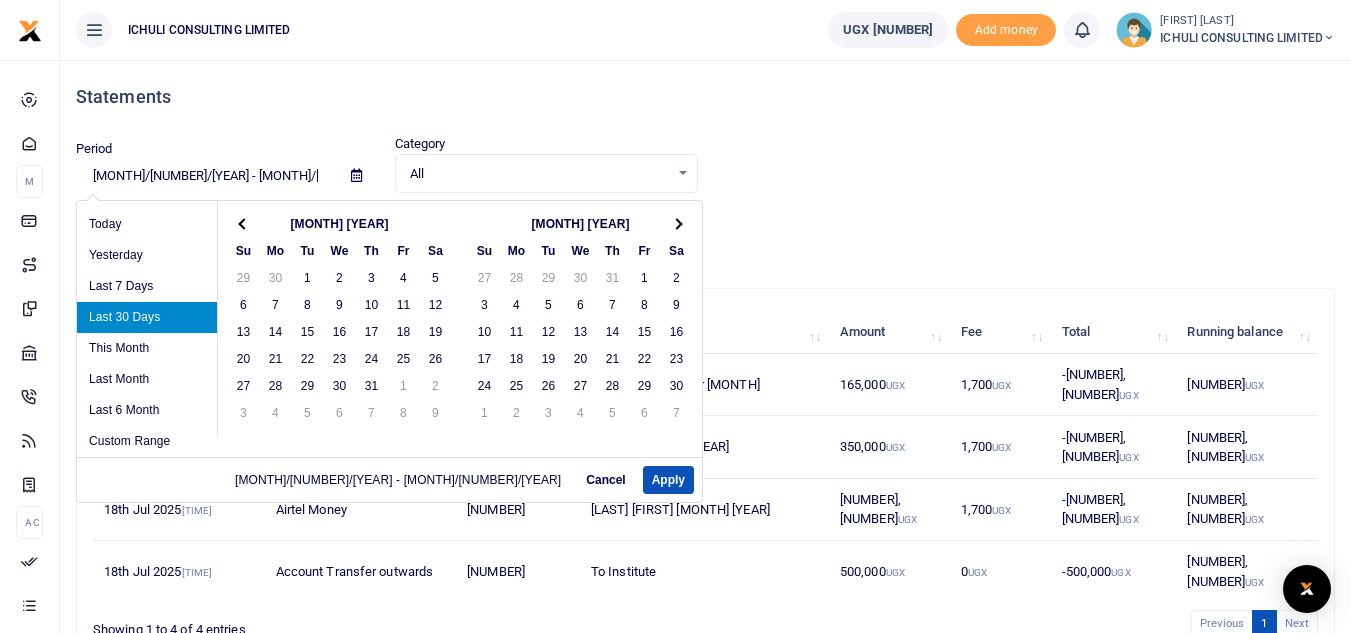 click at bounding box center [244, 223] 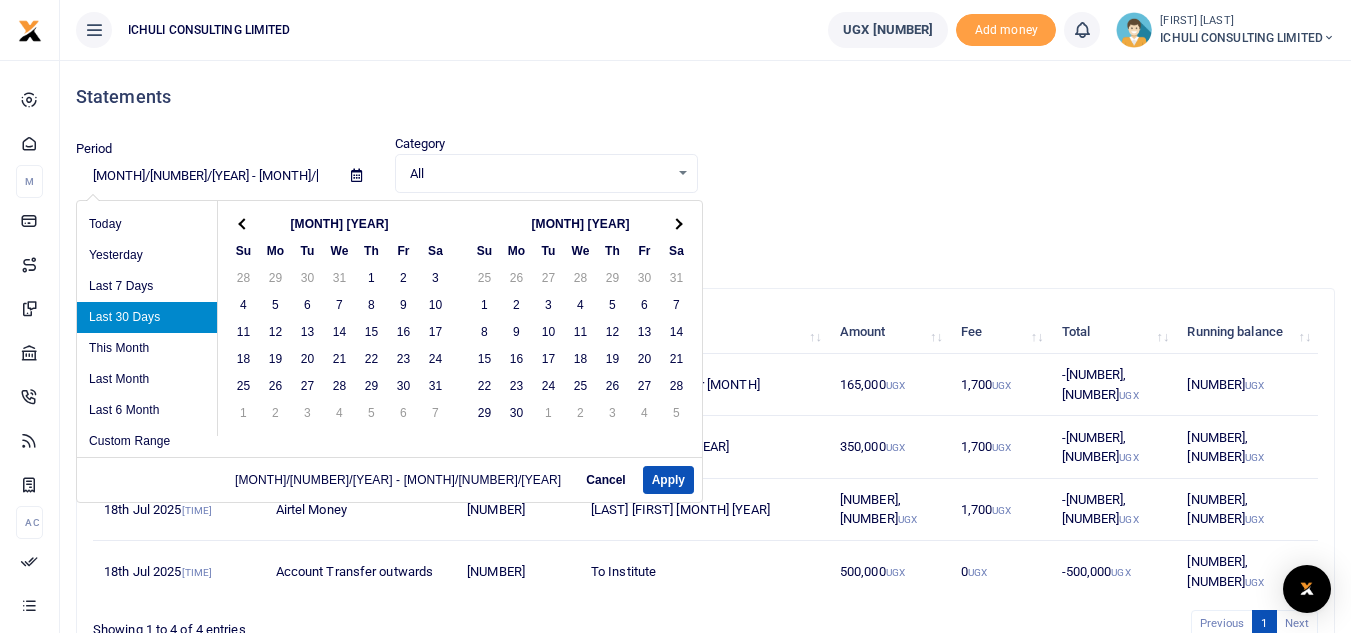 click at bounding box center (244, 223) 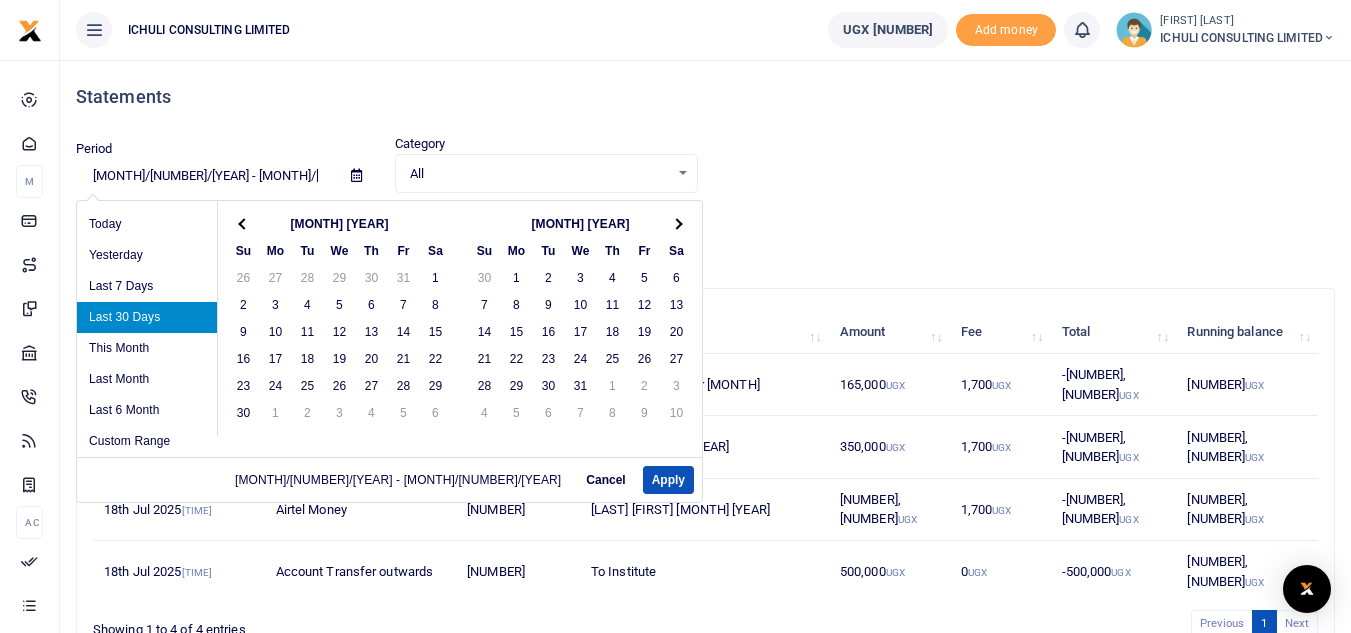click at bounding box center (244, 223) 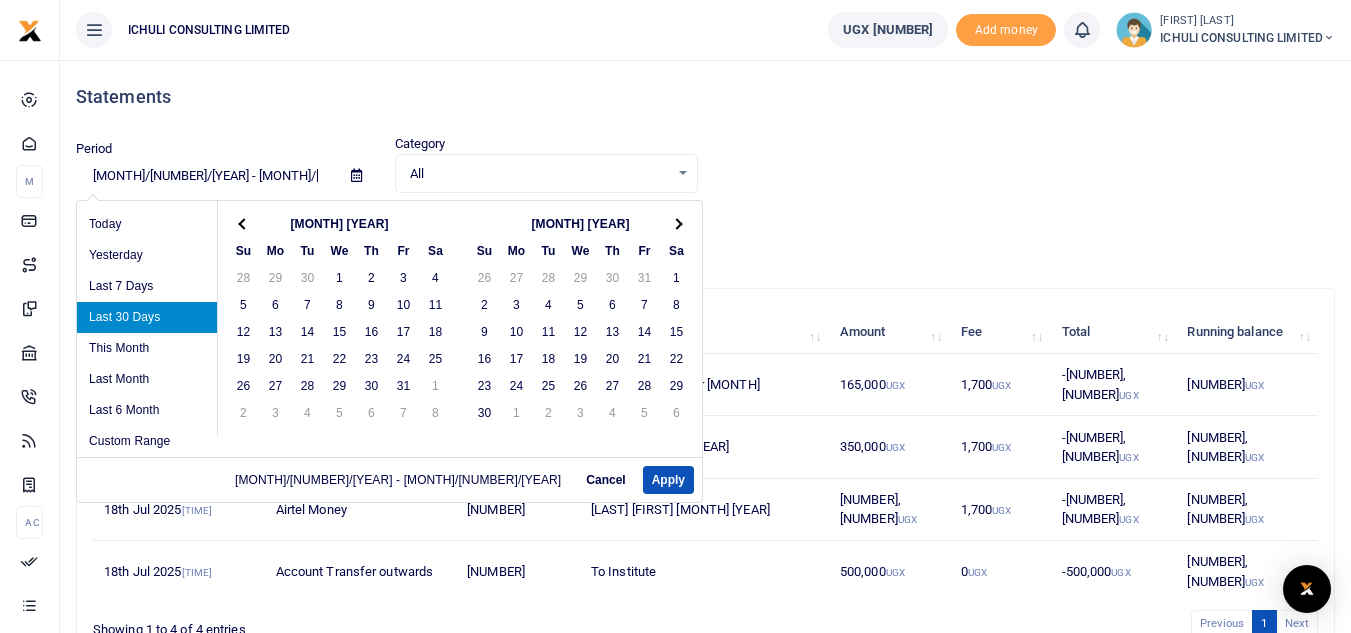 click at bounding box center [244, 223] 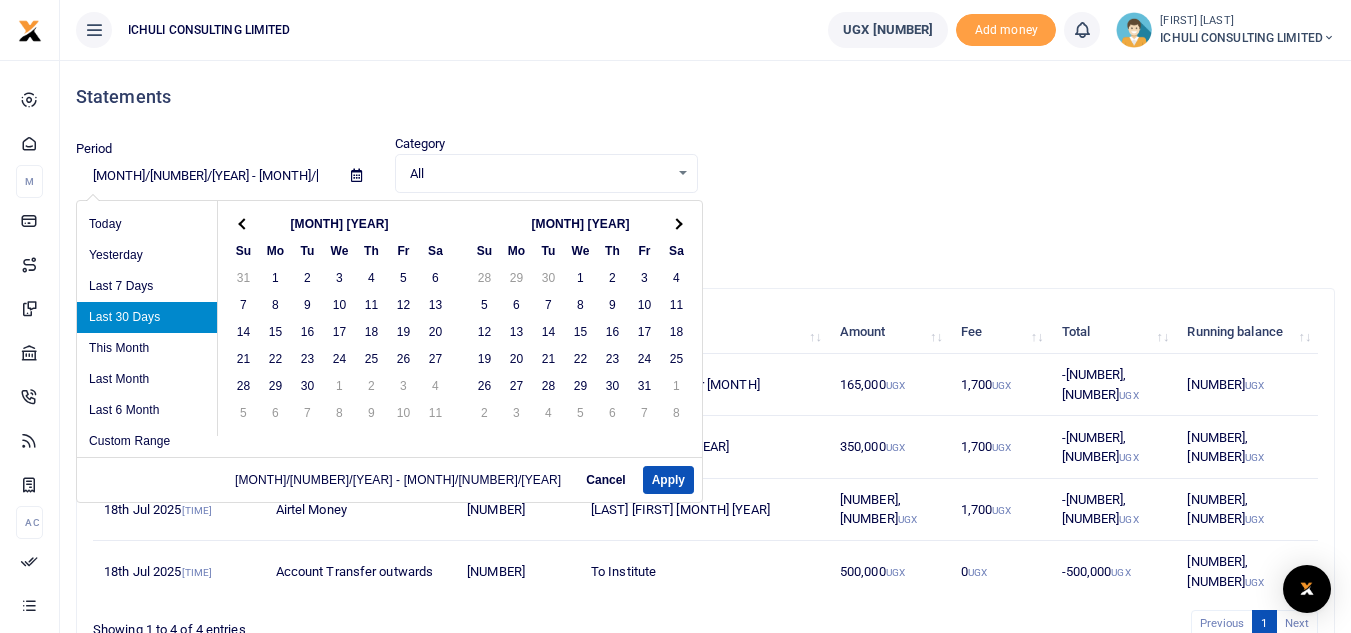 click at bounding box center [244, 223] 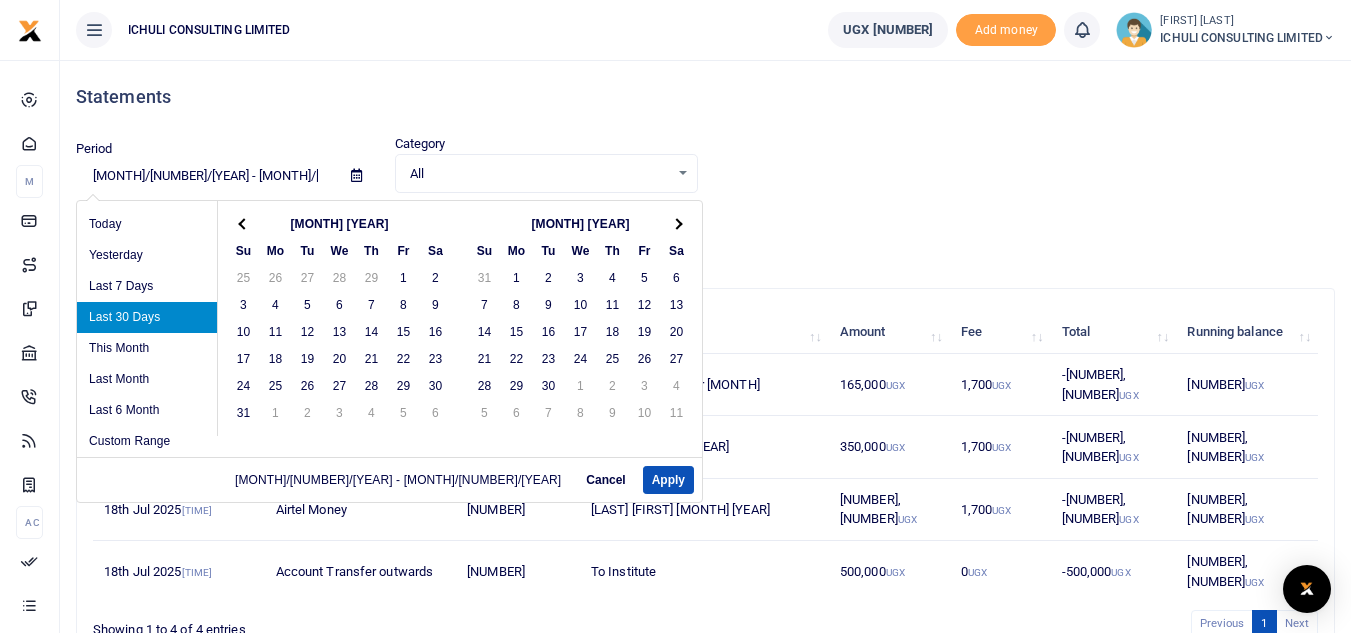 click at bounding box center (244, 223) 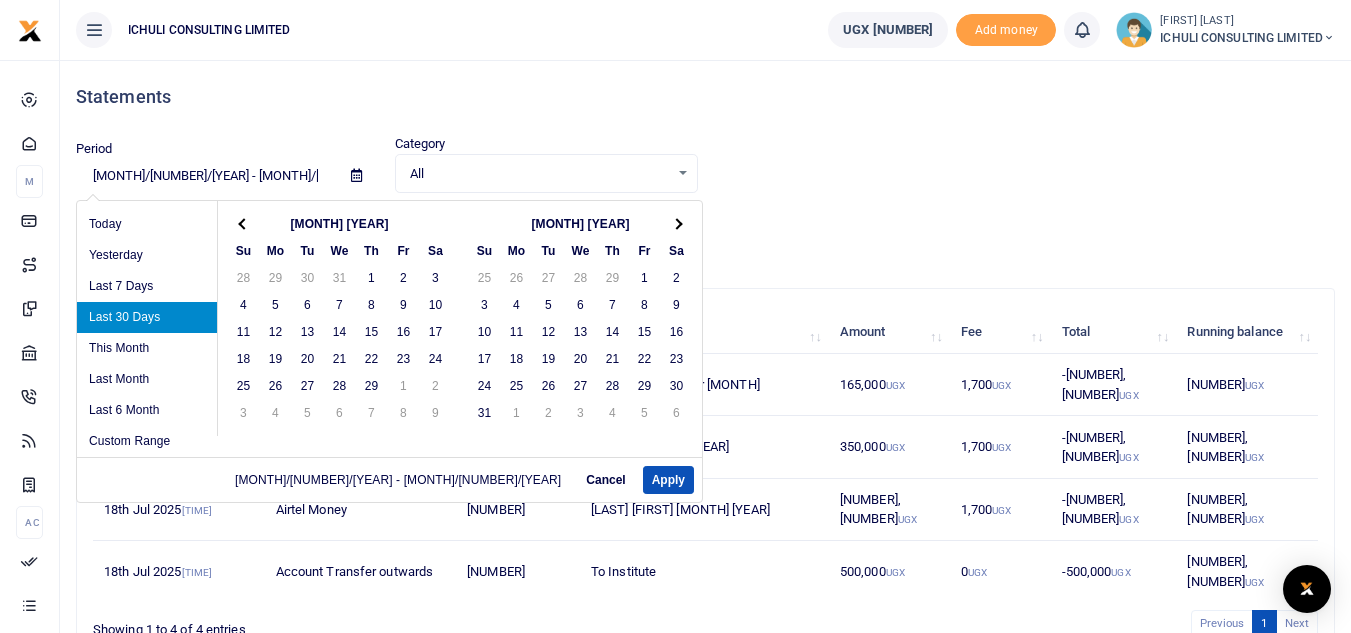 click at bounding box center [244, 223] 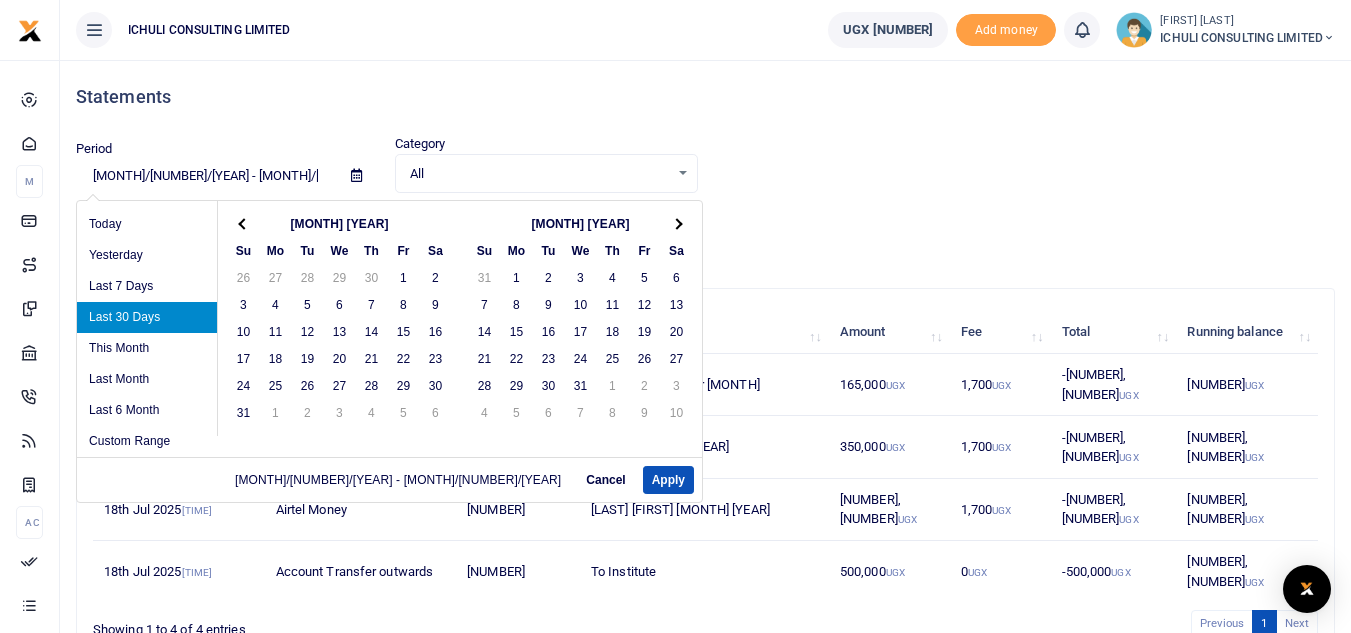 click at bounding box center [244, 223] 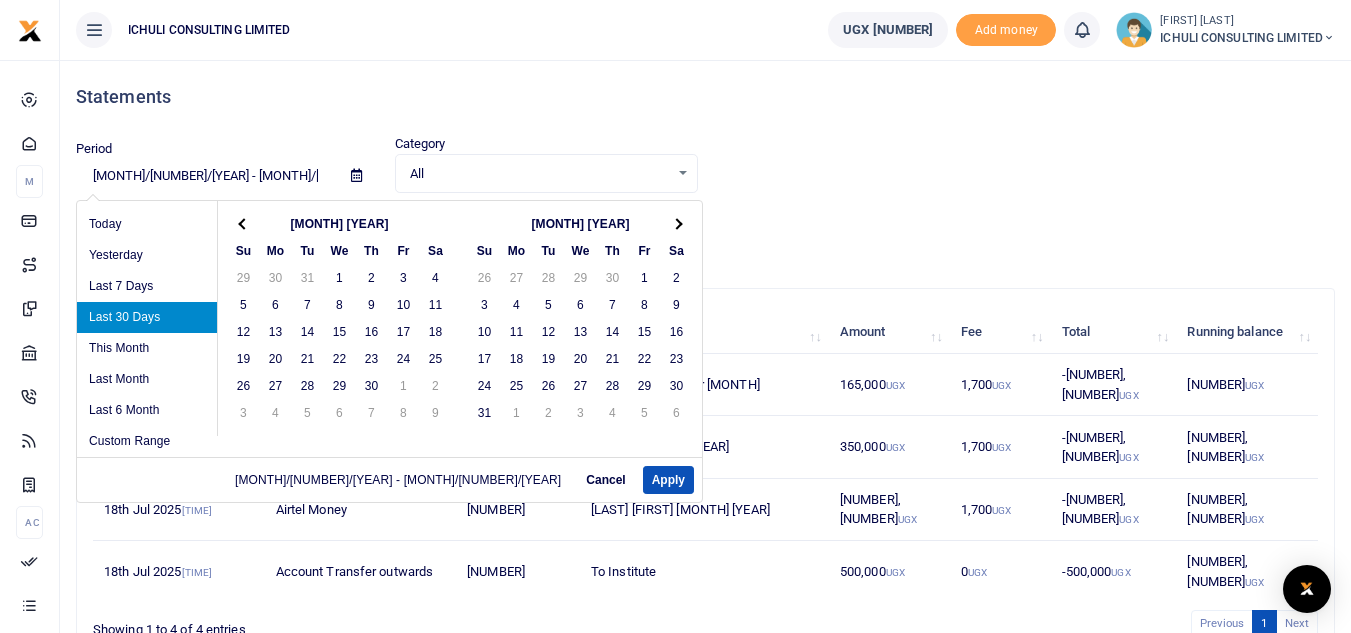 click at bounding box center [244, 223] 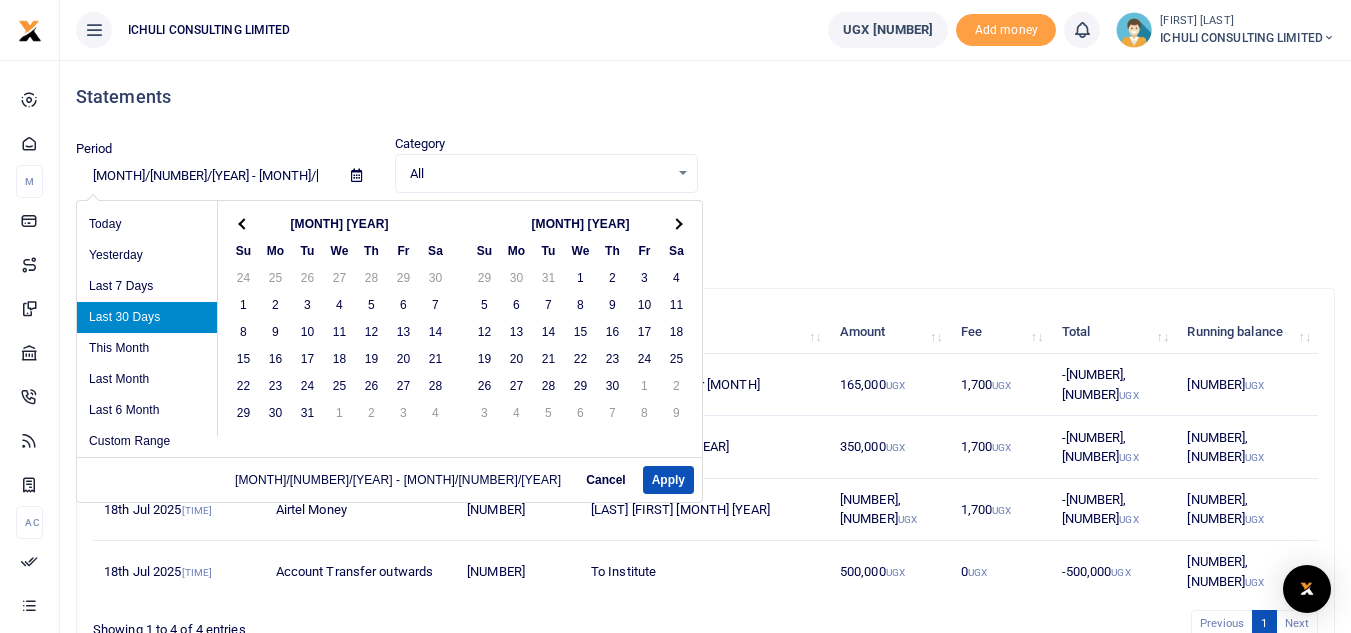 click at bounding box center (244, 223) 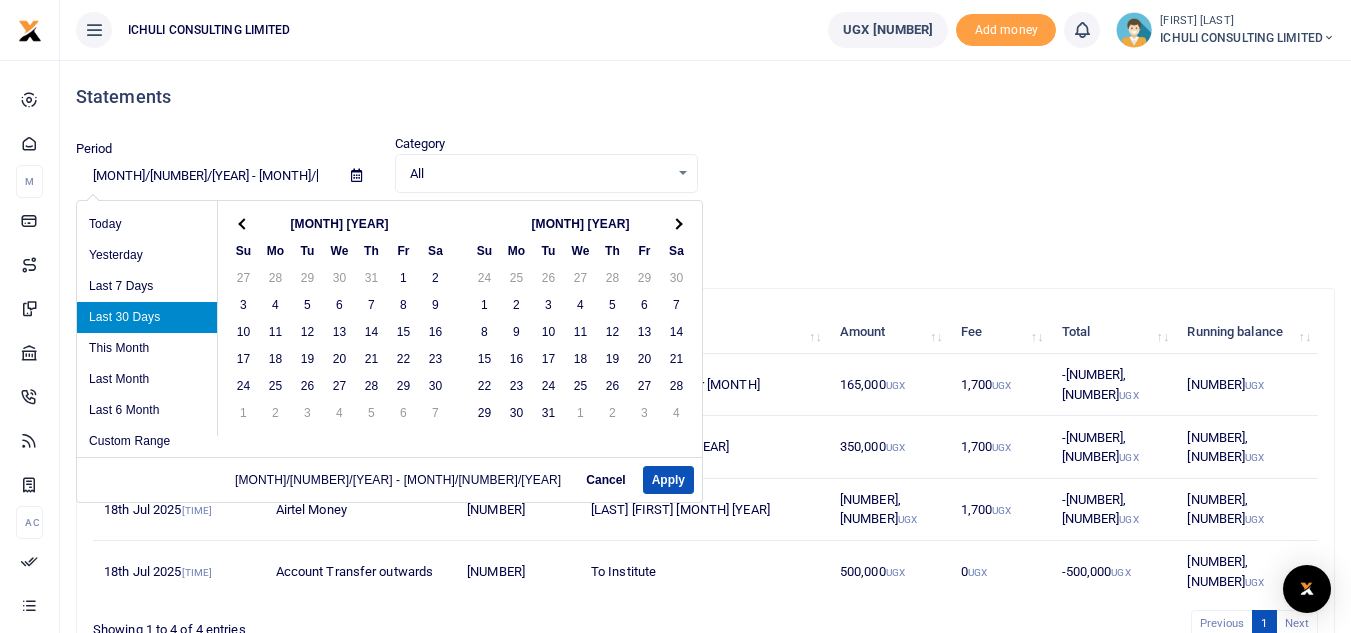 click at bounding box center [244, 223] 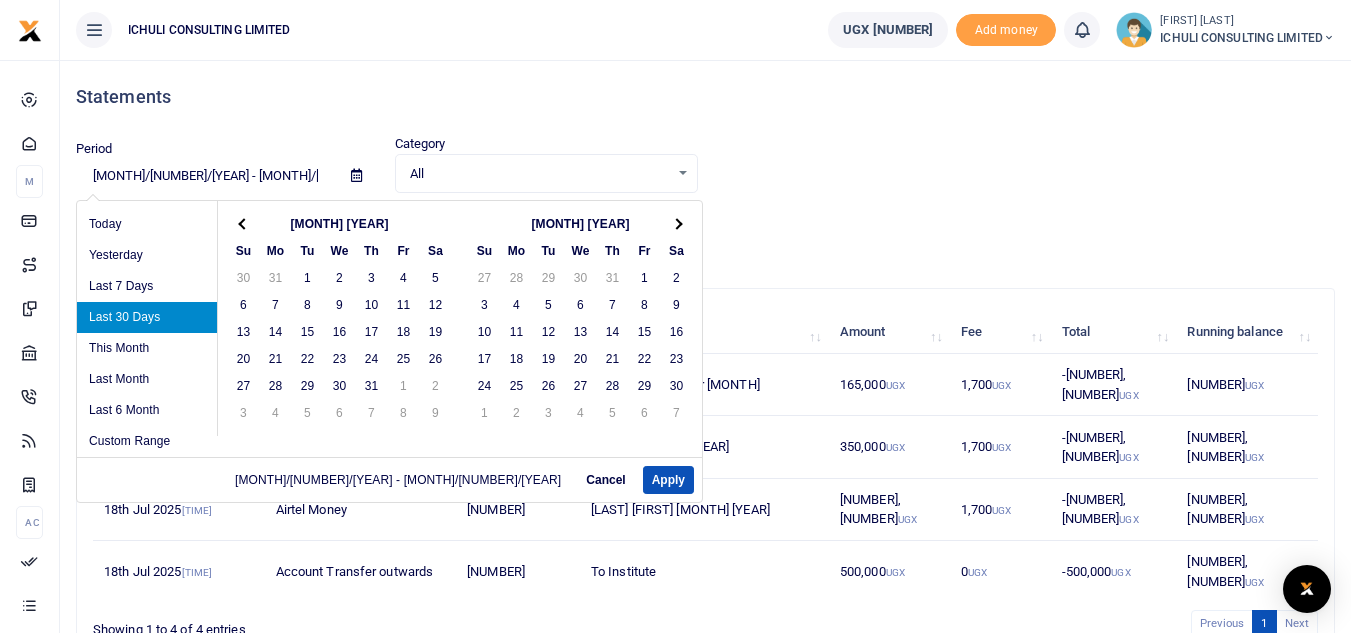 click at bounding box center (244, 223) 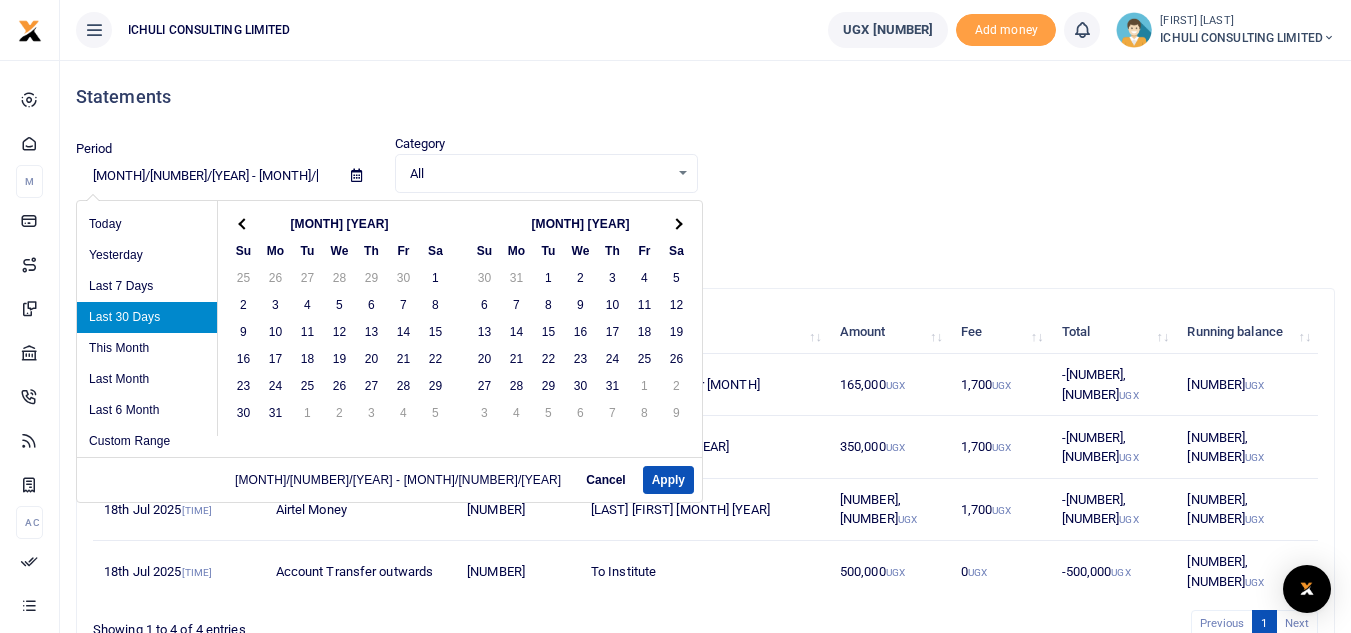 click at bounding box center [244, 223] 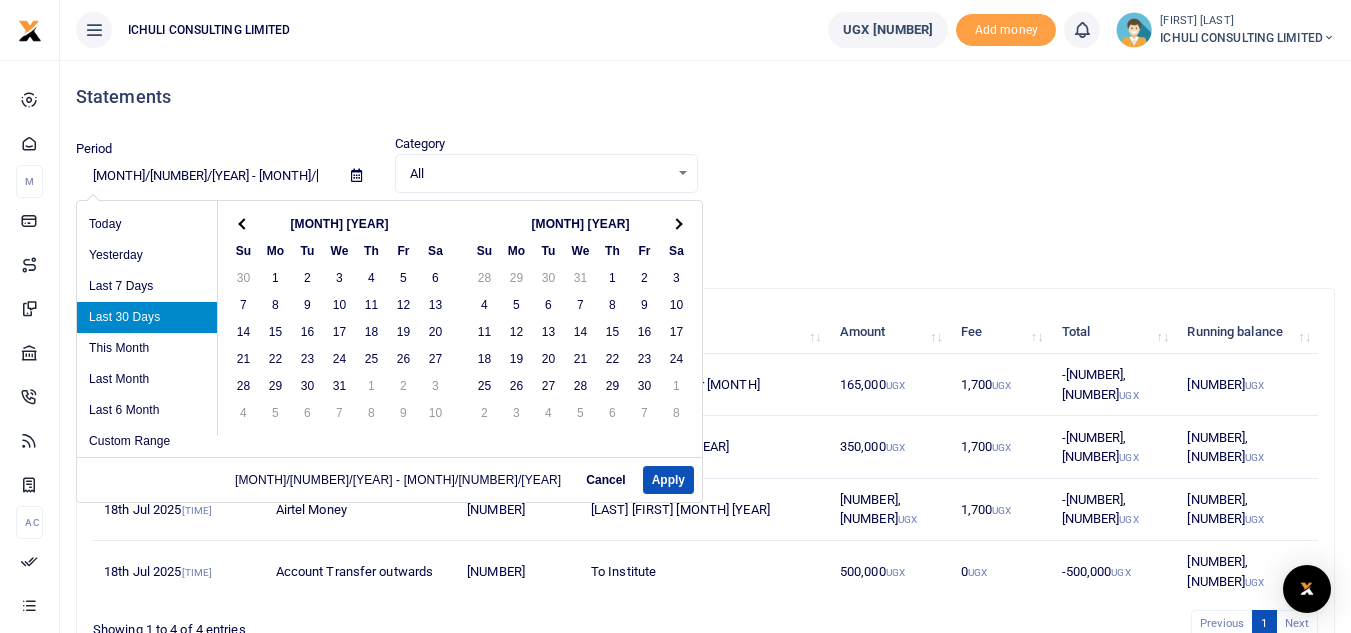 click at bounding box center [244, 223] 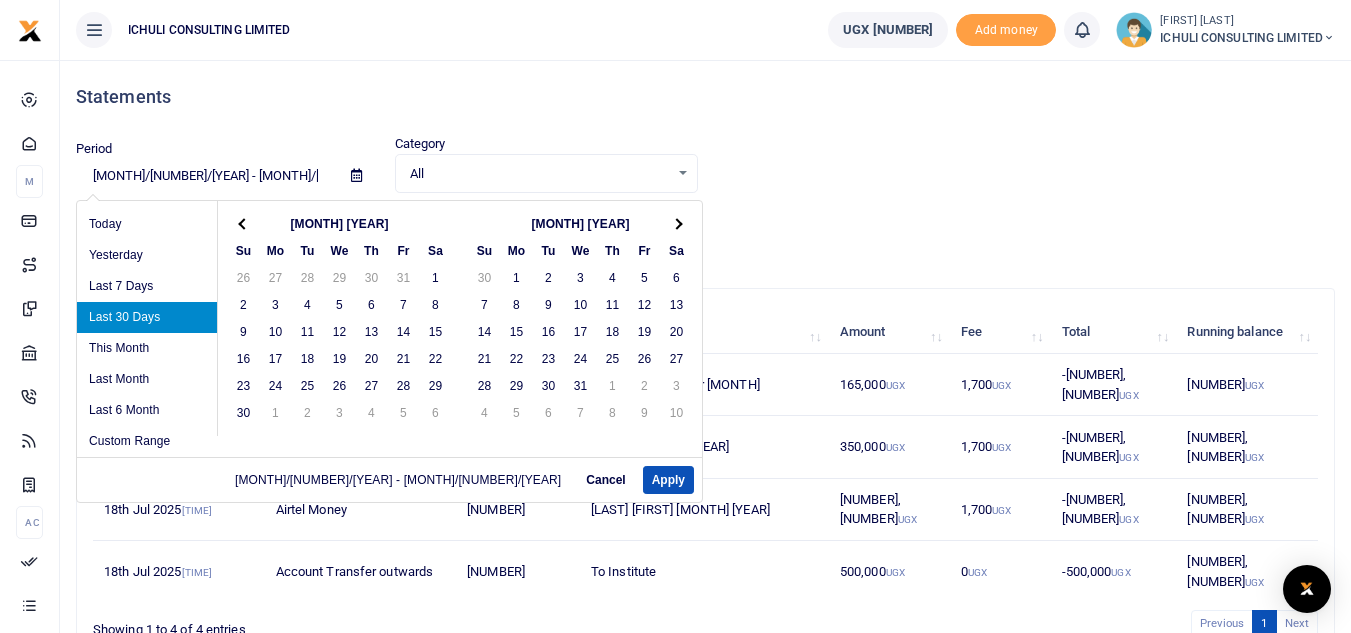 click at bounding box center (244, 223) 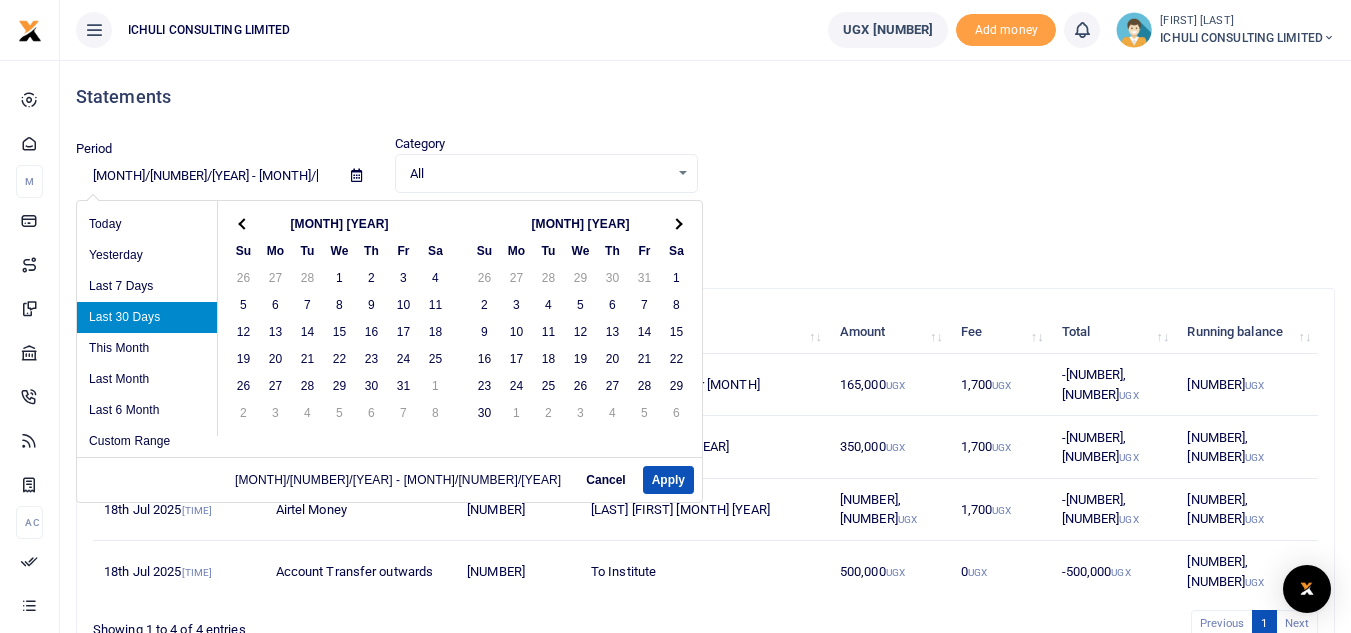 click at bounding box center [244, 223] 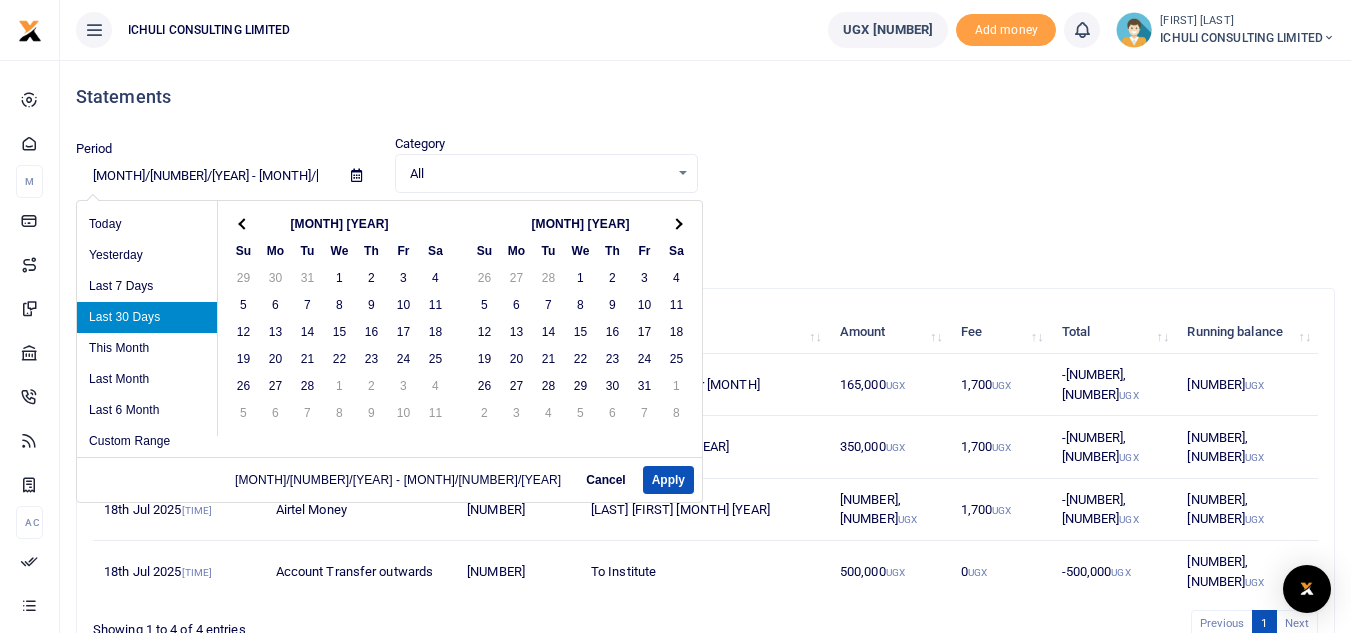 click at bounding box center [244, 223] 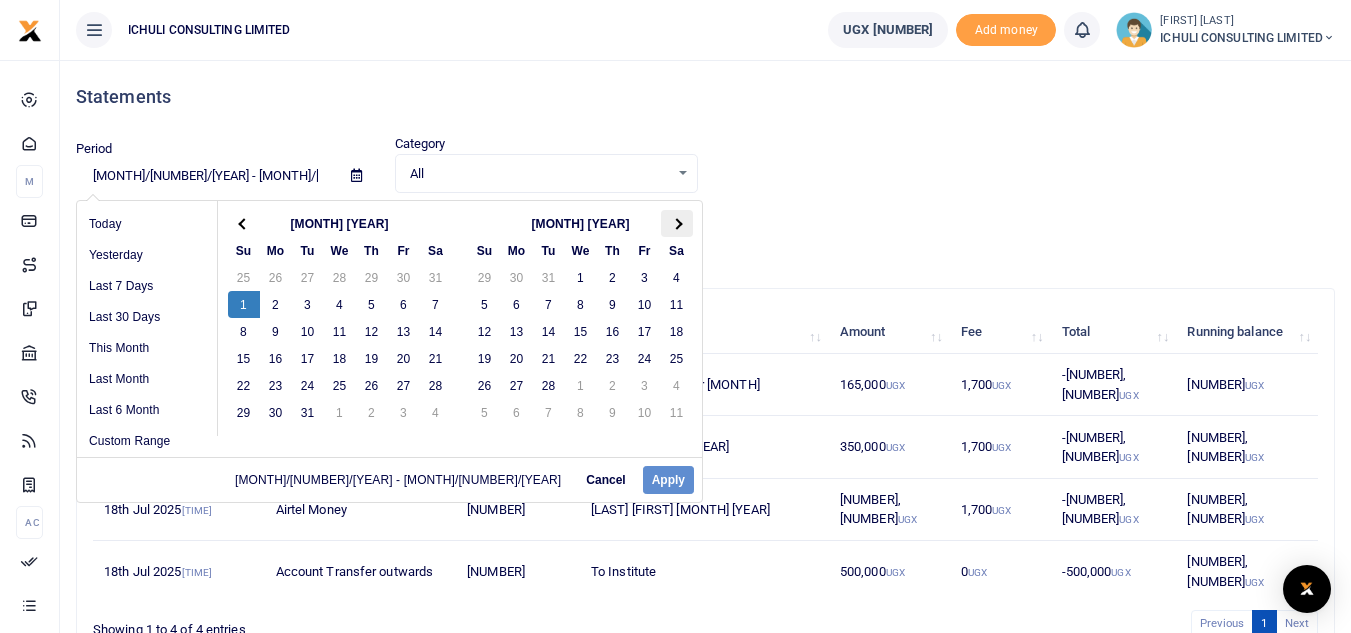 click at bounding box center (677, 223) 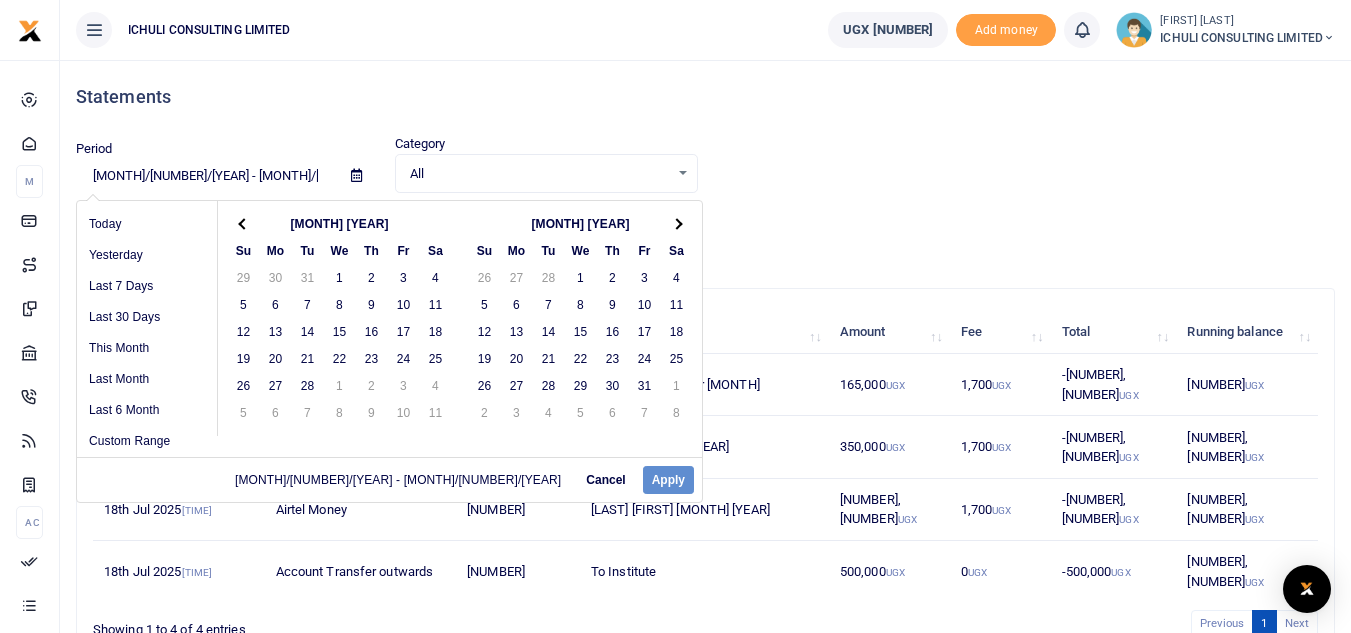 click at bounding box center [677, 223] 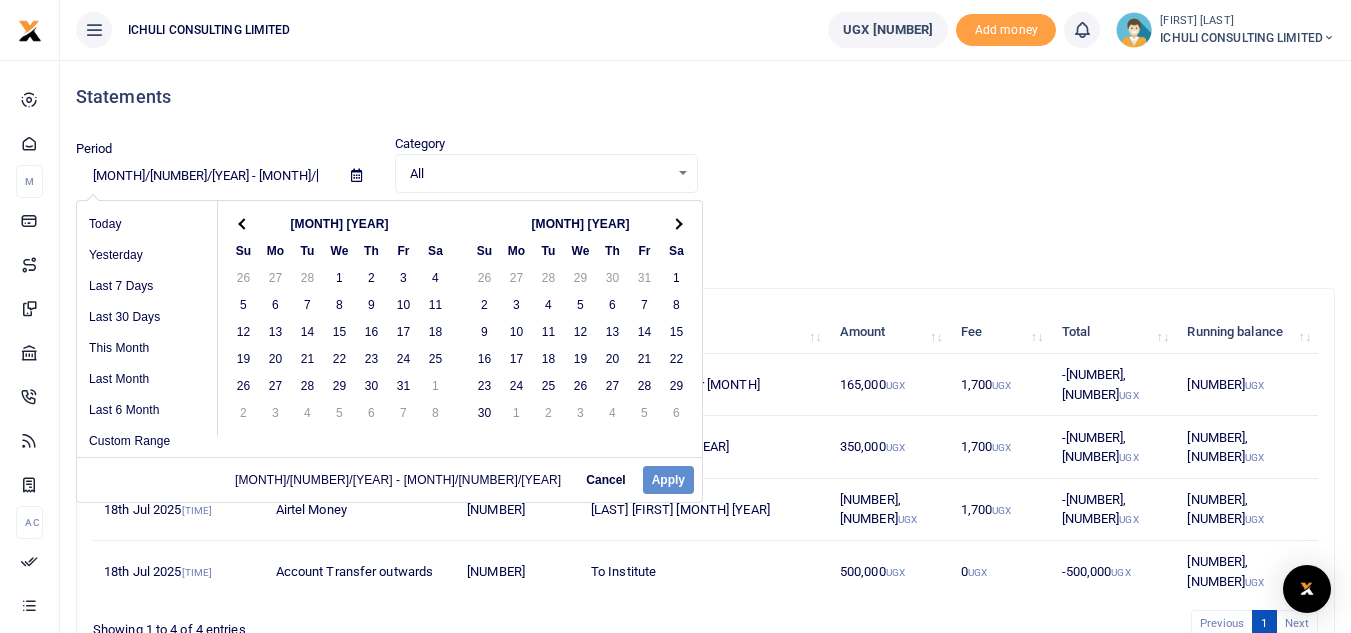 click at bounding box center [677, 223] 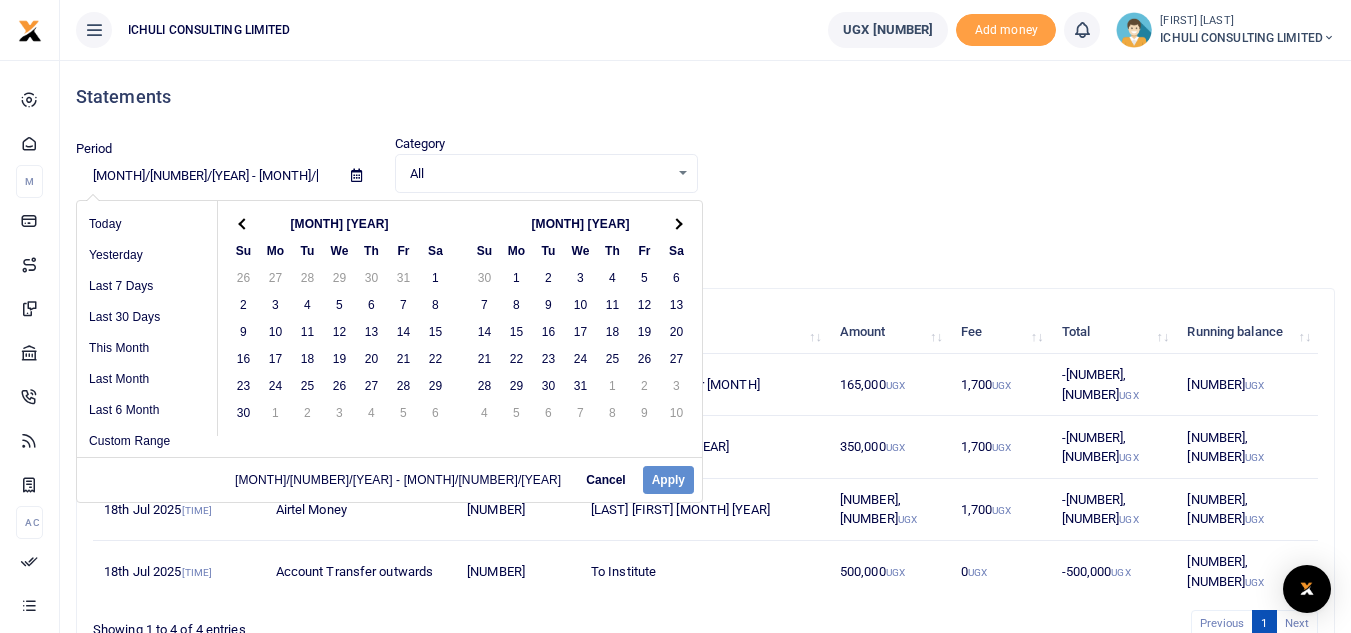 click at bounding box center [677, 223] 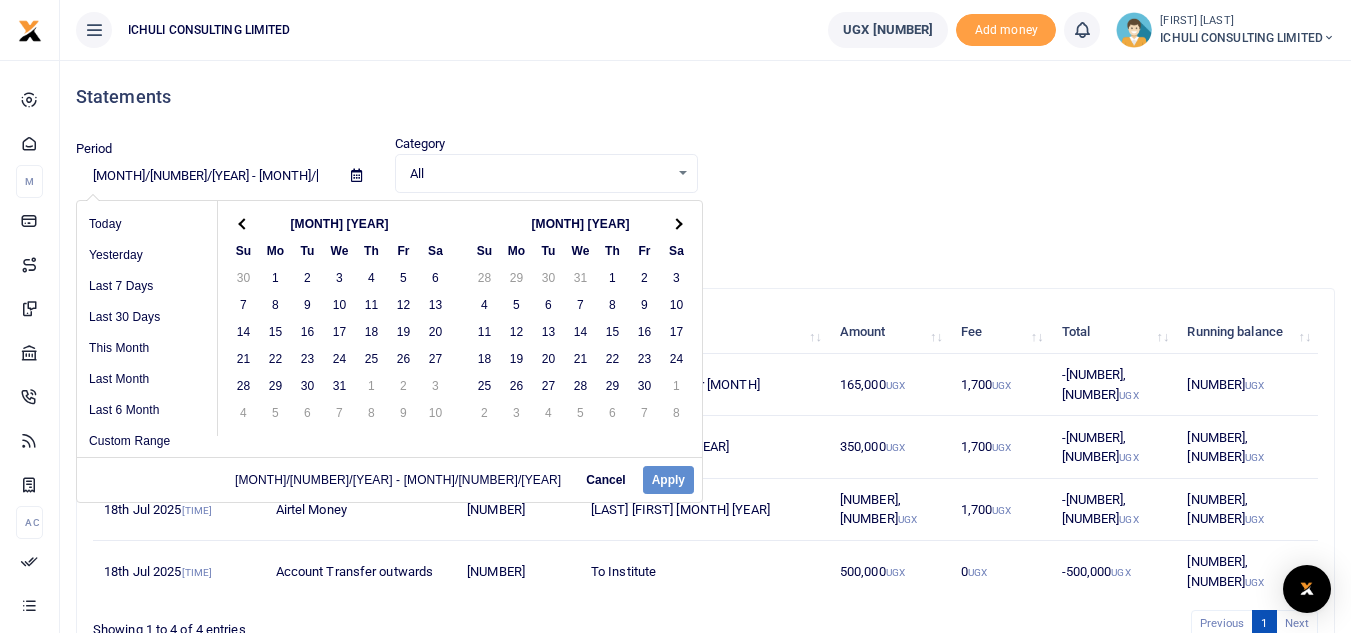 click at bounding box center (677, 223) 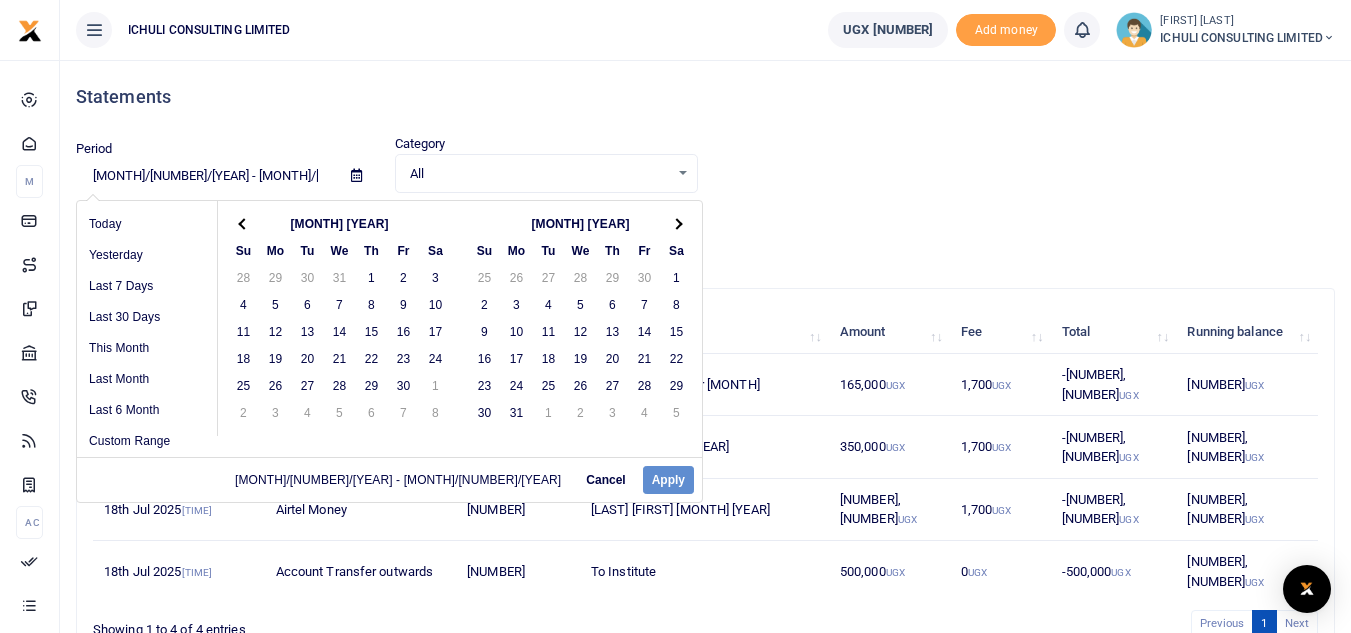 click at bounding box center [677, 223] 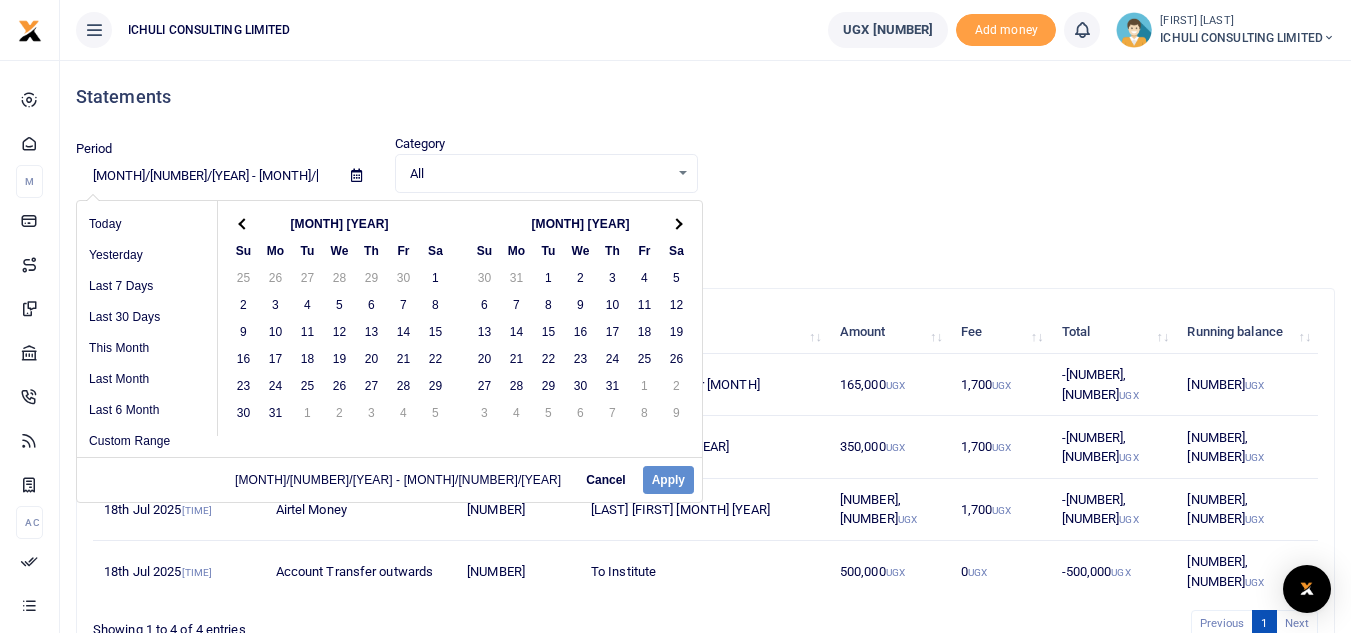 click at bounding box center (677, 223) 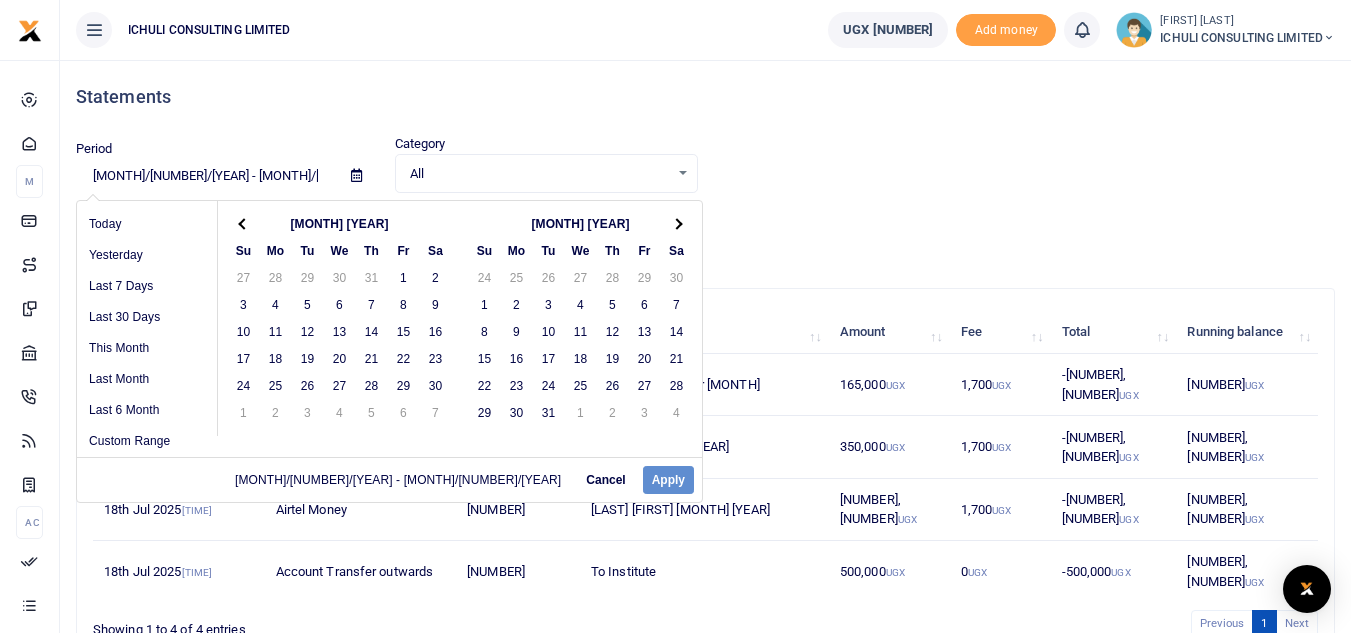 click at bounding box center (677, 223) 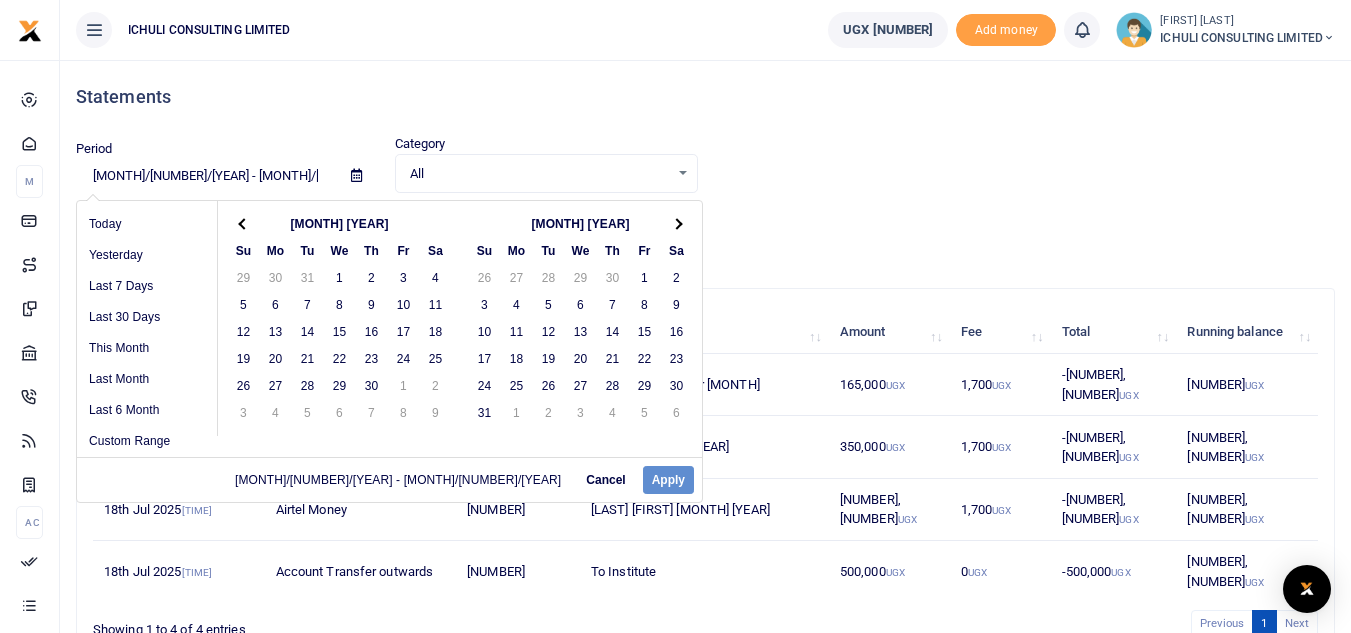 click at bounding box center (677, 223) 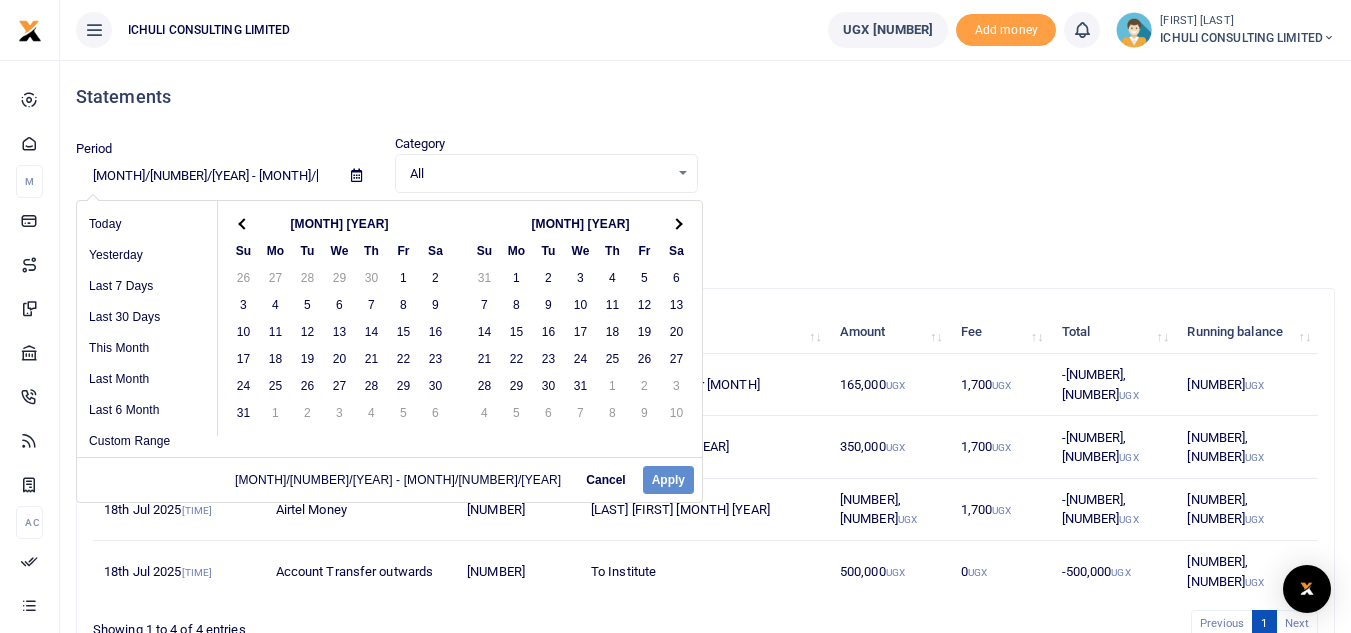 click at bounding box center [677, 223] 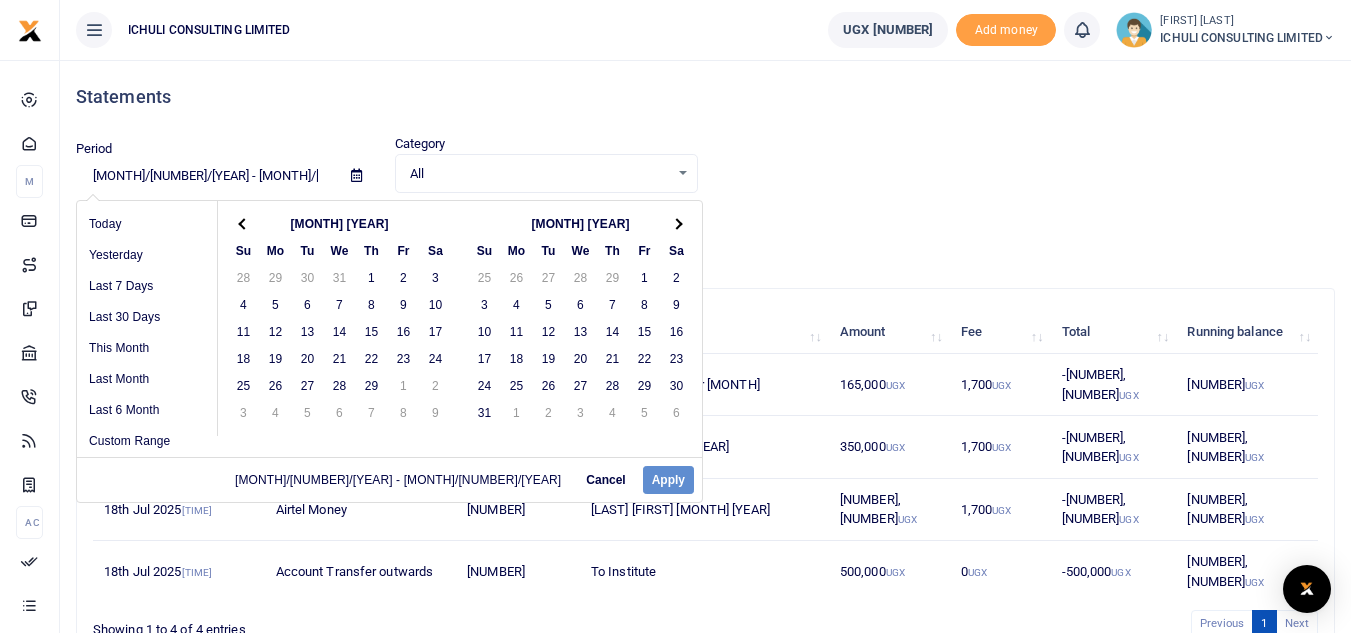 click at bounding box center [677, 223] 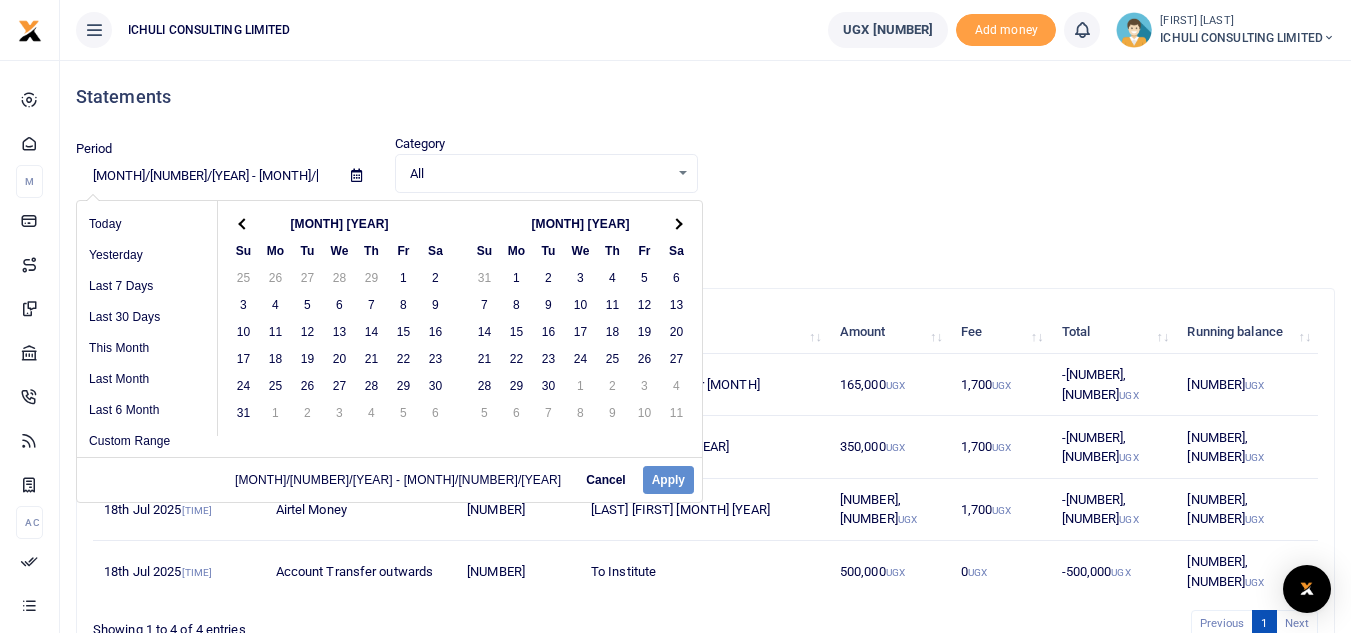click at bounding box center (677, 223) 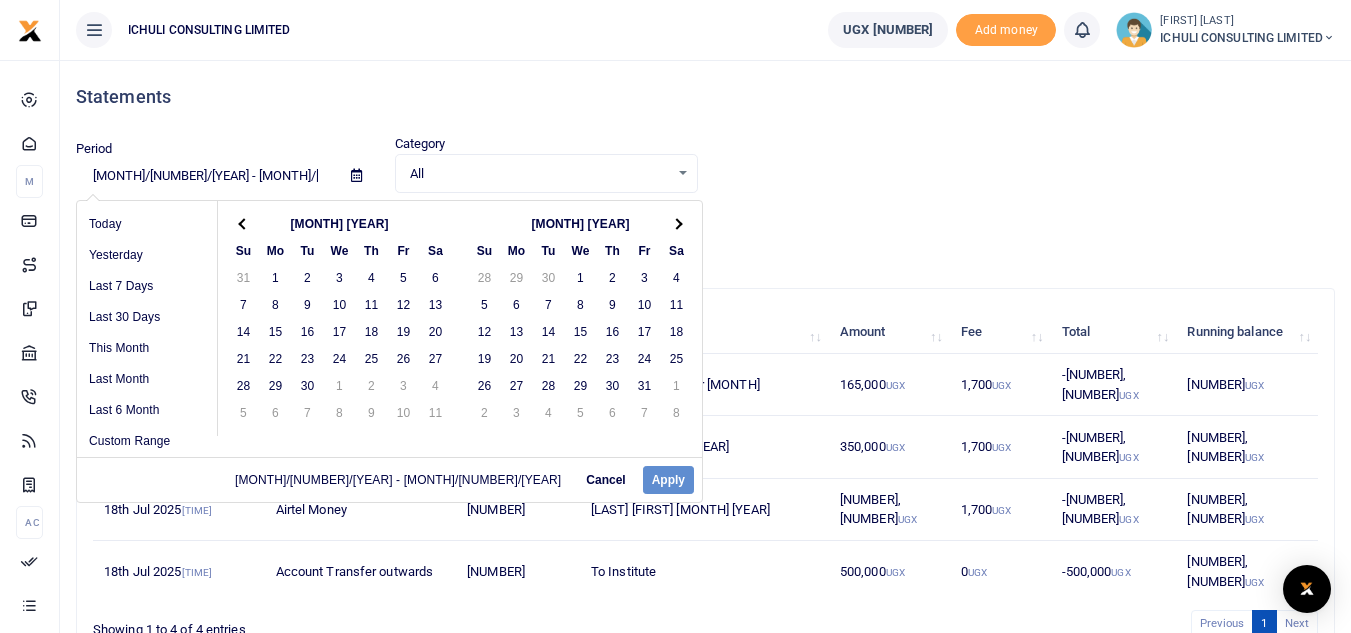 click at bounding box center [677, 223] 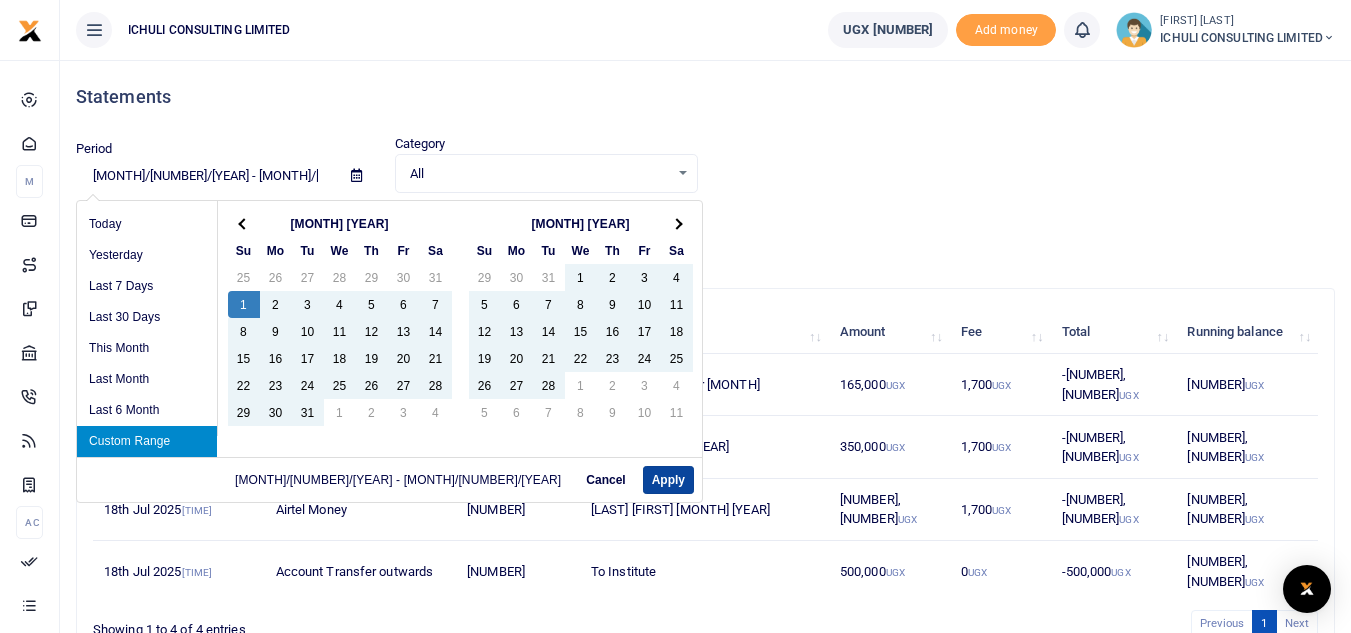 click on "Apply" at bounding box center [668, 480] 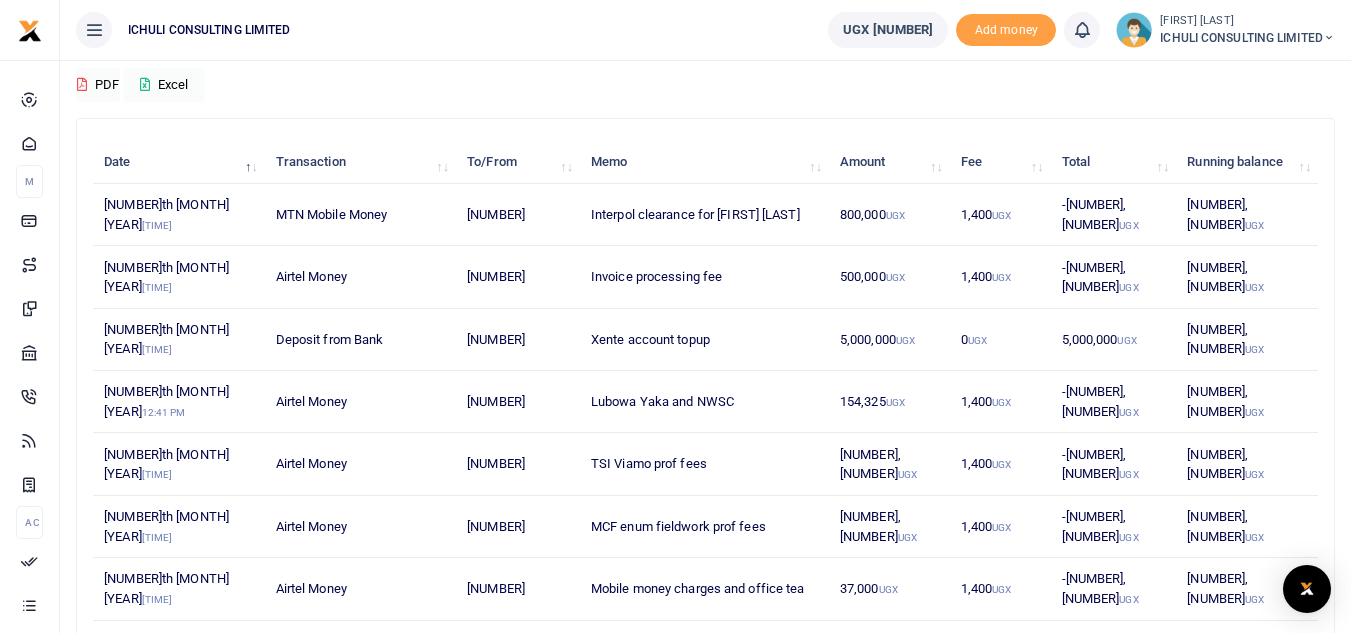 scroll, scrollTop: 287, scrollLeft: 0, axis: vertical 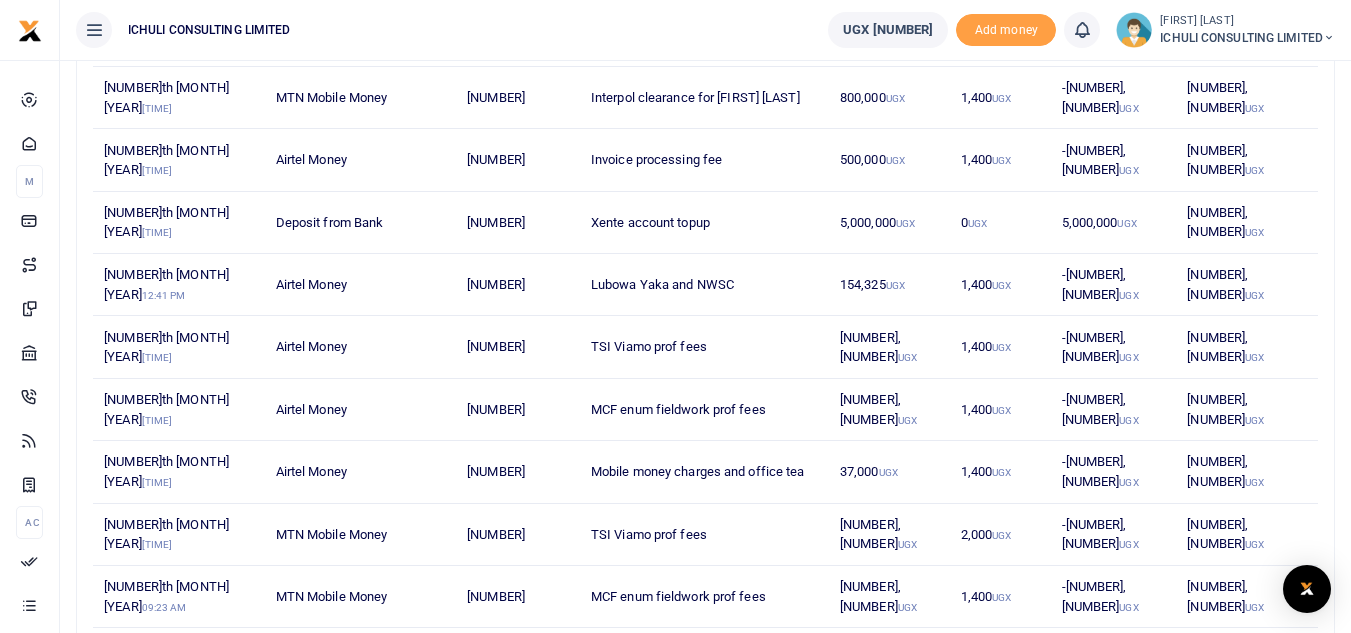 click on "[NUMBER]" at bounding box center (1242, 711) 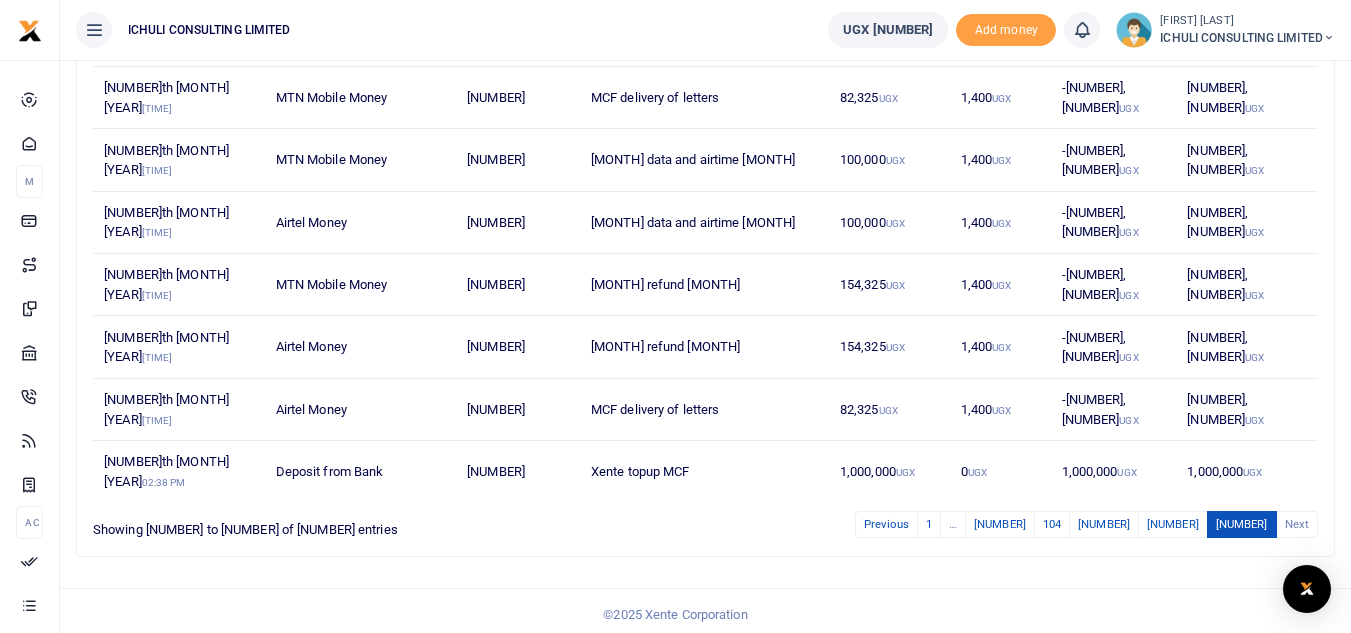scroll, scrollTop: 158, scrollLeft: 0, axis: vertical 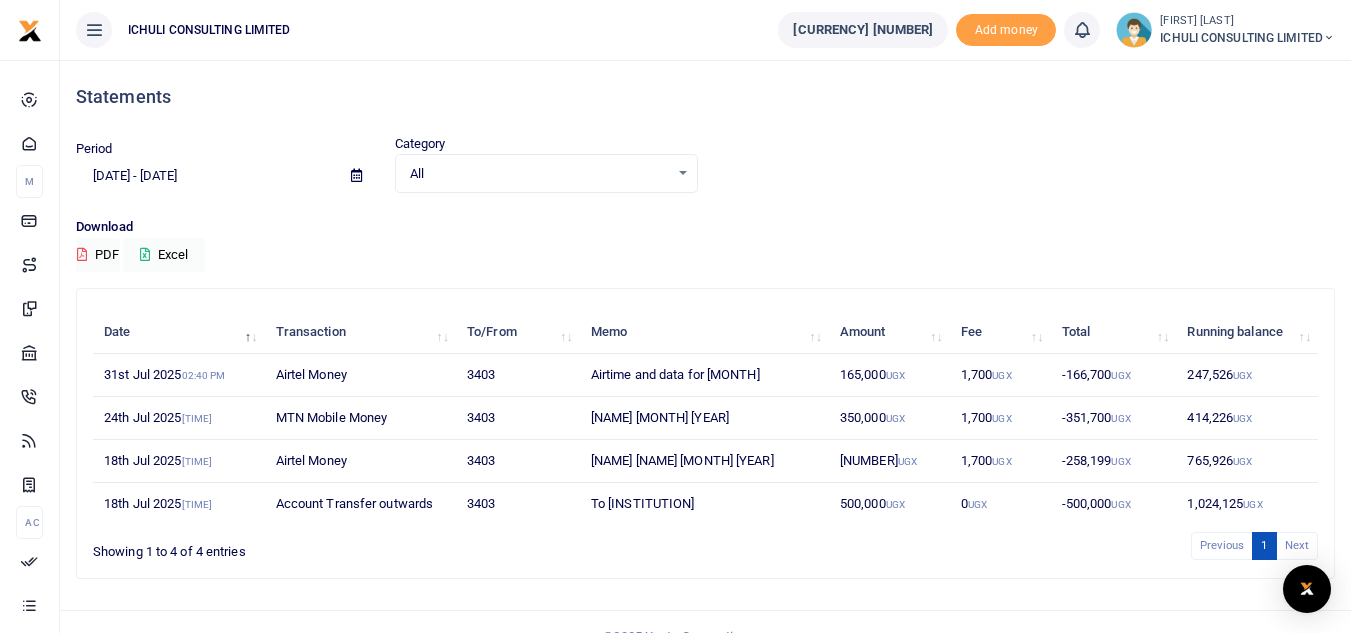 click at bounding box center (356, 175) 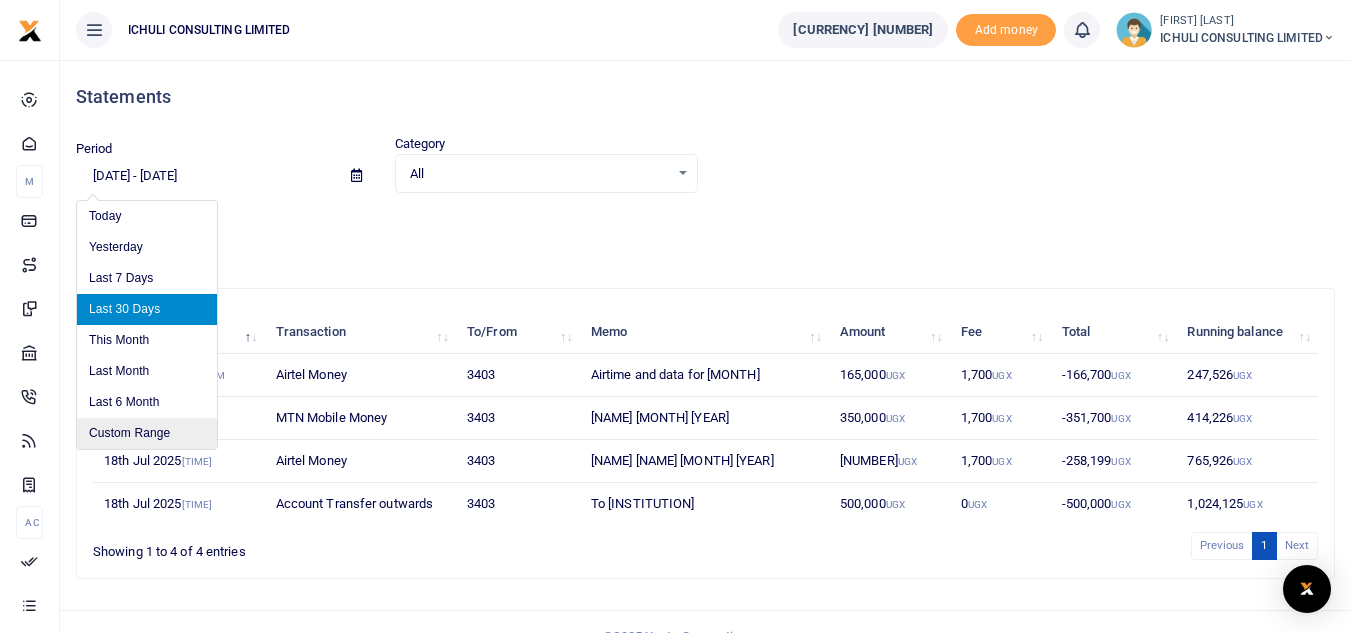 click on "Custom Range" at bounding box center (147, 433) 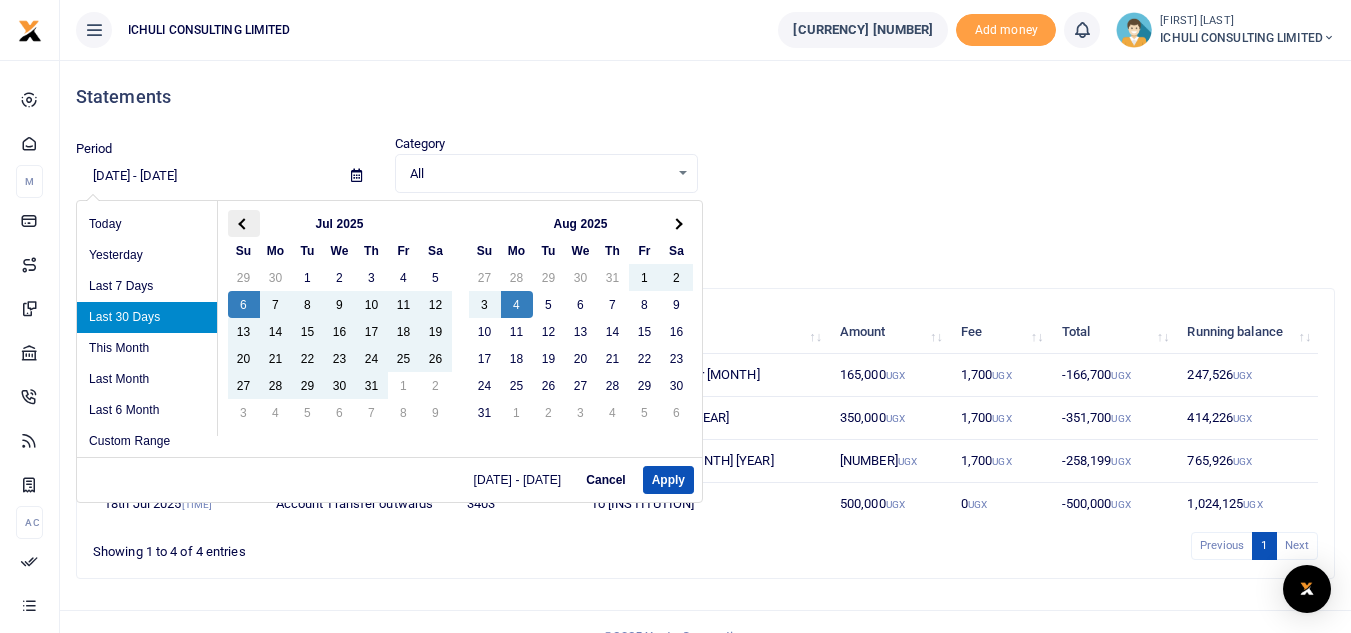 click at bounding box center [244, 223] 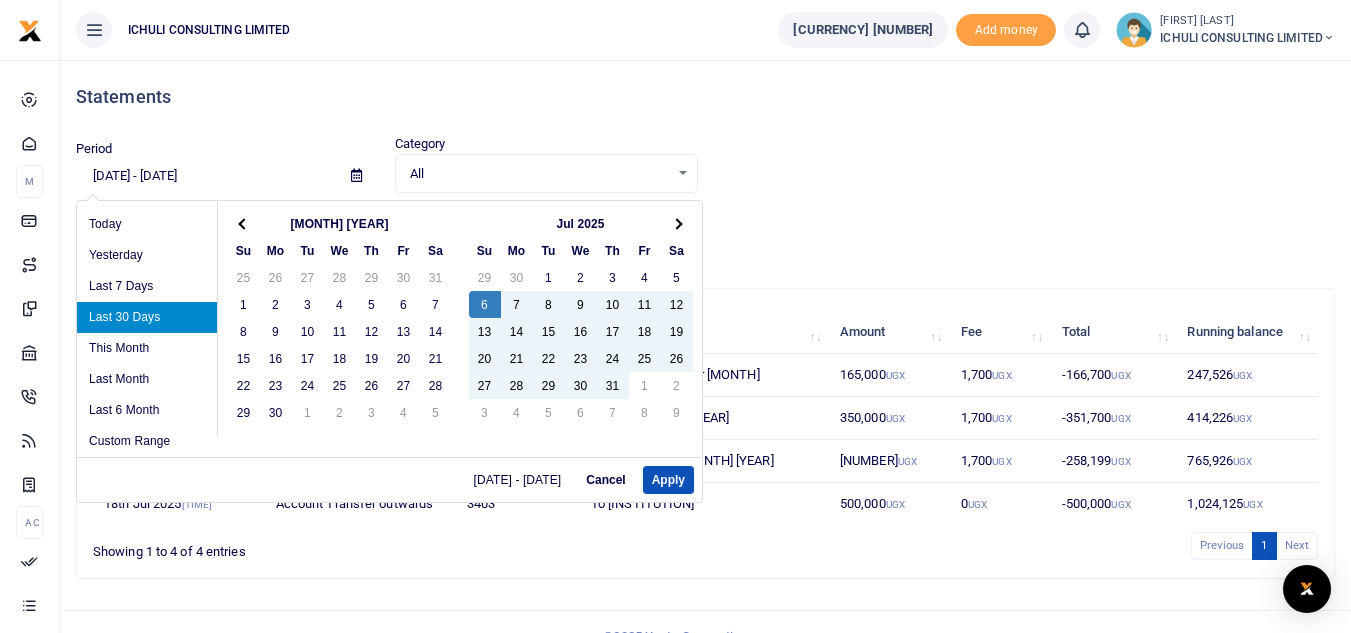 click at bounding box center (244, 223) 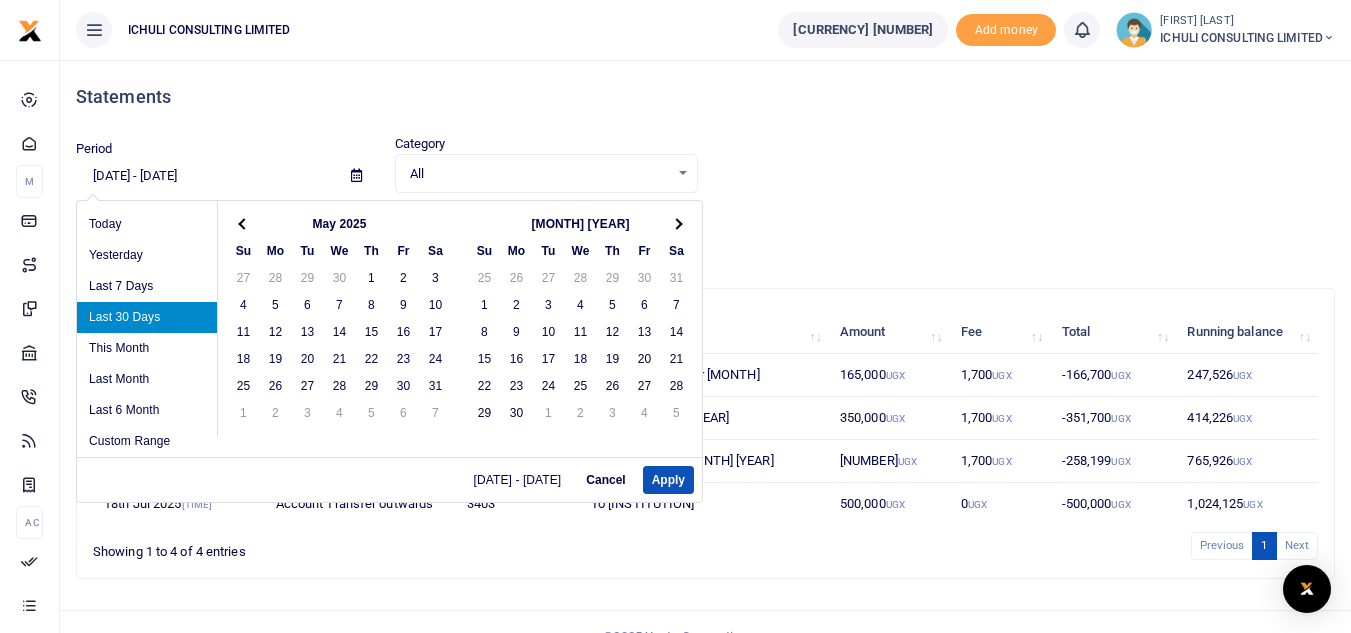 click at bounding box center [244, 223] 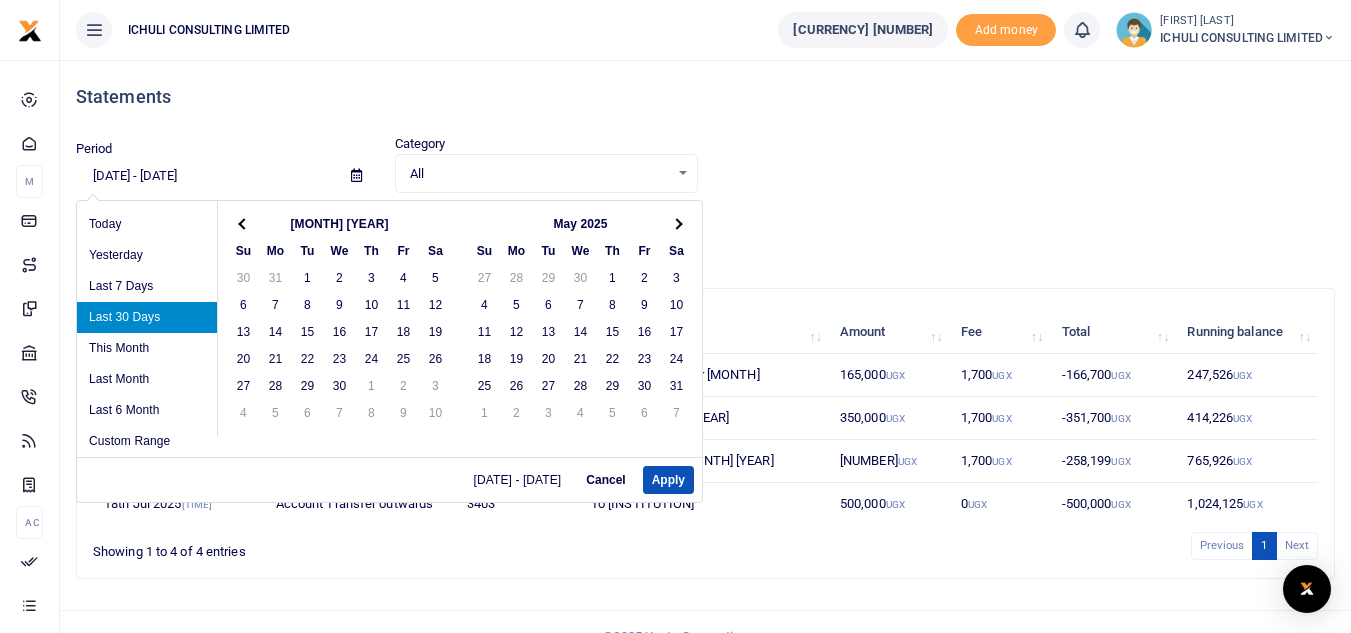 click at bounding box center (244, 223) 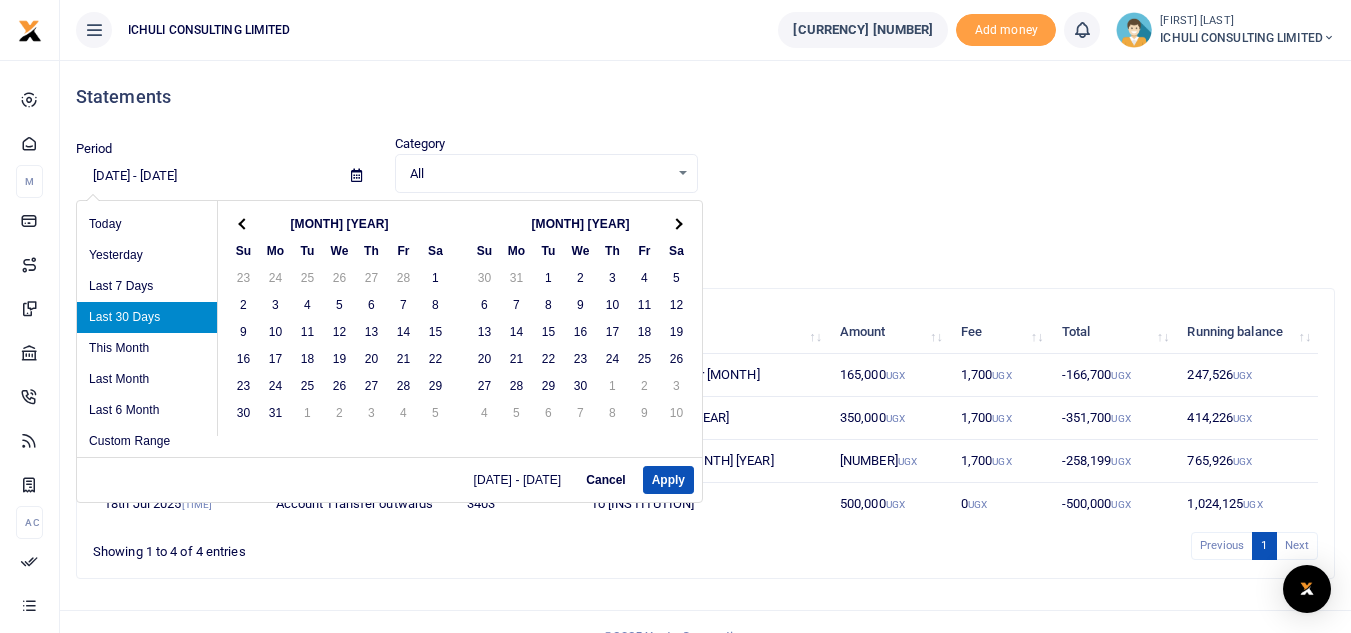 click at bounding box center [244, 223] 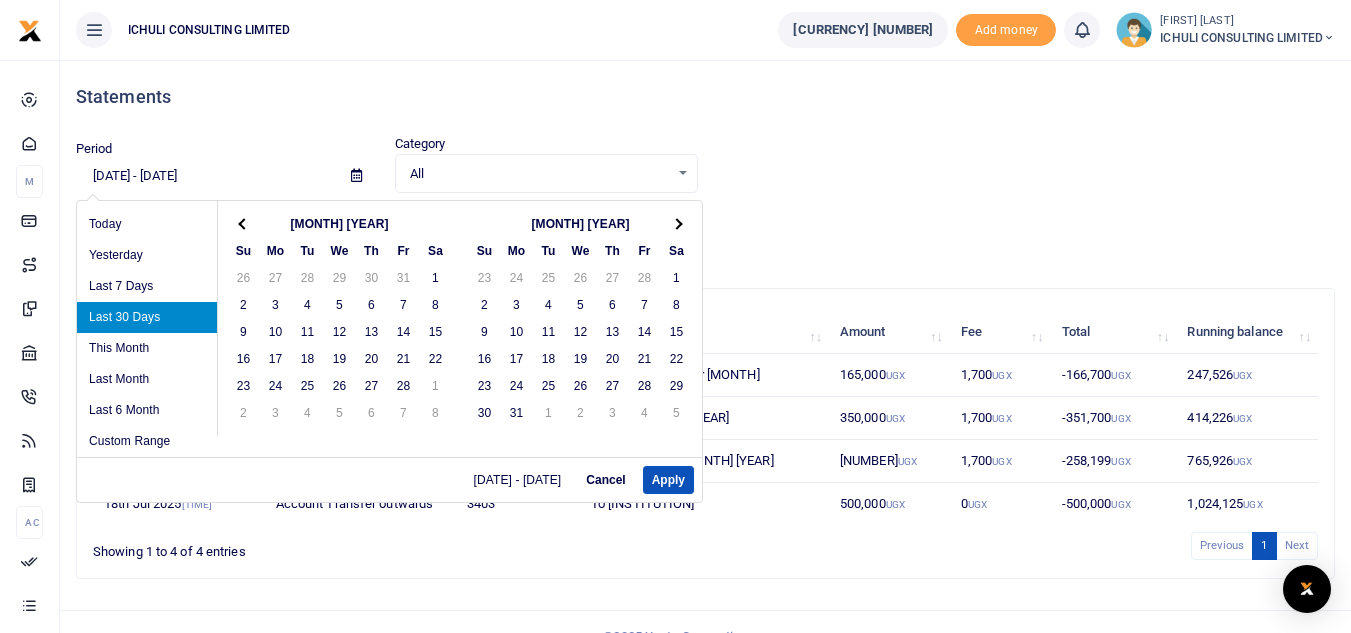 click at bounding box center (244, 223) 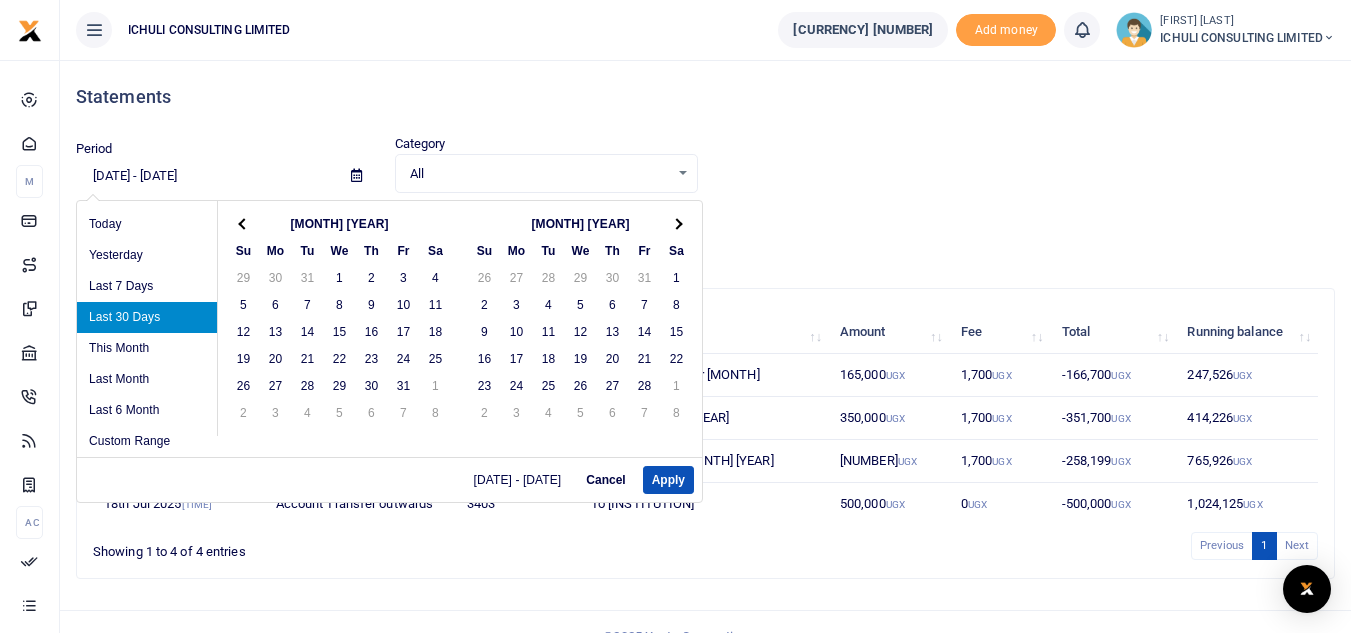 click at bounding box center (244, 223) 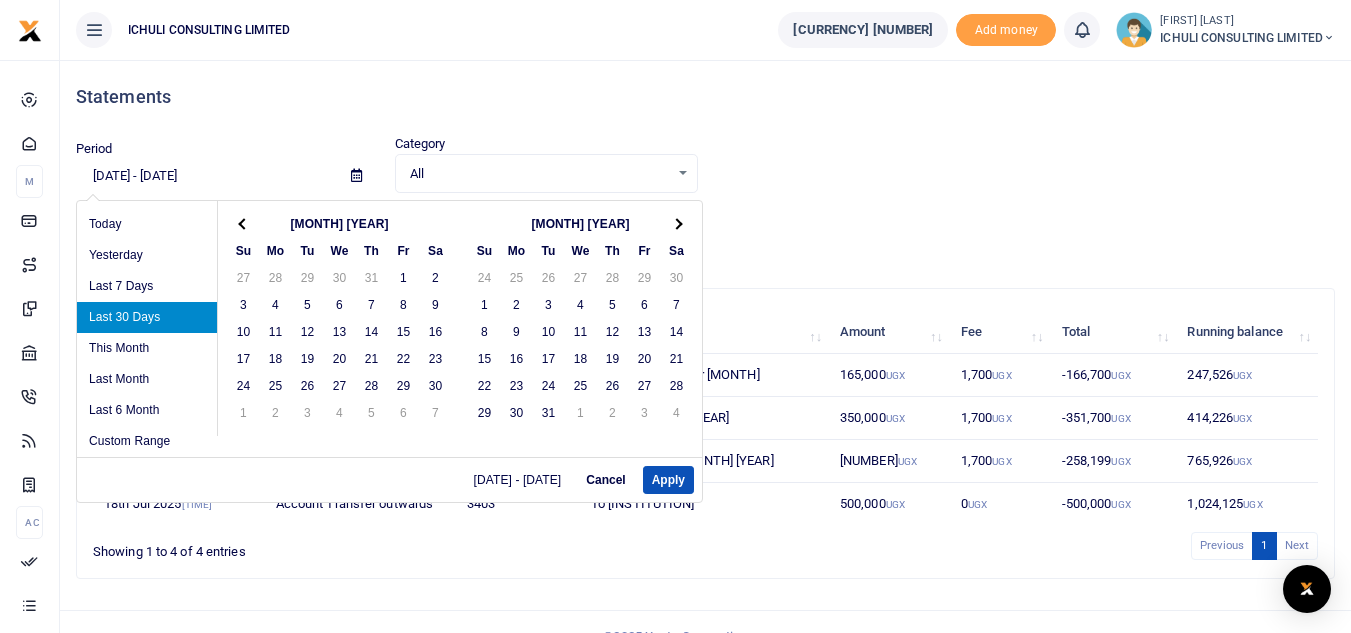 click at bounding box center (244, 223) 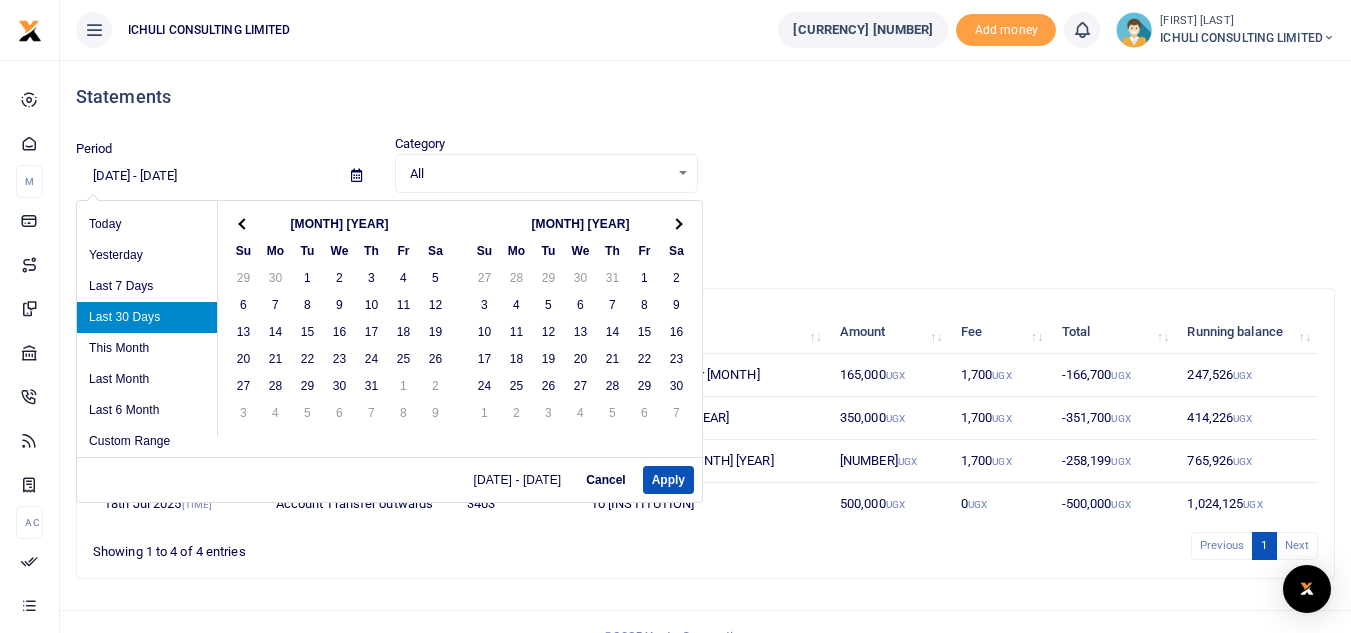 click at bounding box center [244, 223] 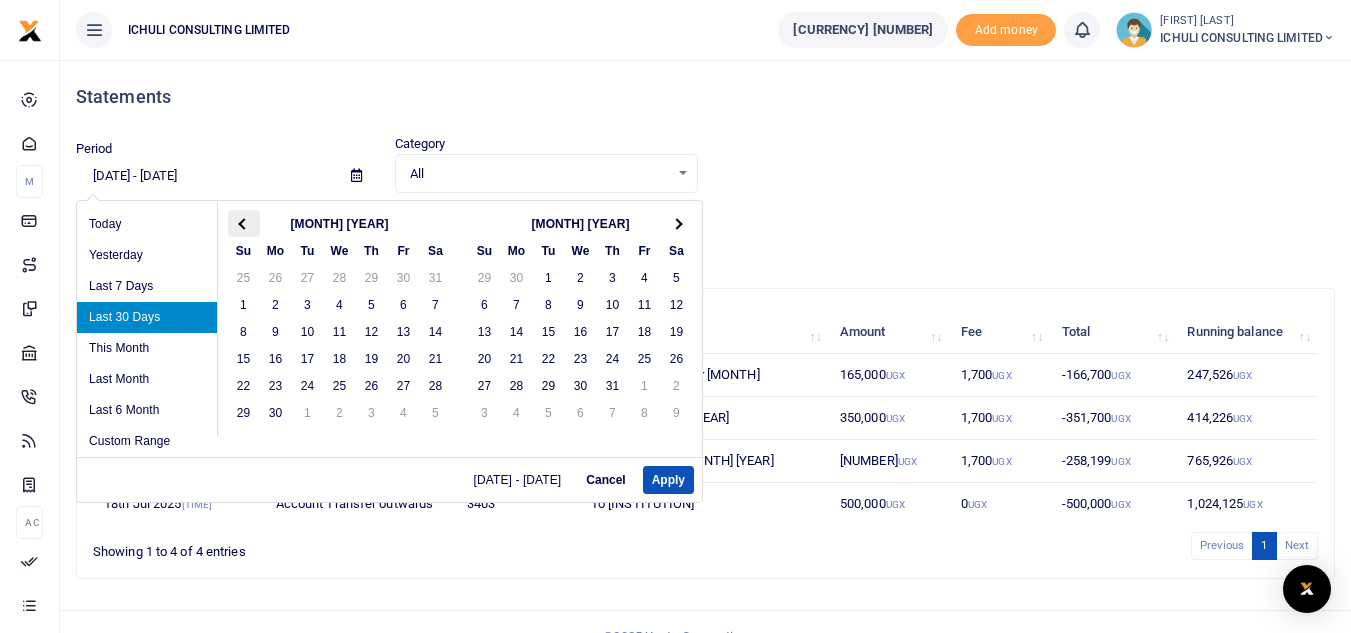 click at bounding box center (243, 223) 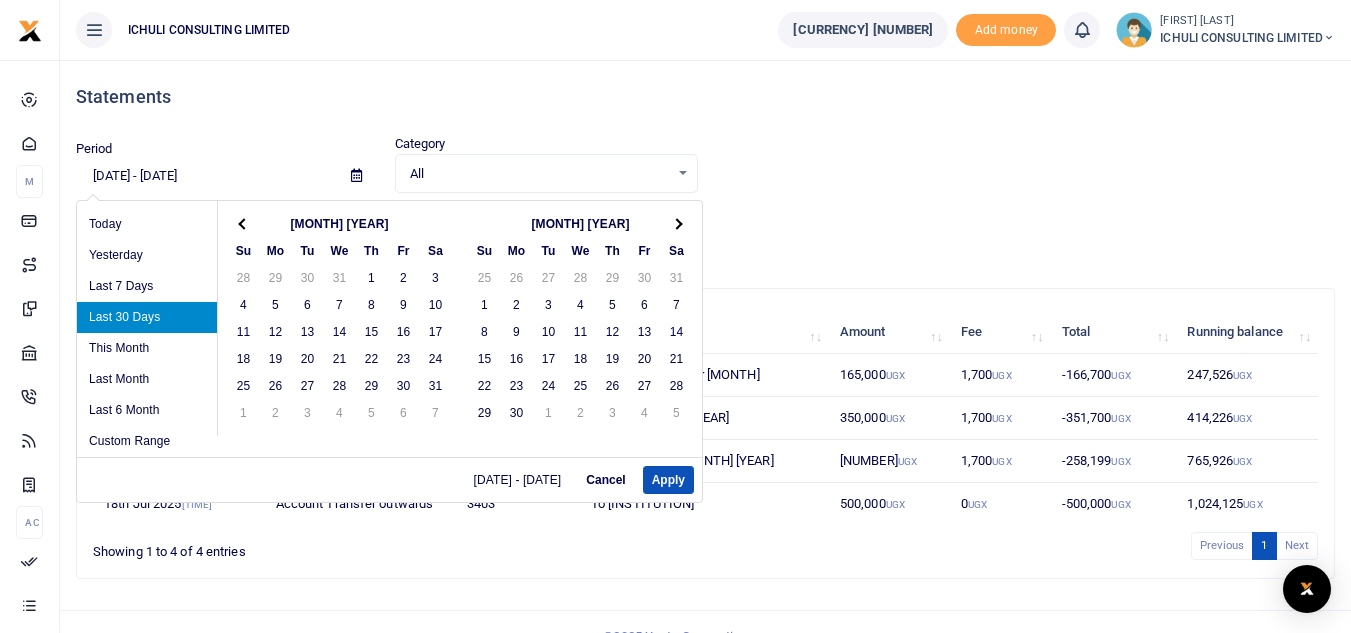 click at bounding box center (243, 223) 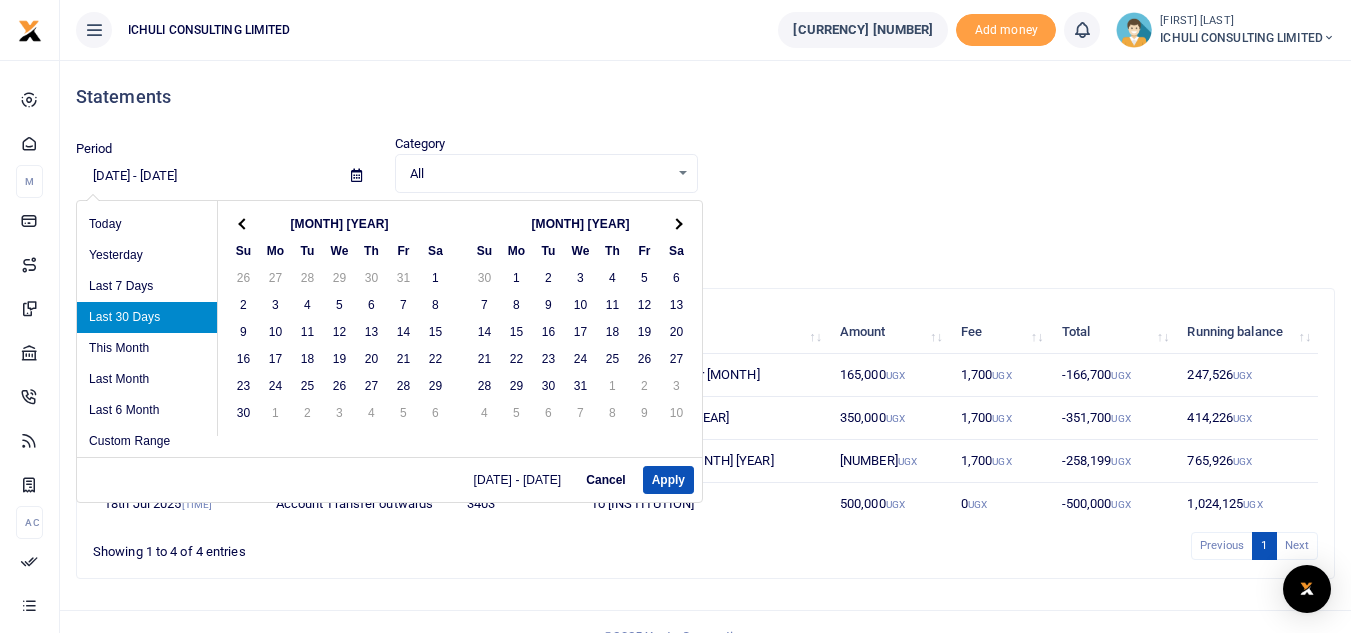 click at bounding box center [243, 223] 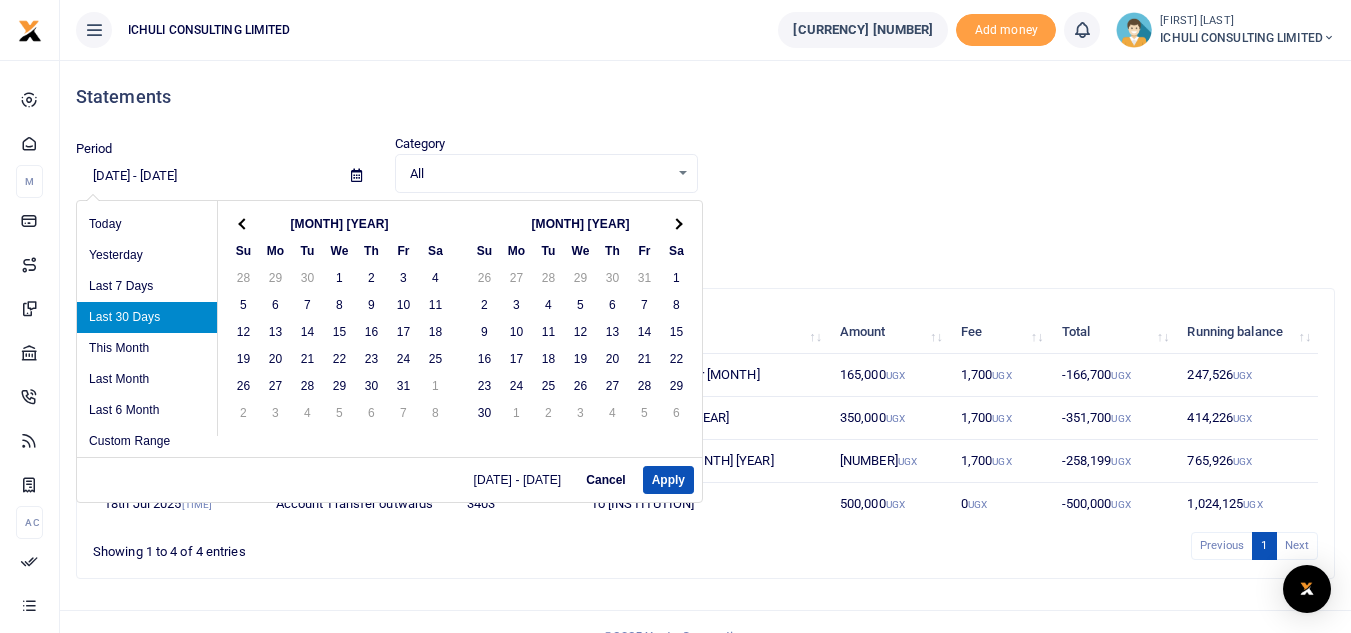 click at bounding box center [243, 223] 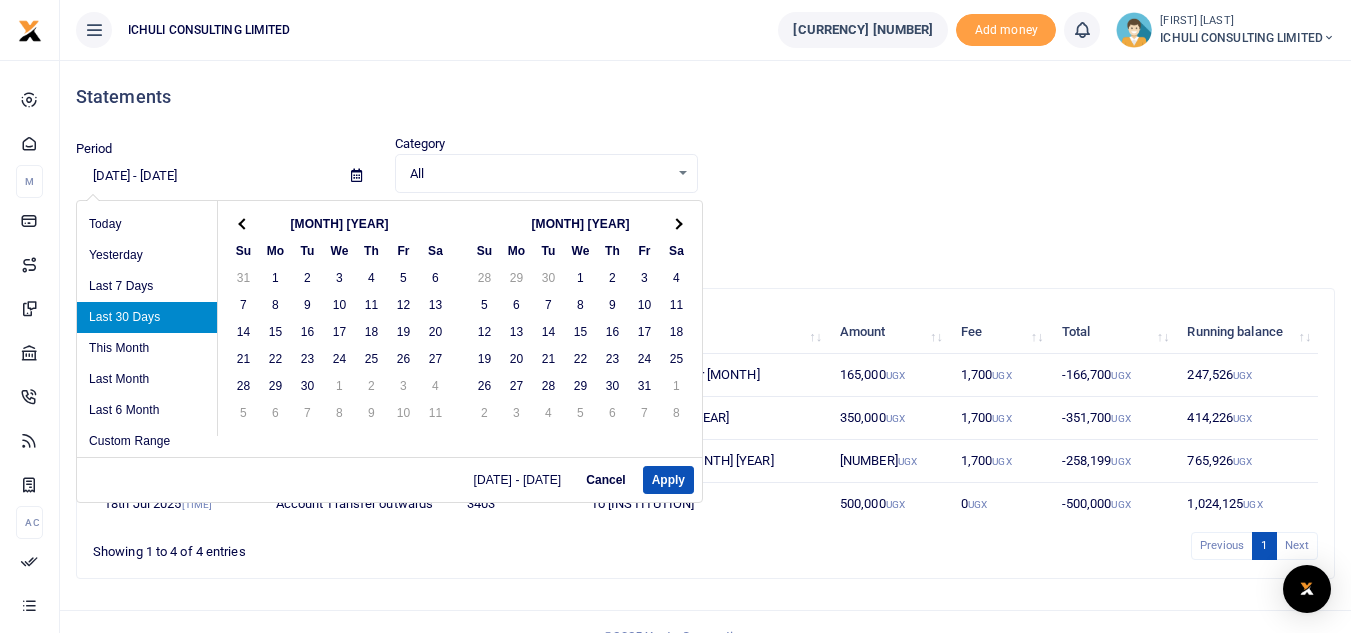 click at bounding box center (243, 223) 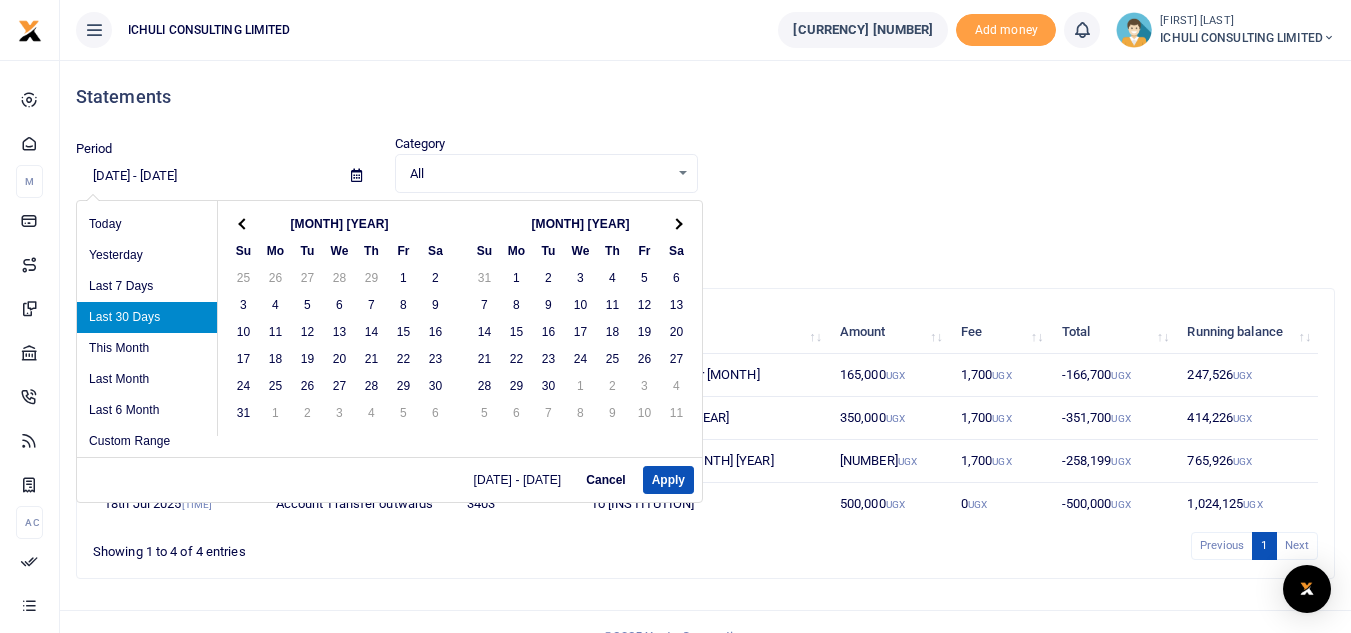 click at bounding box center (243, 223) 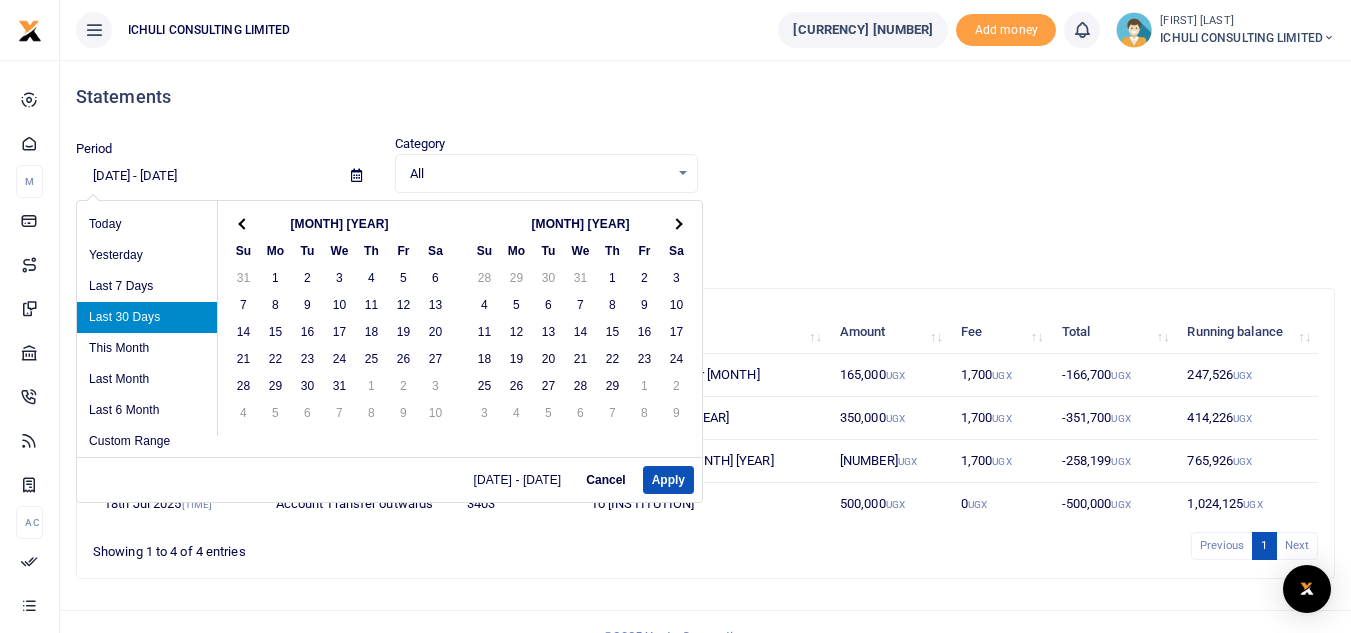 click at bounding box center (243, 223) 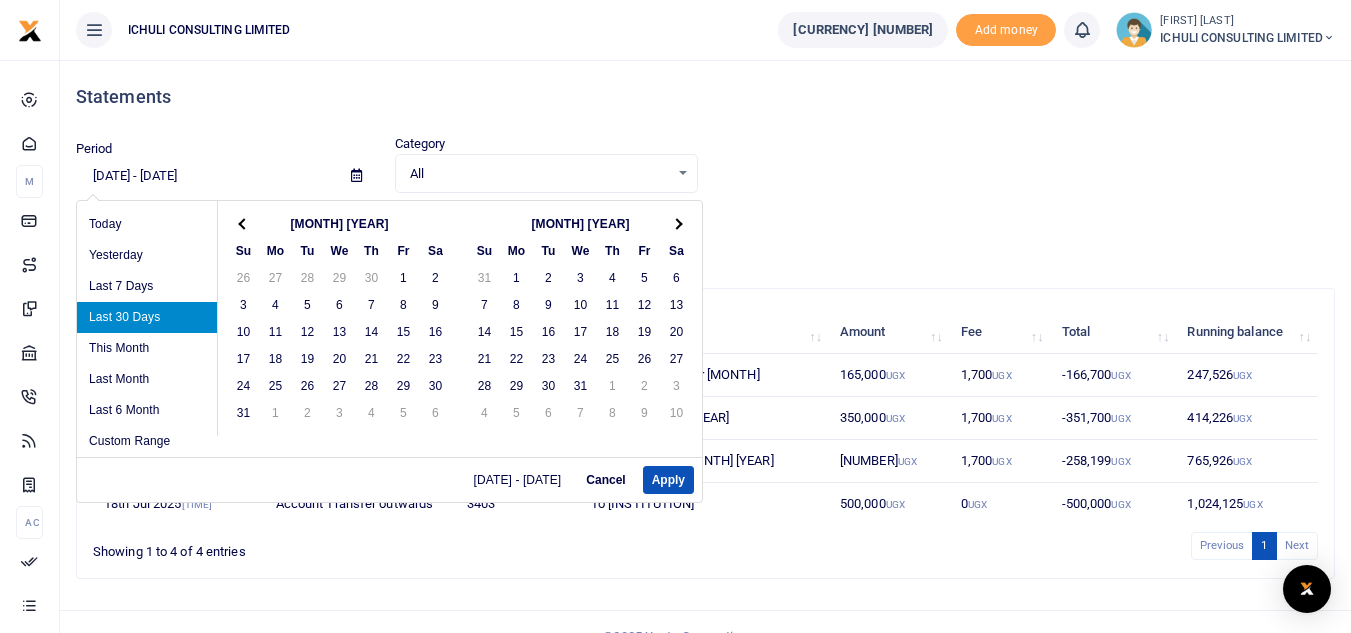click at bounding box center [243, 223] 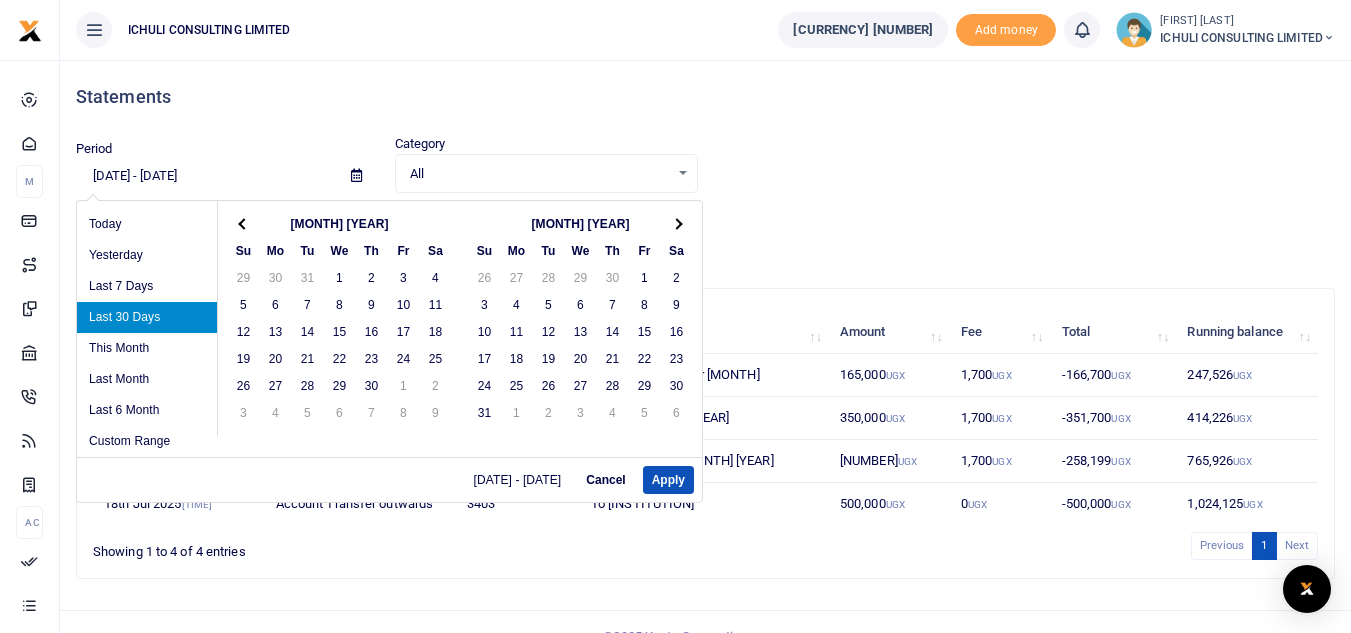 click at bounding box center [243, 223] 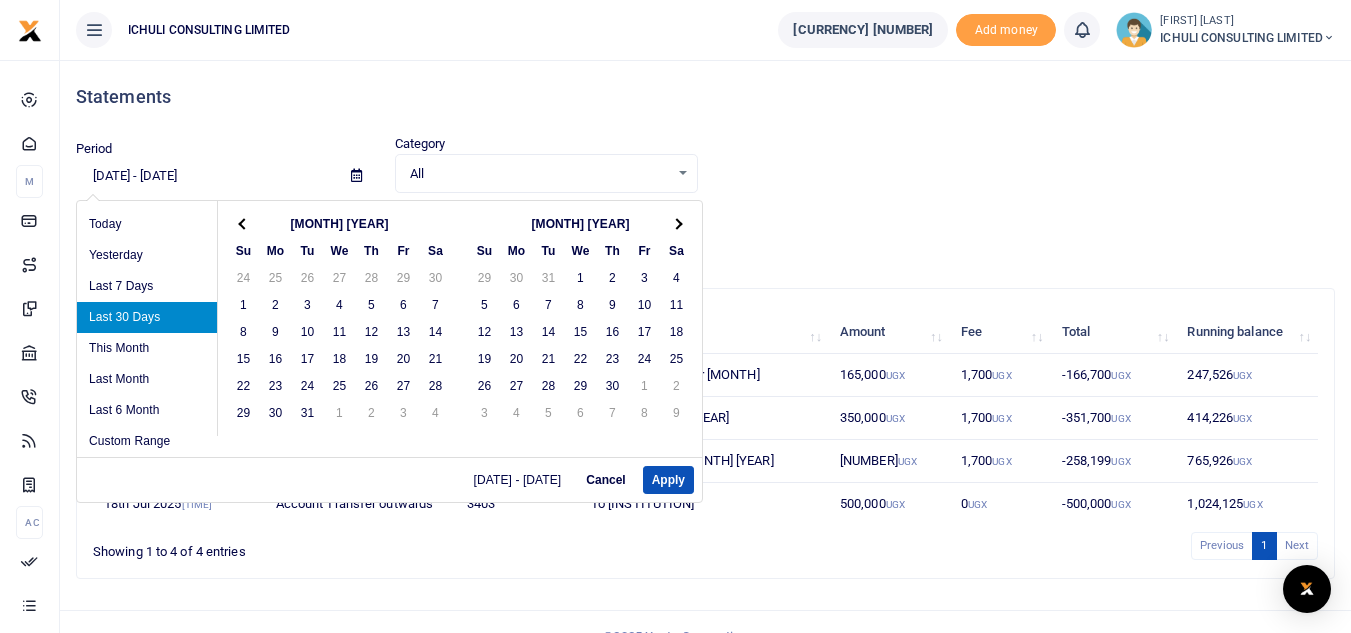 click at bounding box center (243, 223) 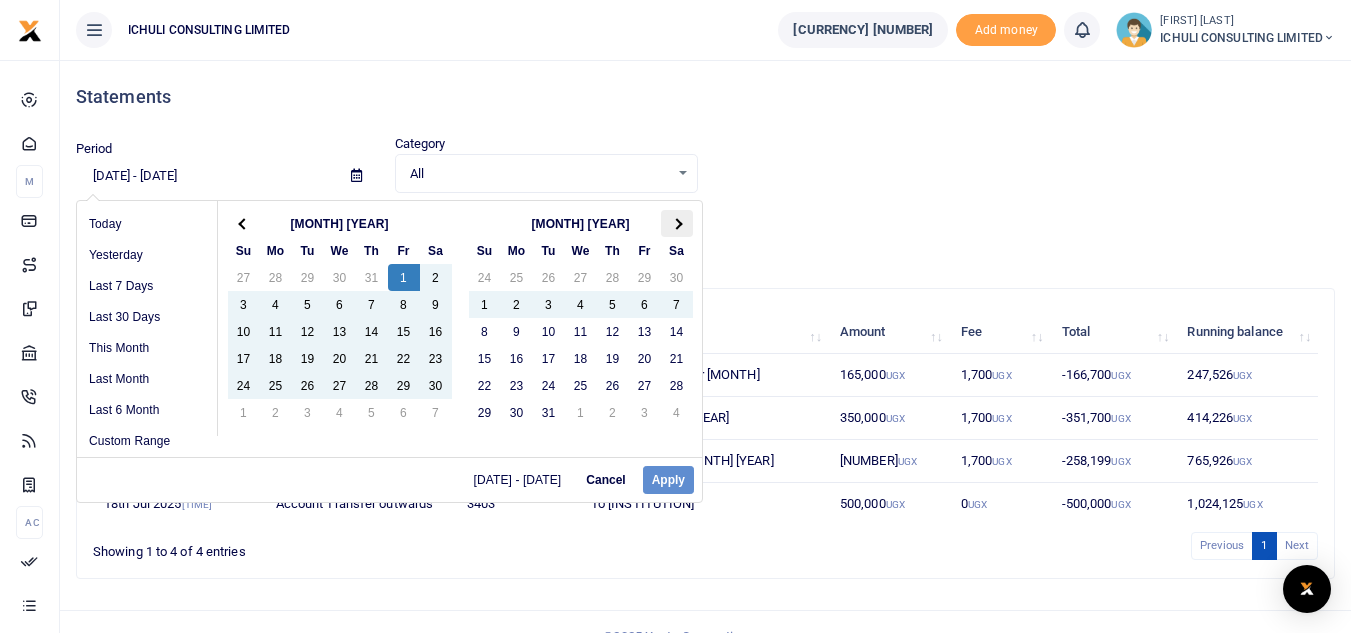 click at bounding box center (676, 223) 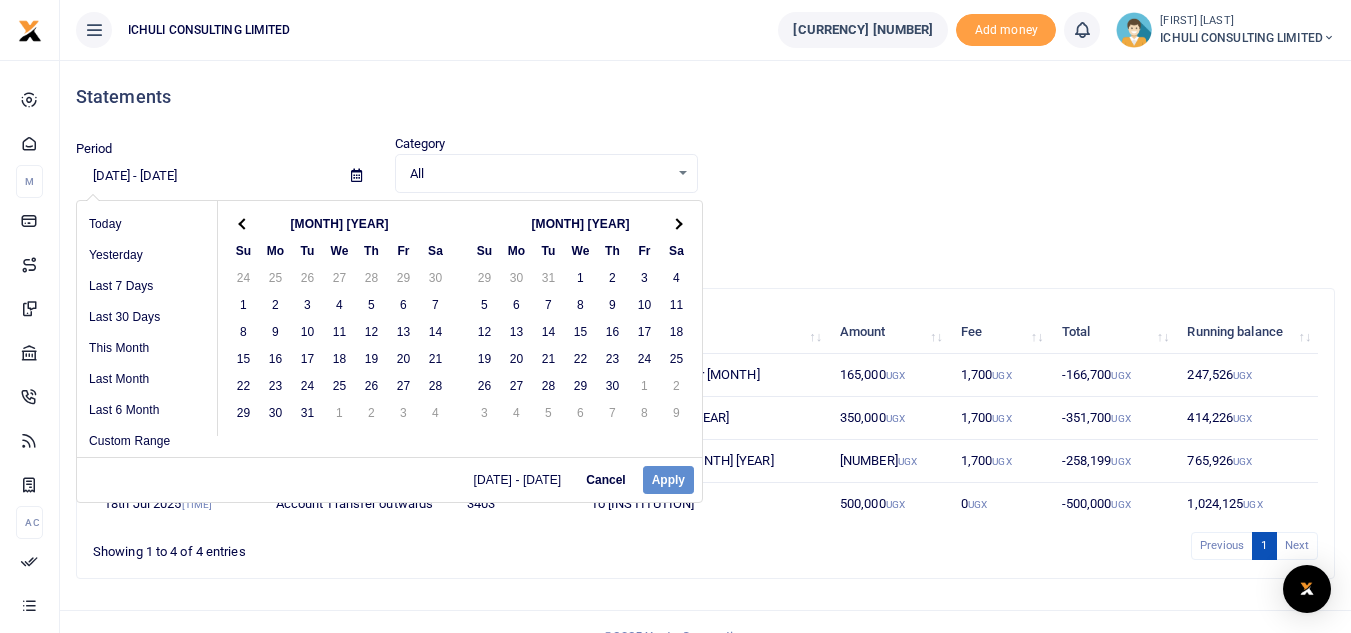 click at bounding box center (676, 223) 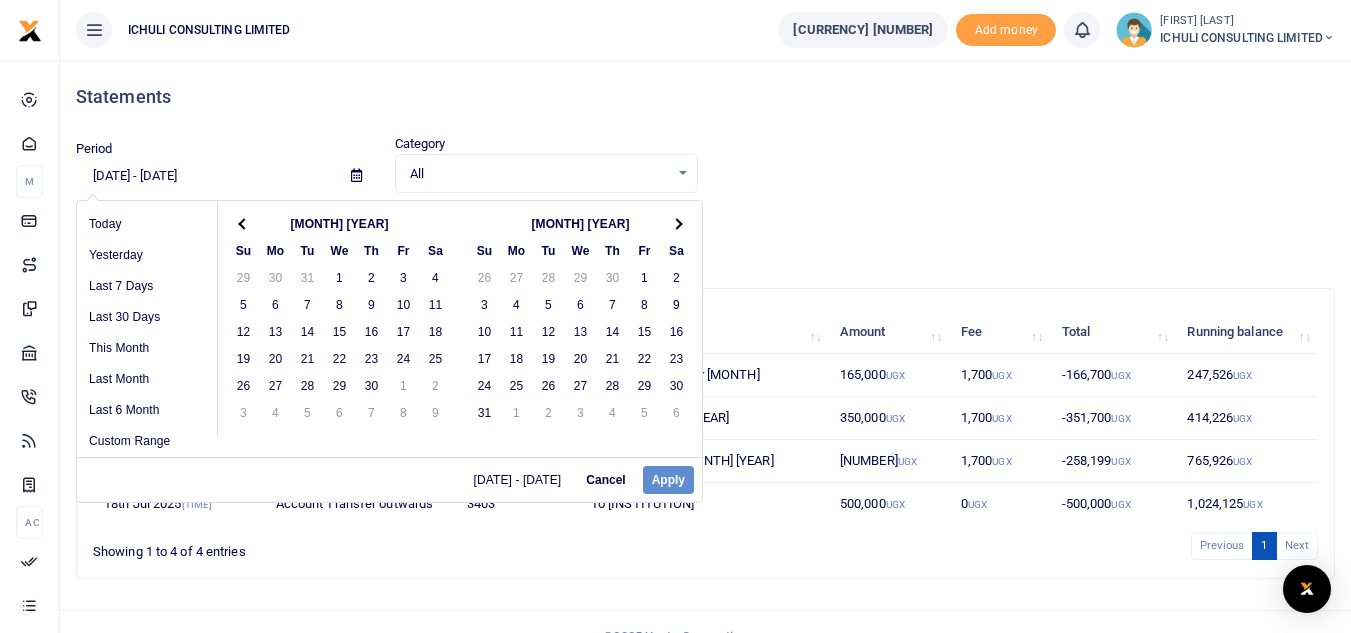 click at bounding box center (676, 223) 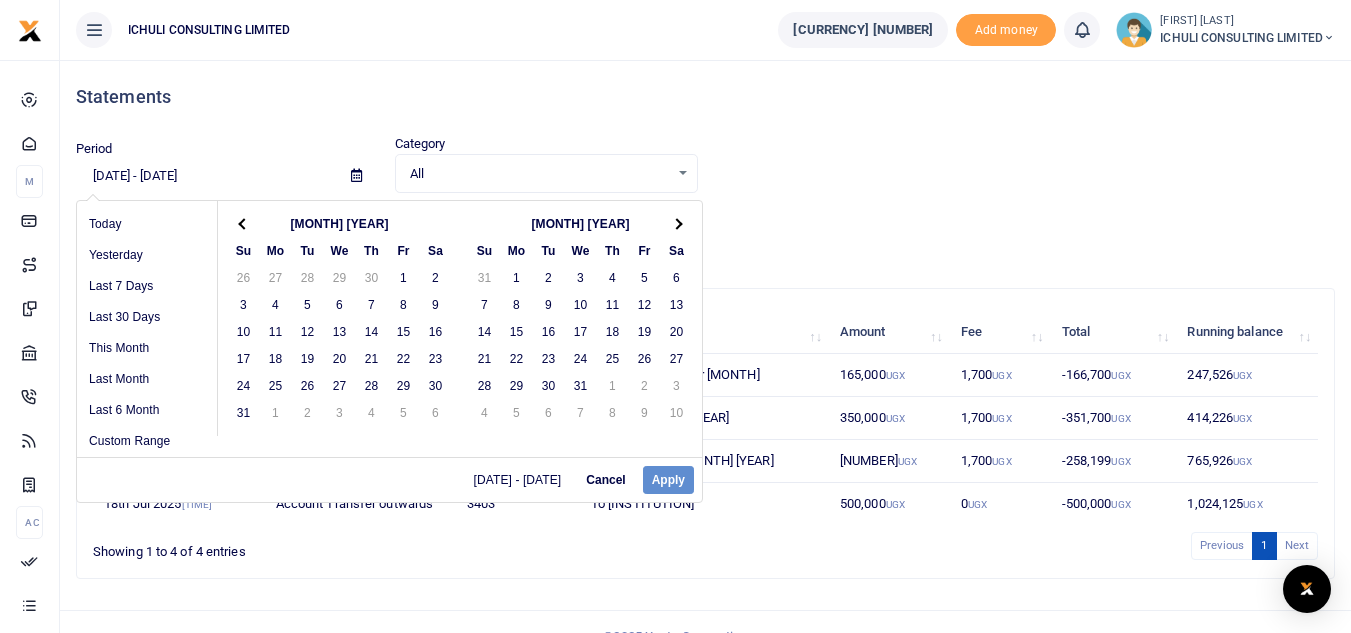 click at bounding box center (676, 223) 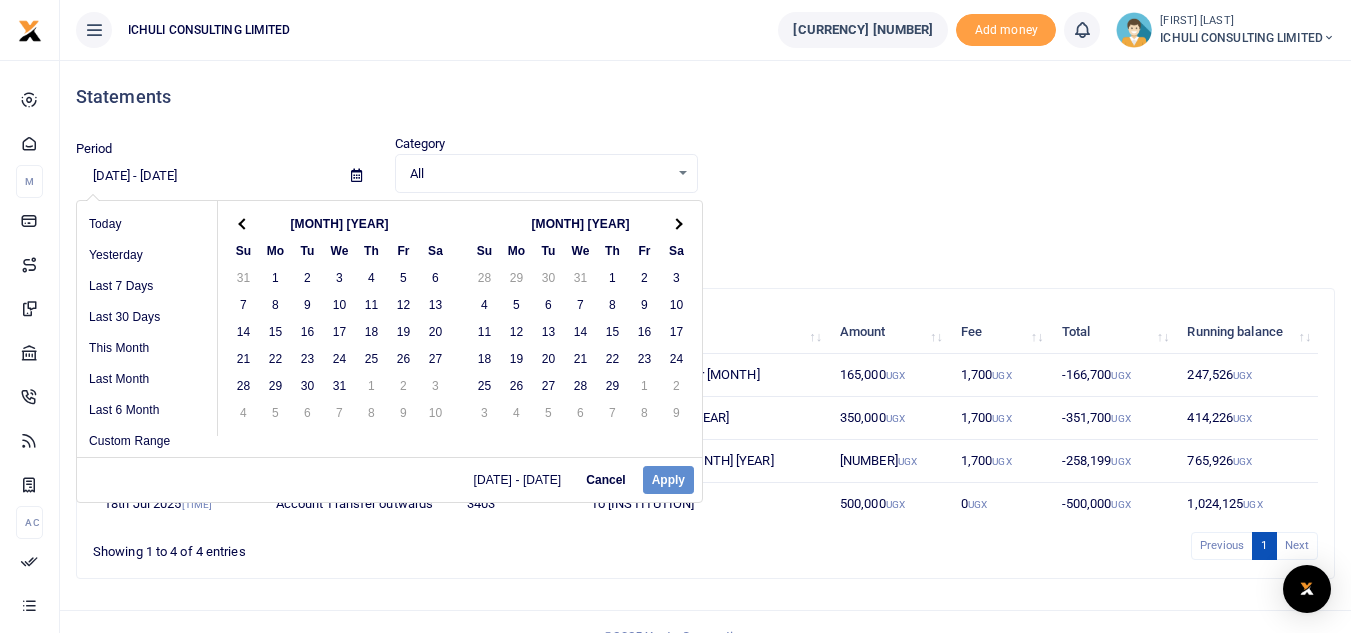 click at bounding box center [676, 223] 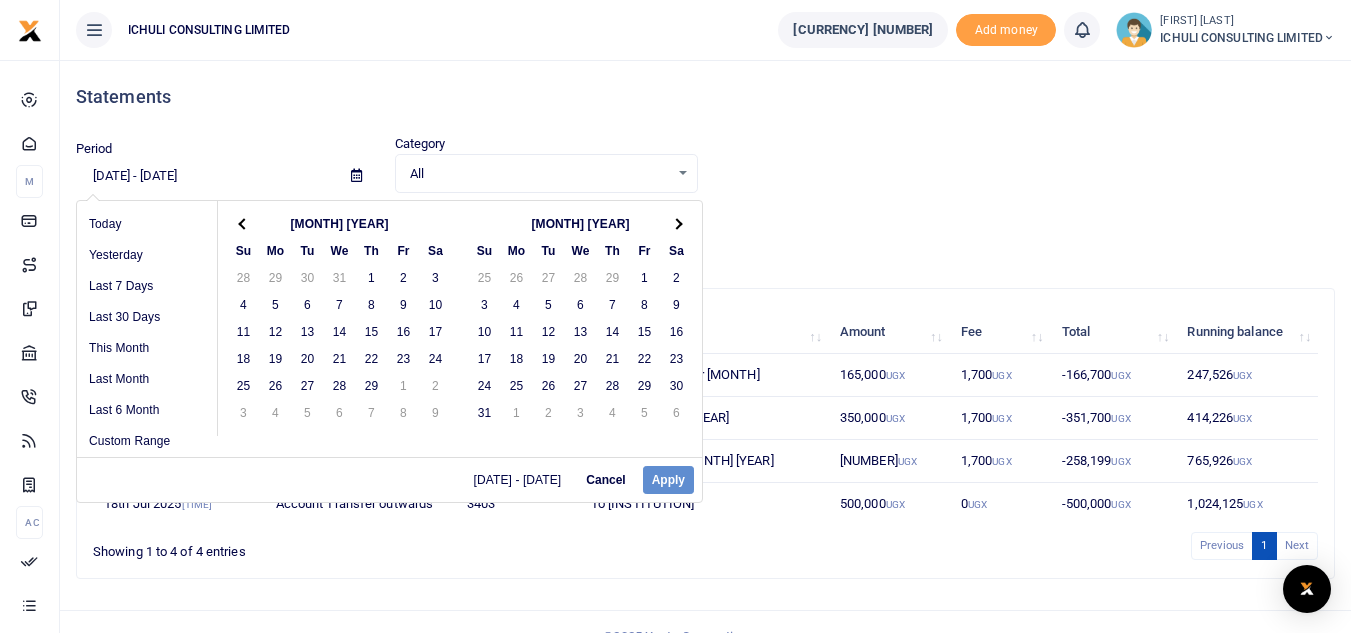 click at bounding box center (676, 223) 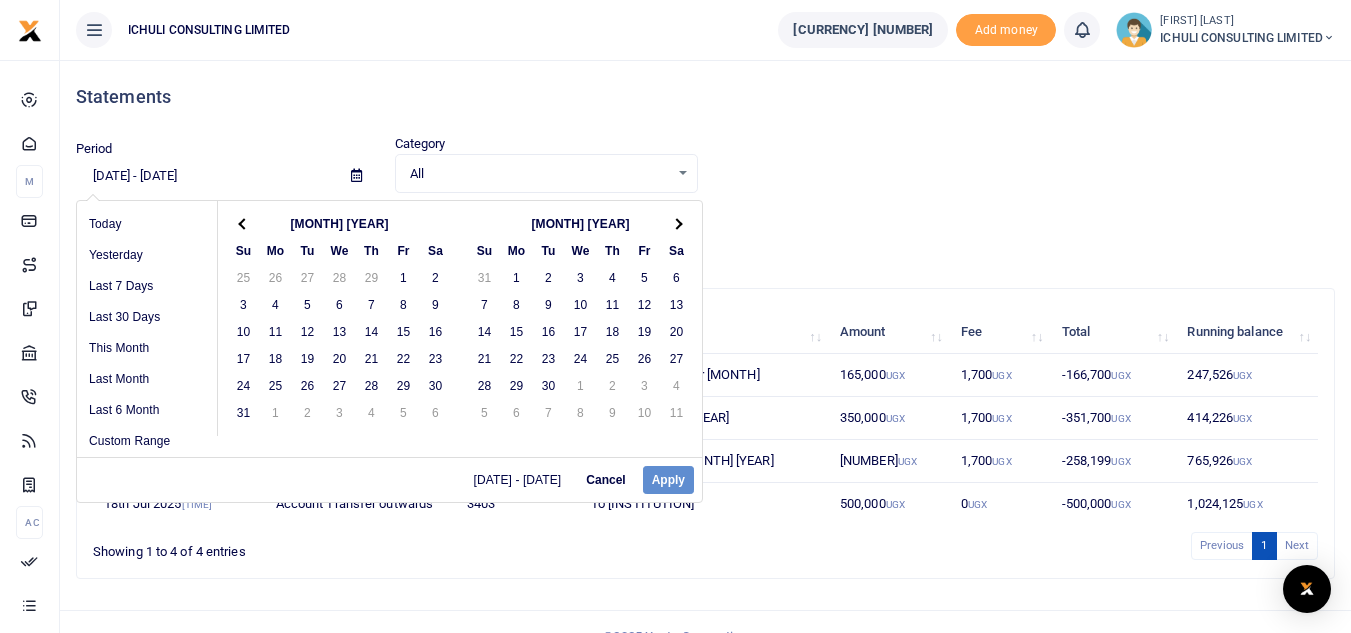 click at bounding box center (676, 223) 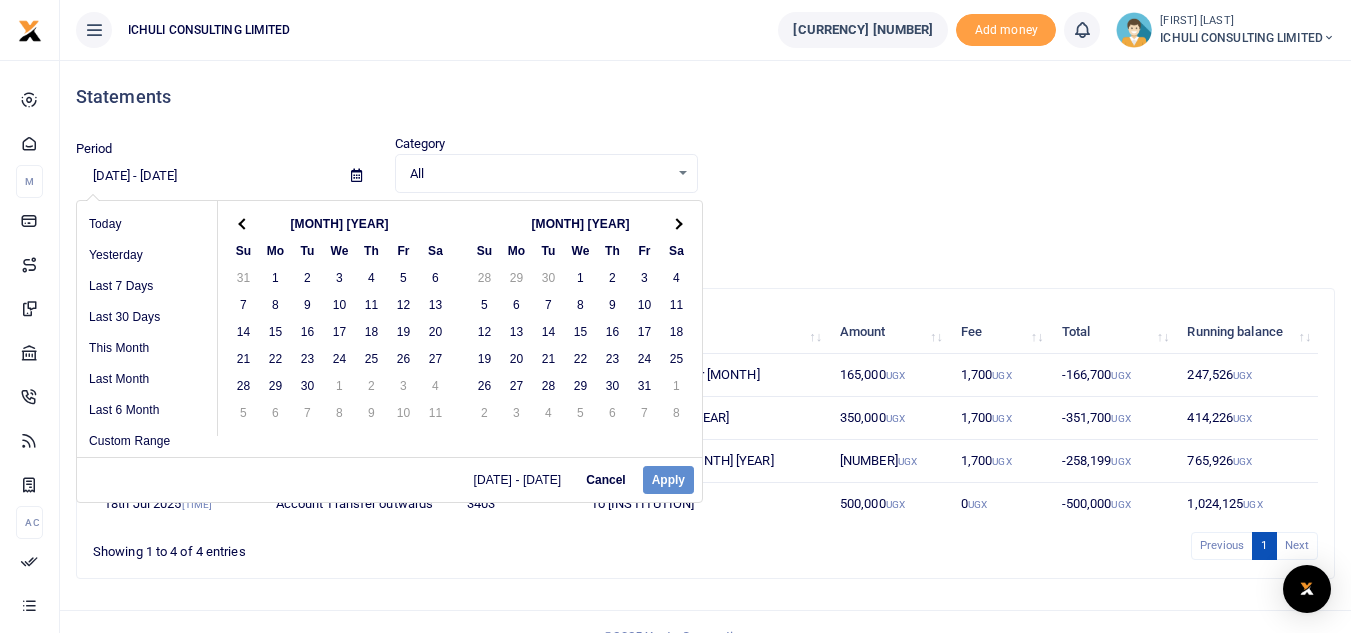 click at bounding box center (676, 223) 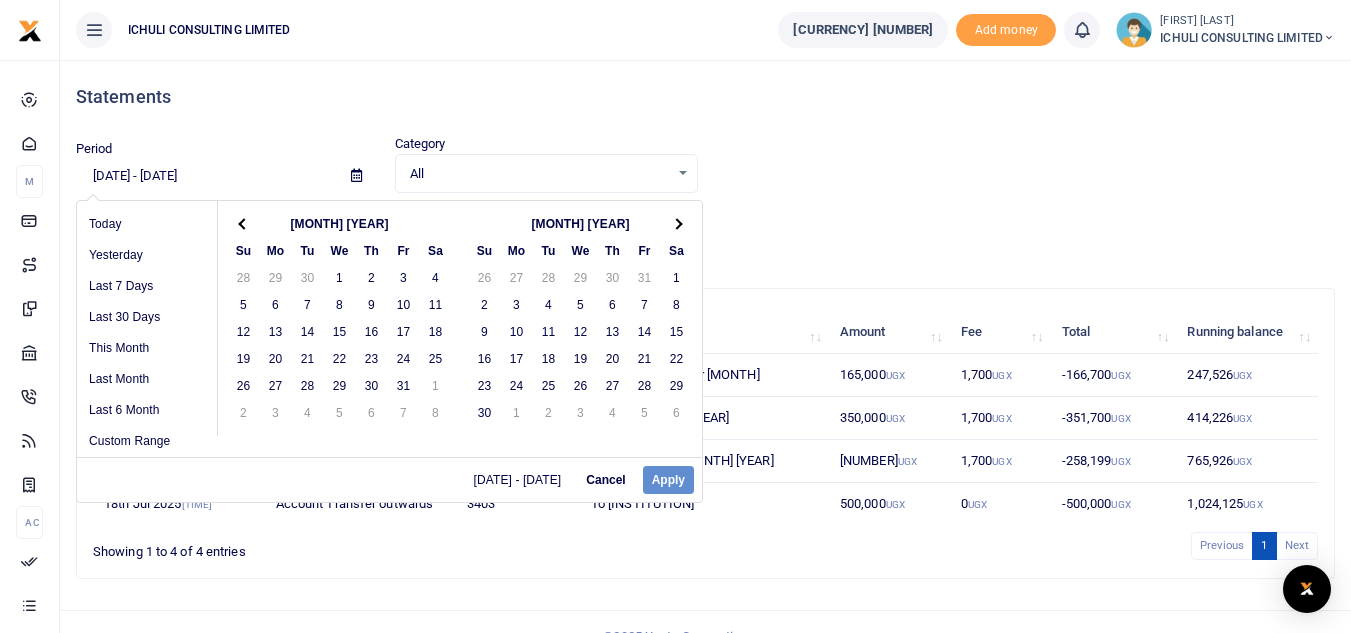 click at bounding box center (676, 223) 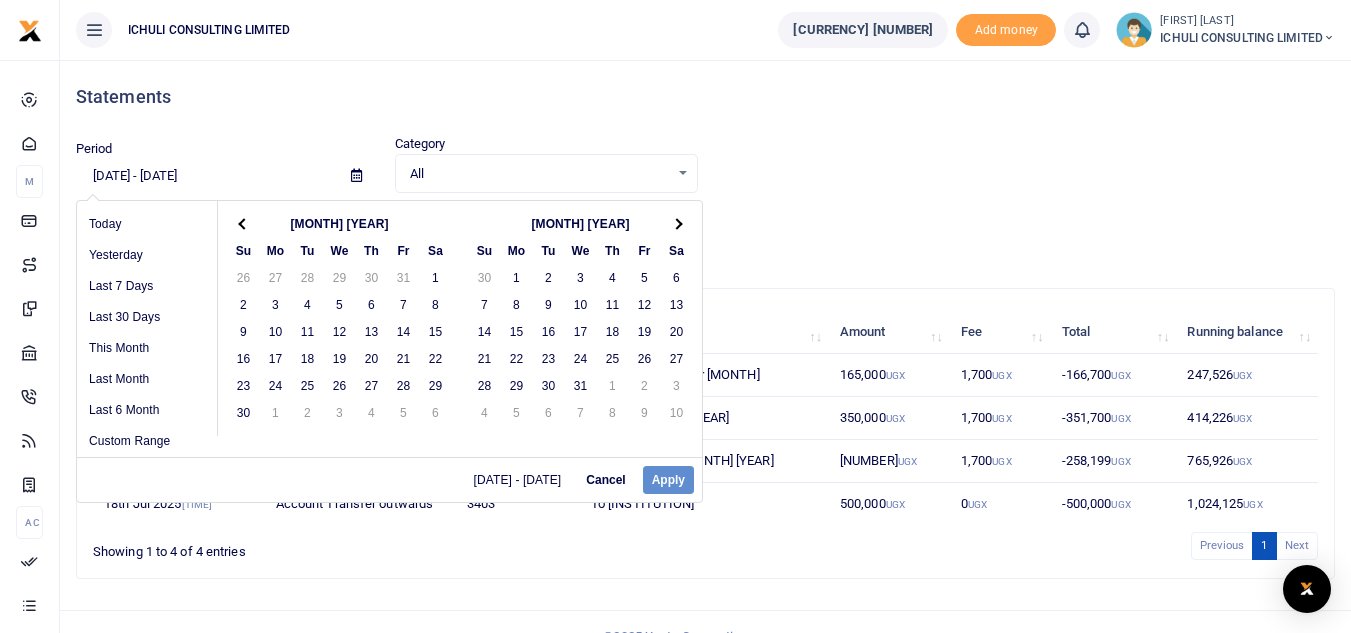 click at bounding box center [676, 223] 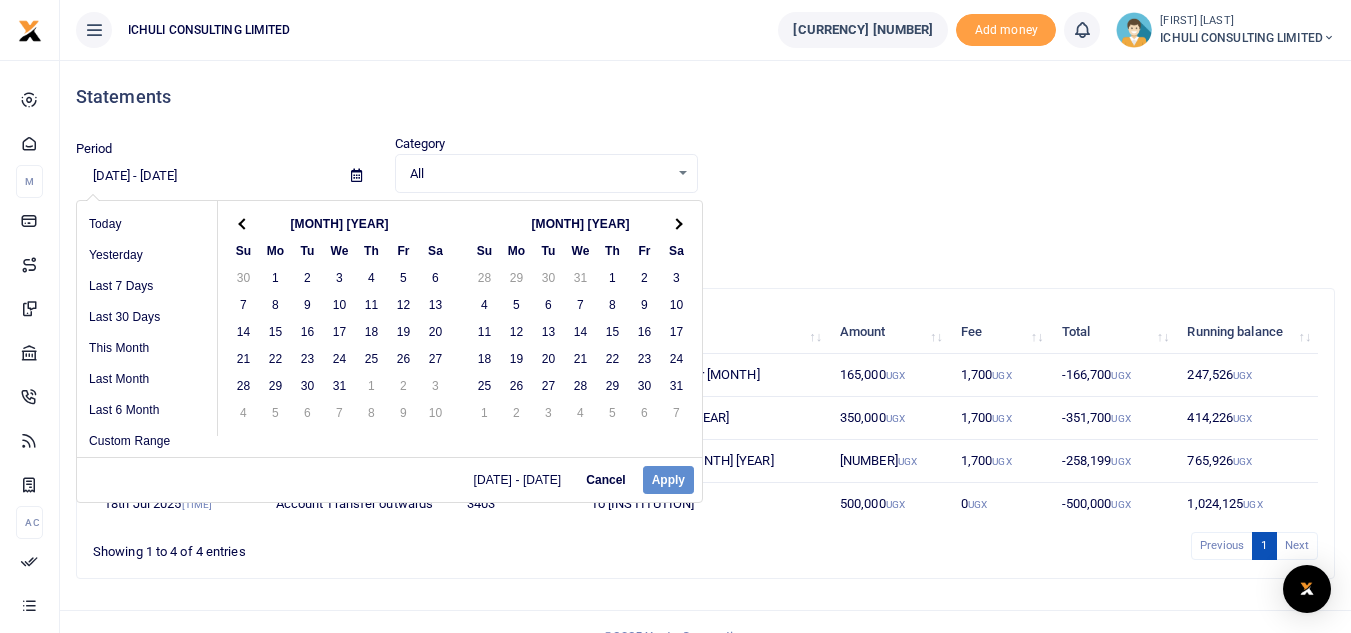 click at bounding box center [676, 223] 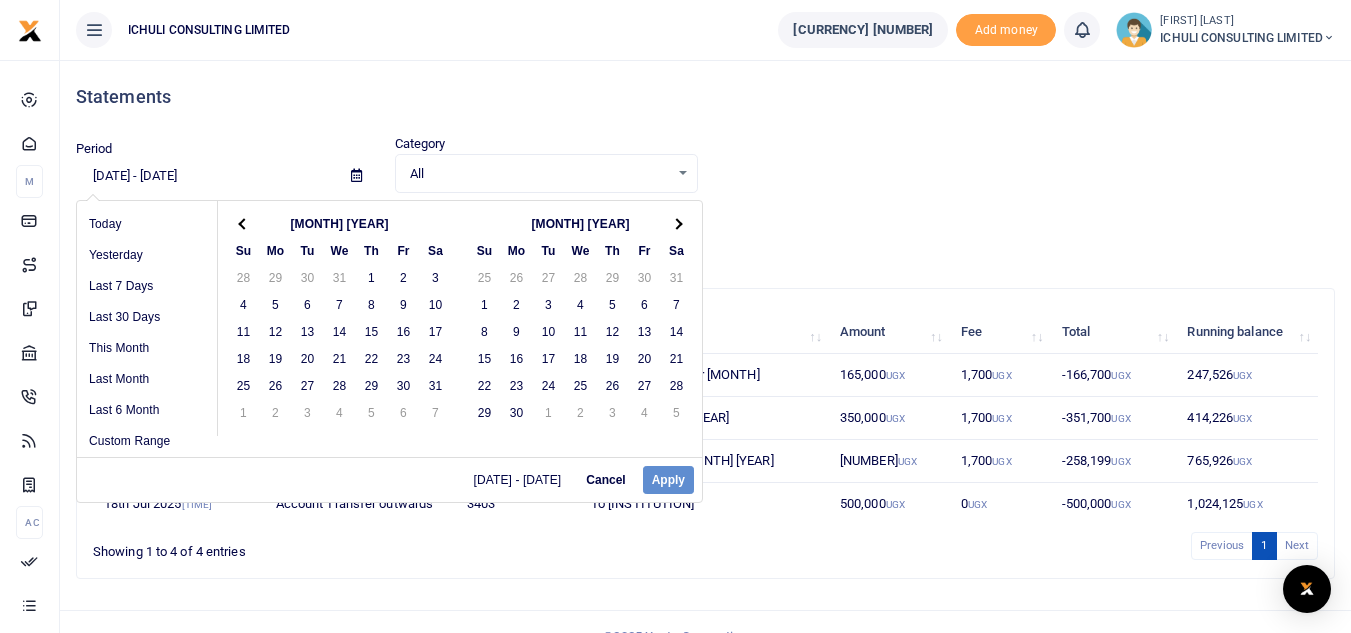 click at bounding box center (676, 223) 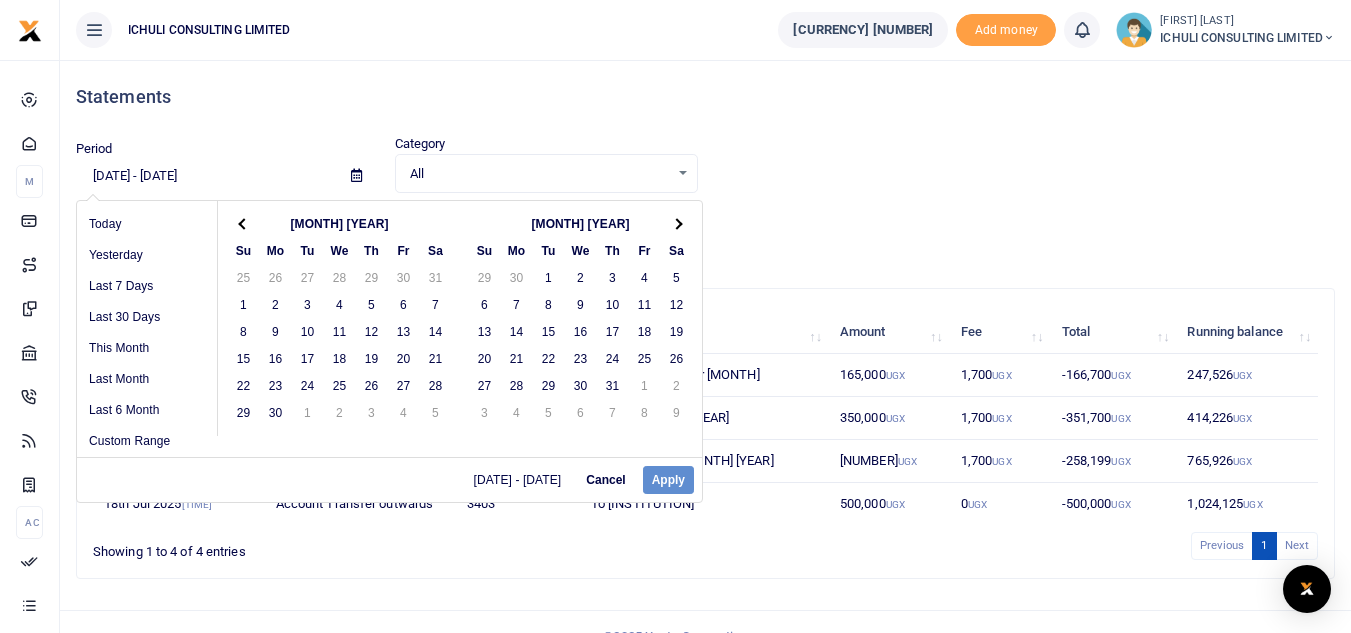 click at bounding box center (676, 223) 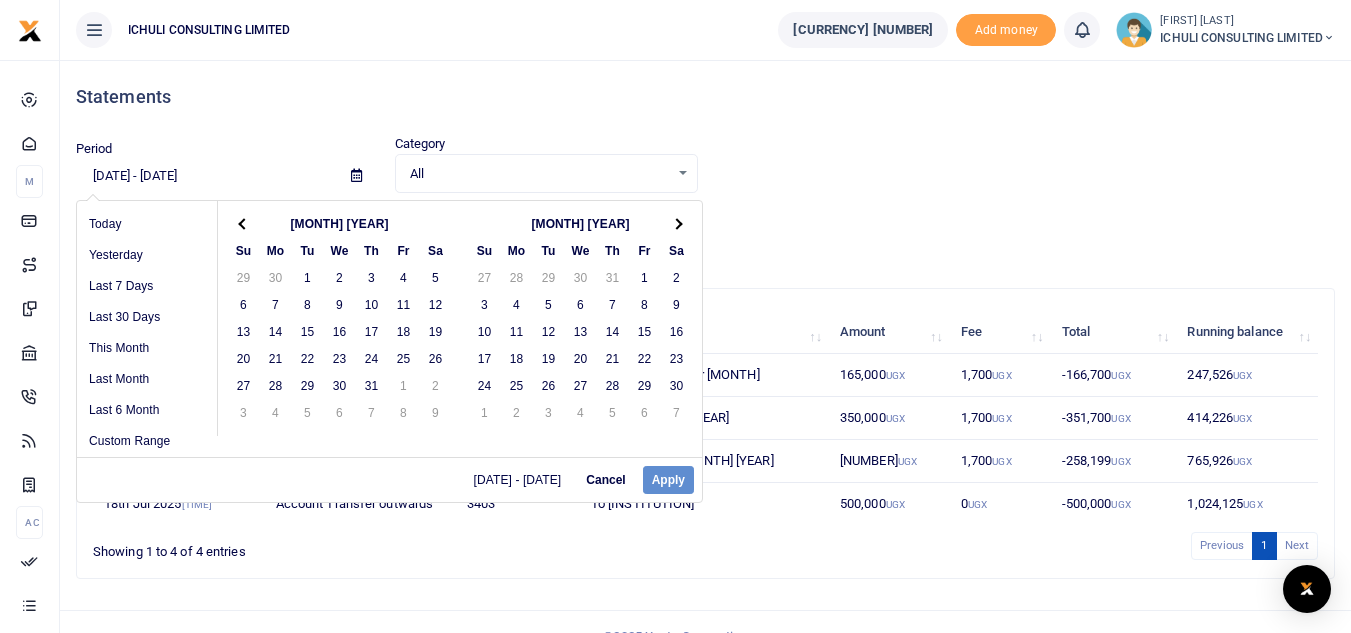 click at bounding box center (676, 223) 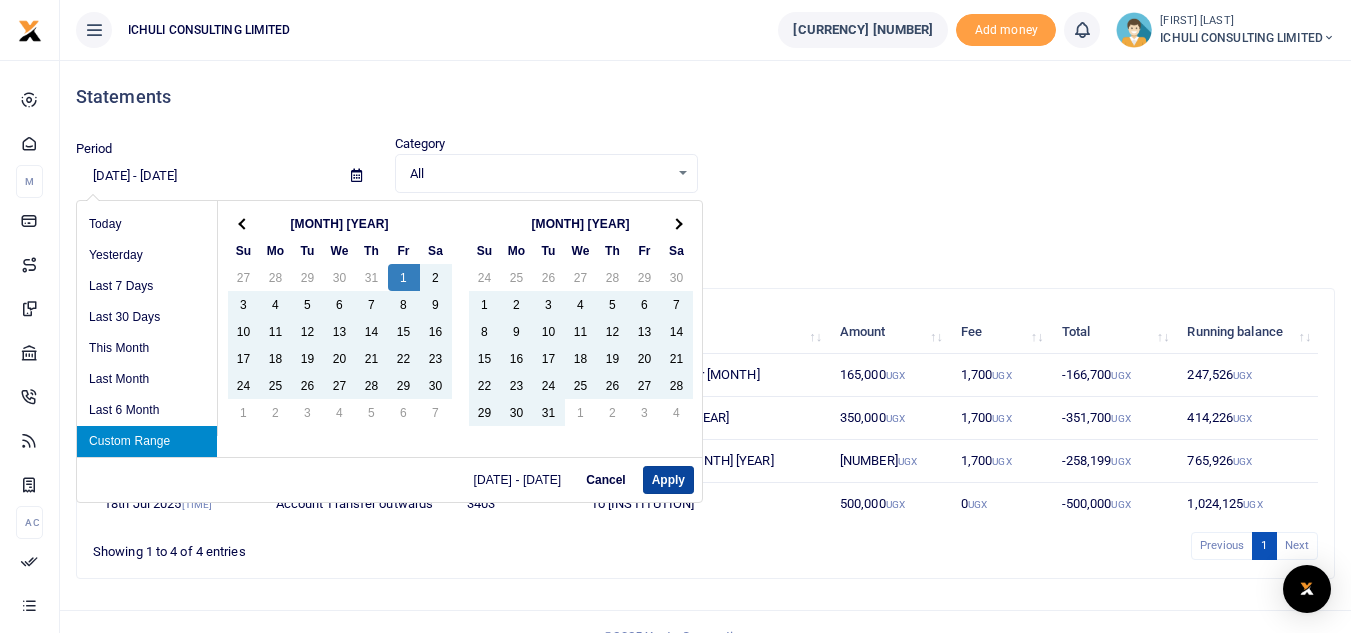 click on "Apply" at bounding box center [668, 480] 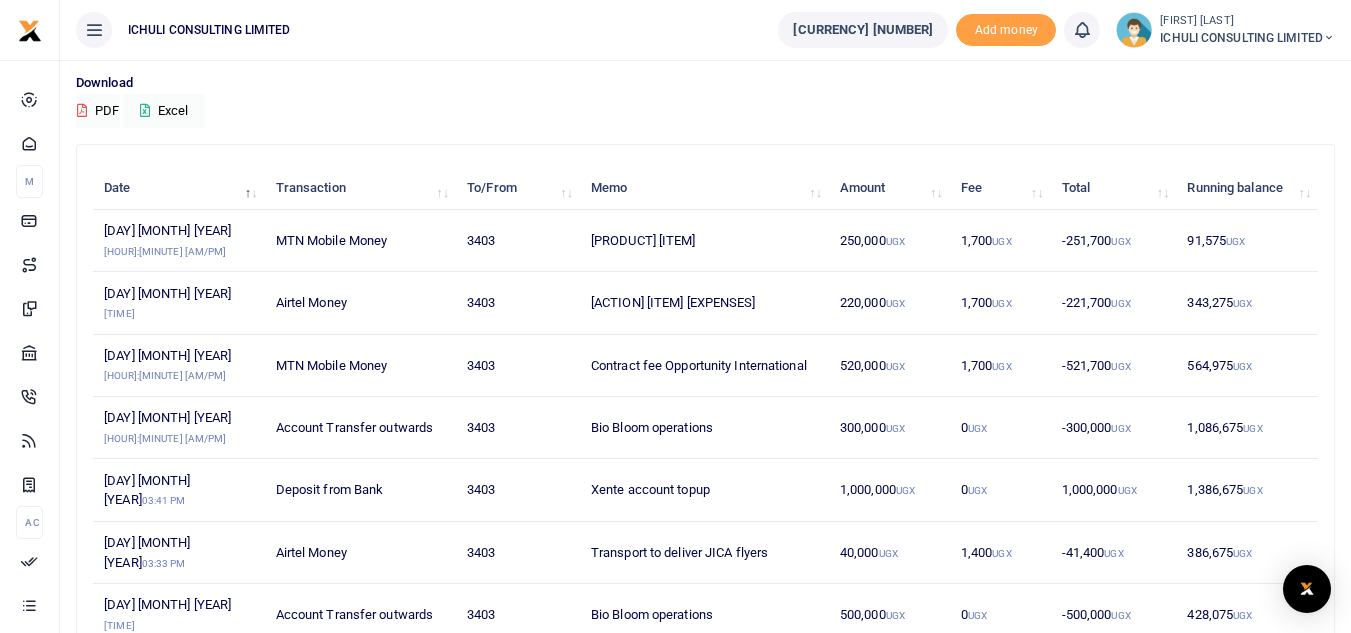 scroll, scrollTop: 287, scrollLeft: 0, axis: vertical 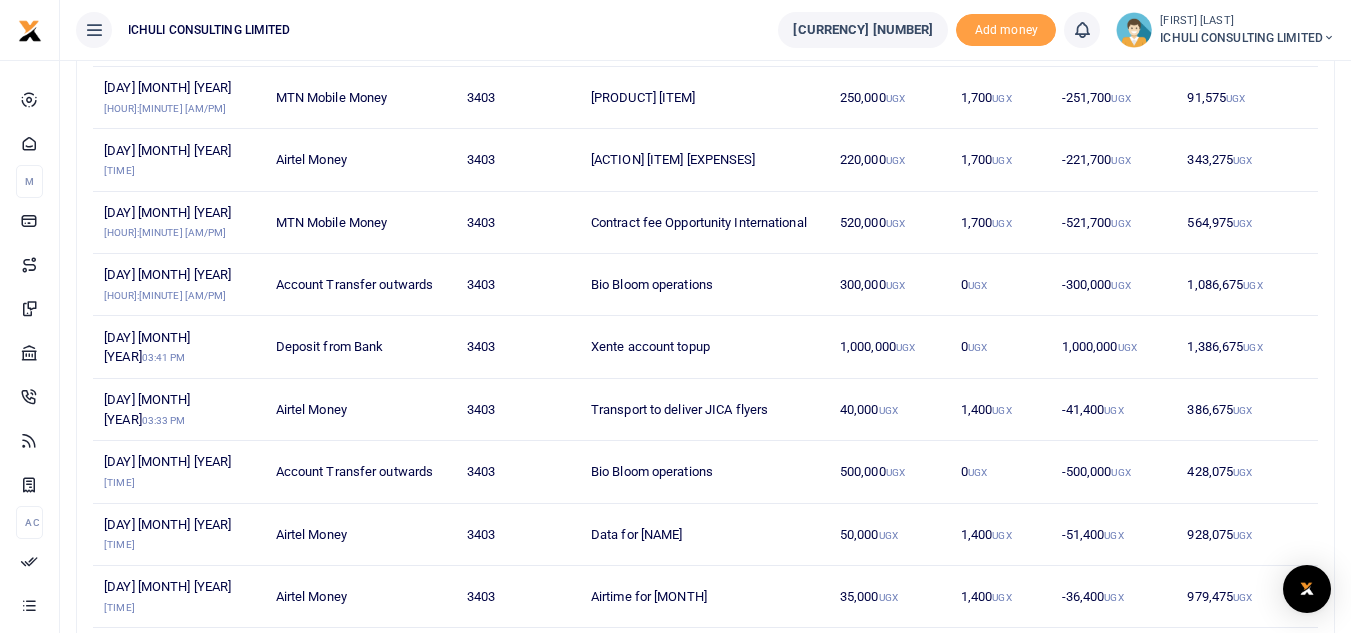 click on "117" at bounding box center (1258, 711) 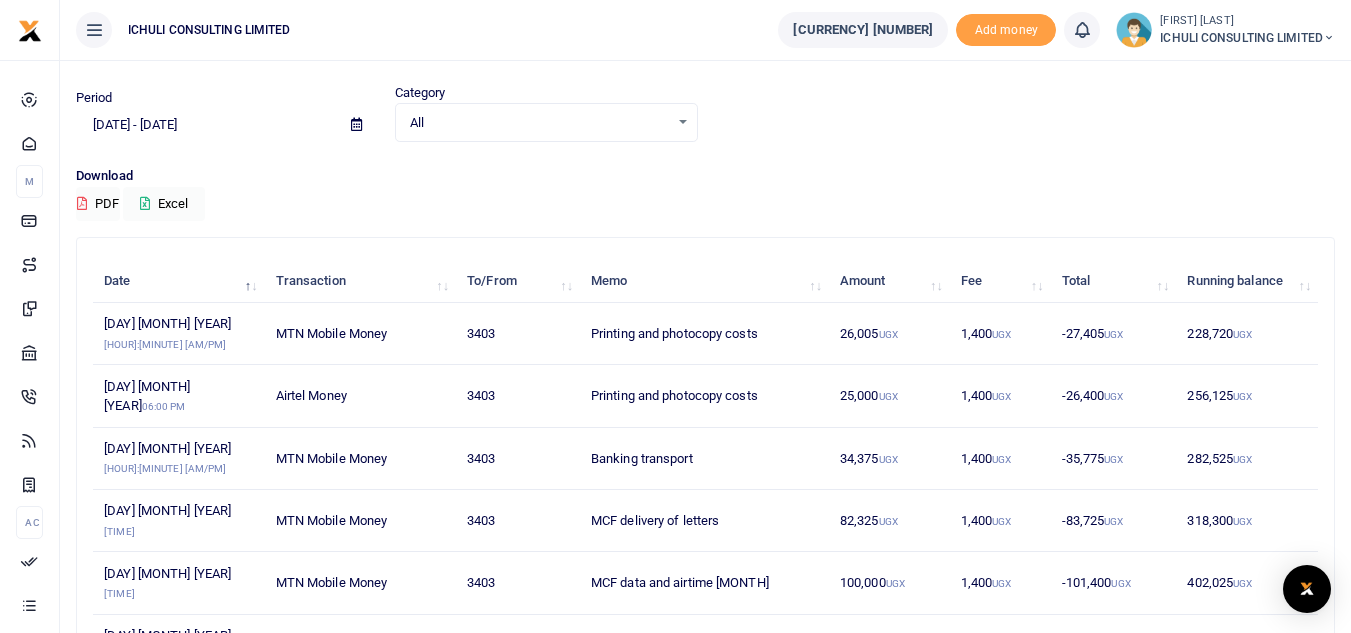 scroll, scrollTop: 42, scrollLeft: 0, axis: vertical 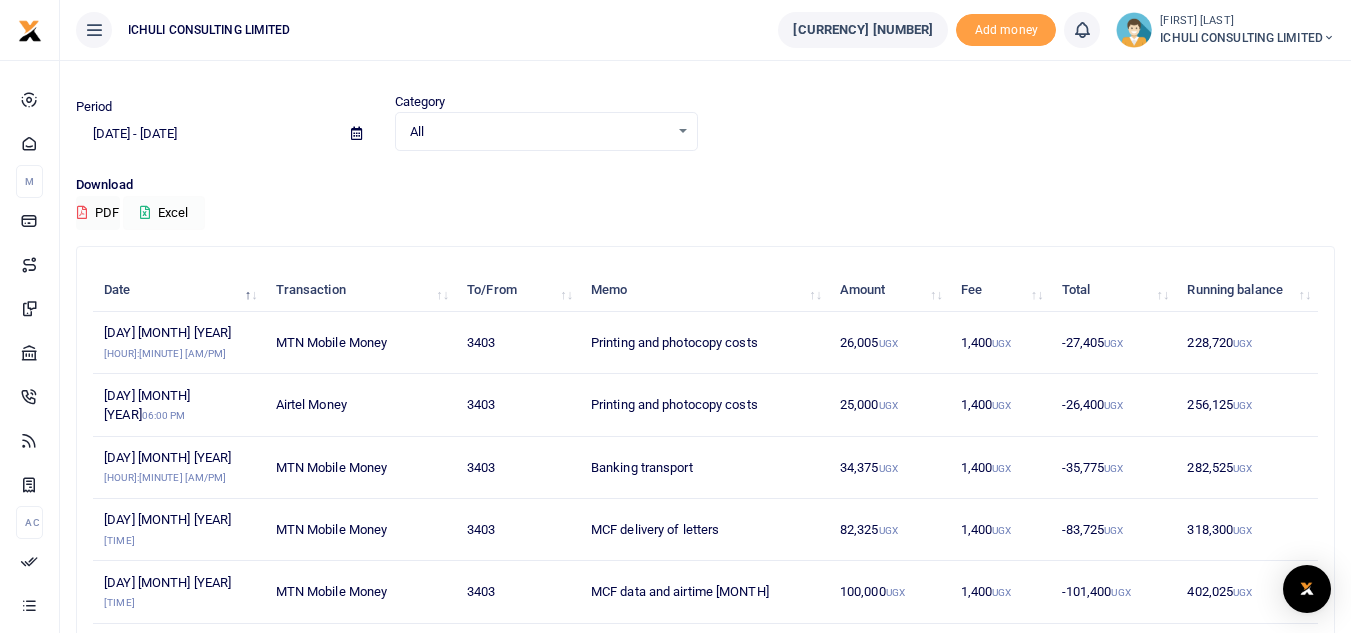 click on "Excel" at bounding box center [164, 213] 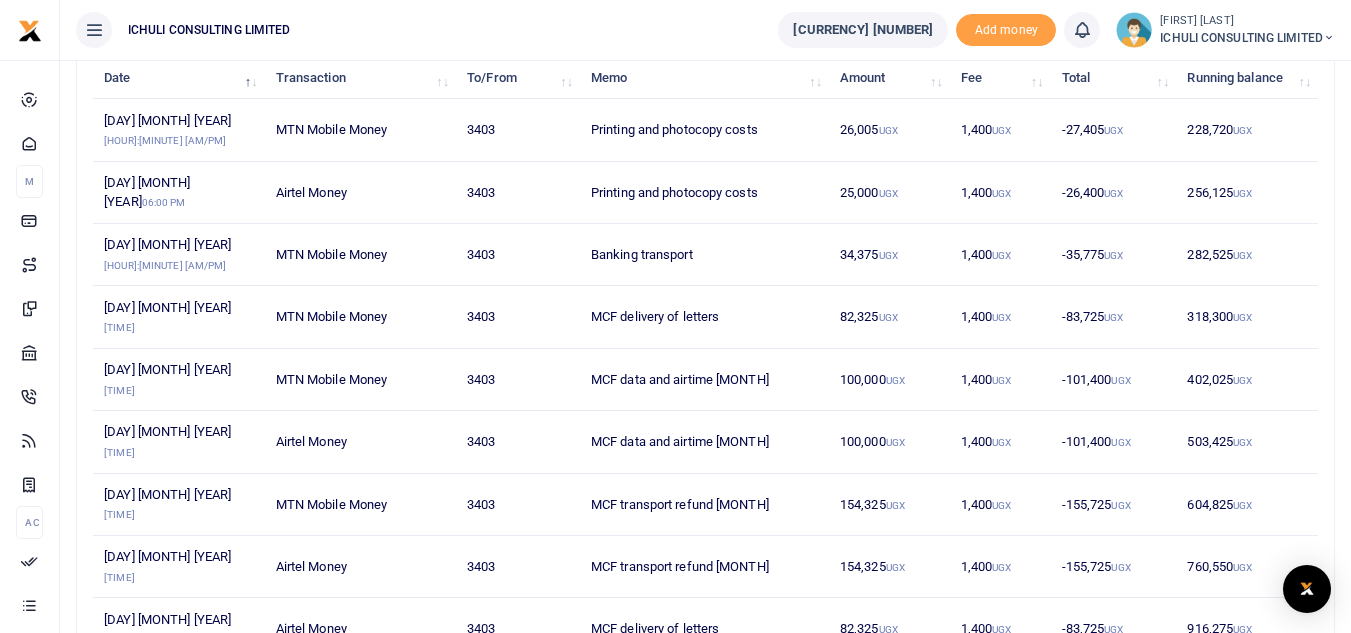 scroll, scrollTop: 256, scrollLeft: 0, axis: vertical 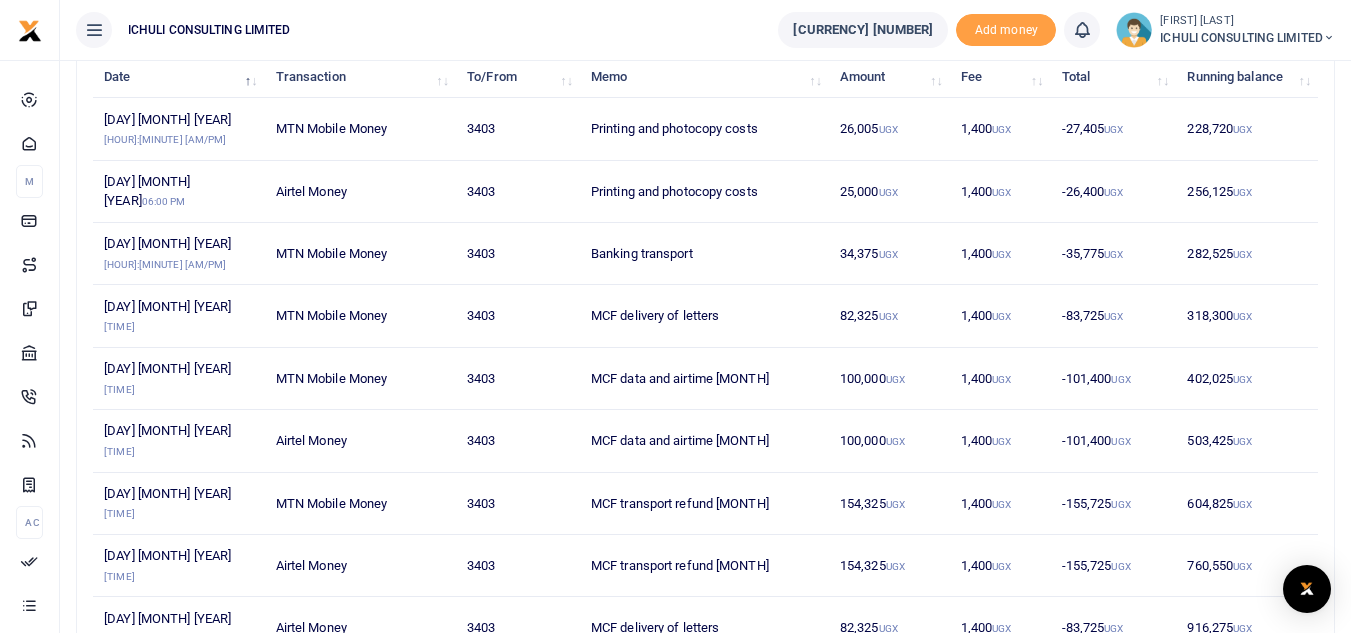 click on "116" at bounding box center (1223, 742) 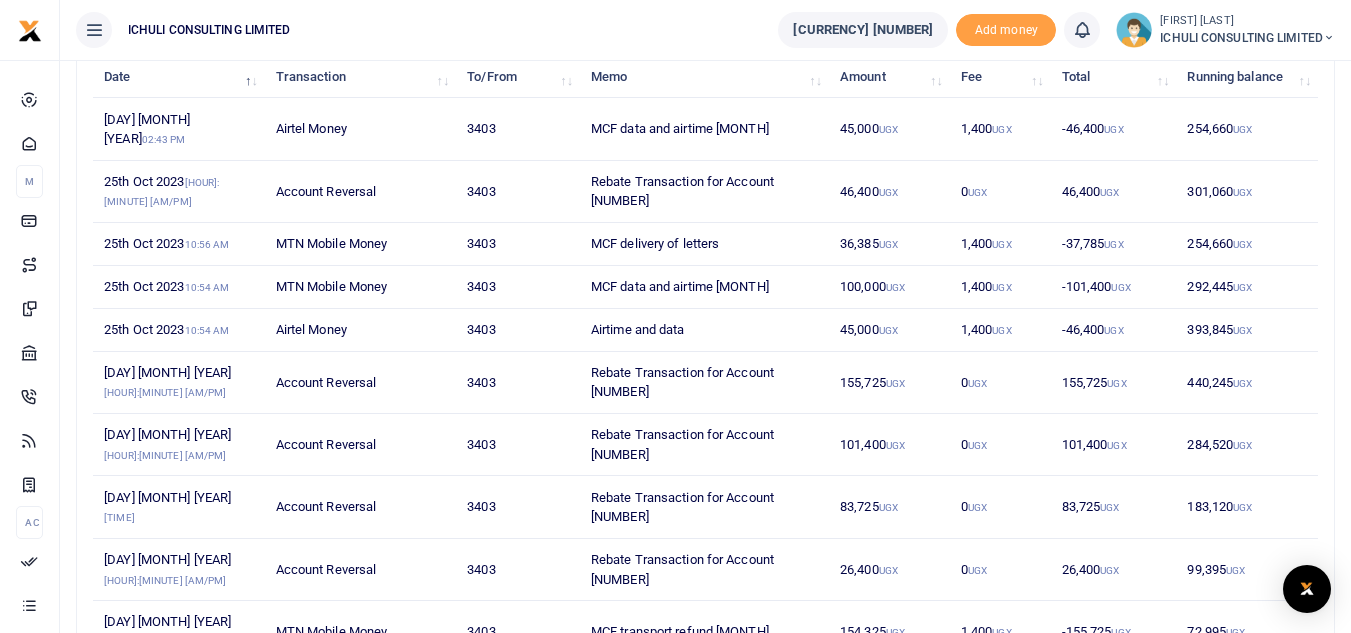 click on "115" at bounding box center [1188, 684] 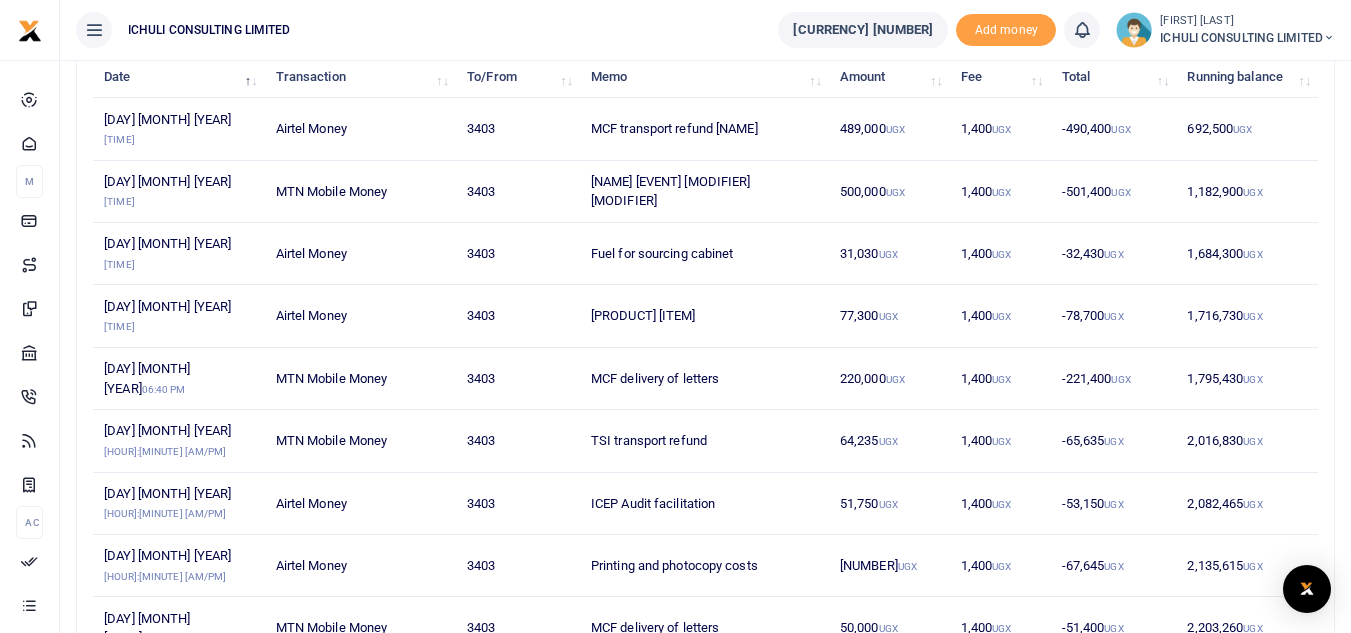 click on "114" at bounding box center (1152, 742) 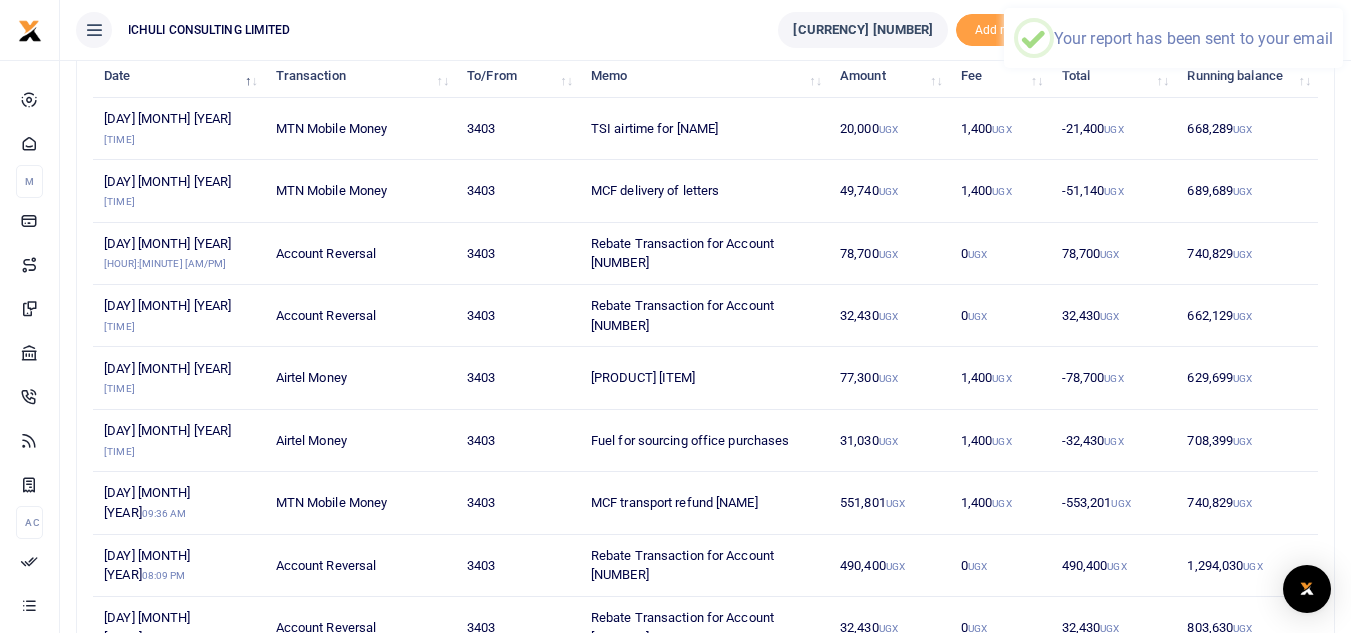 click on "113" at bounding box center [1117, 742] 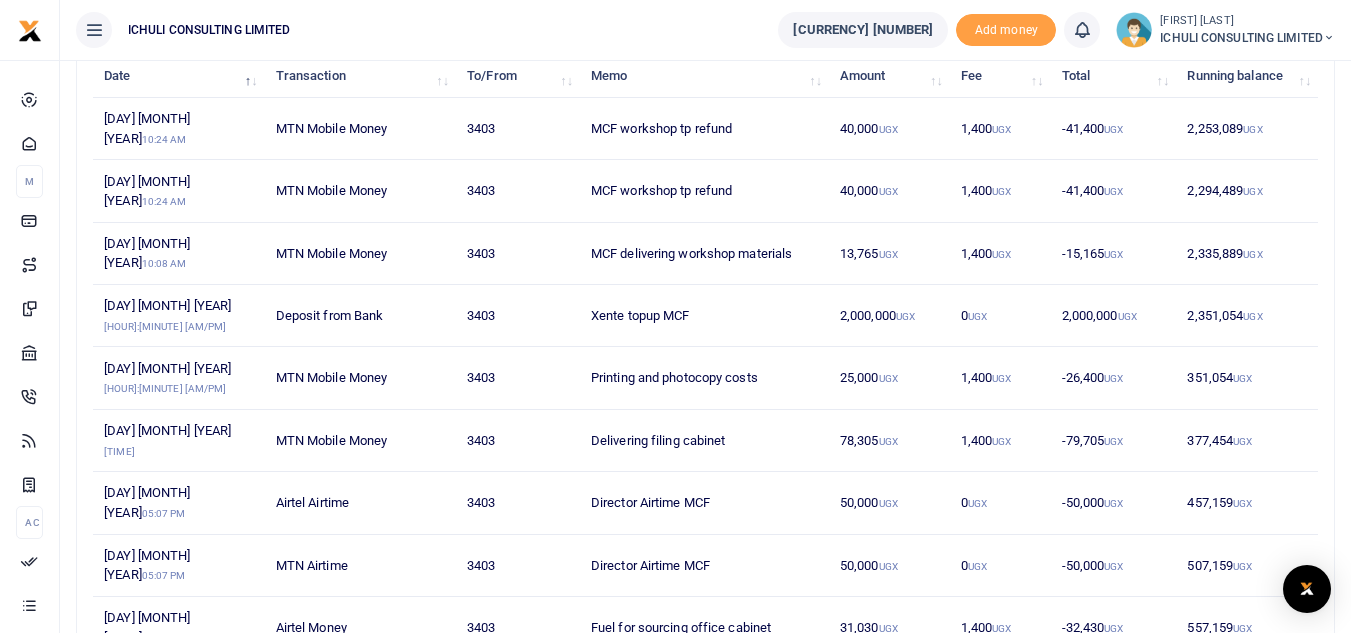 click on "…" at bounding box center (1097, 742) 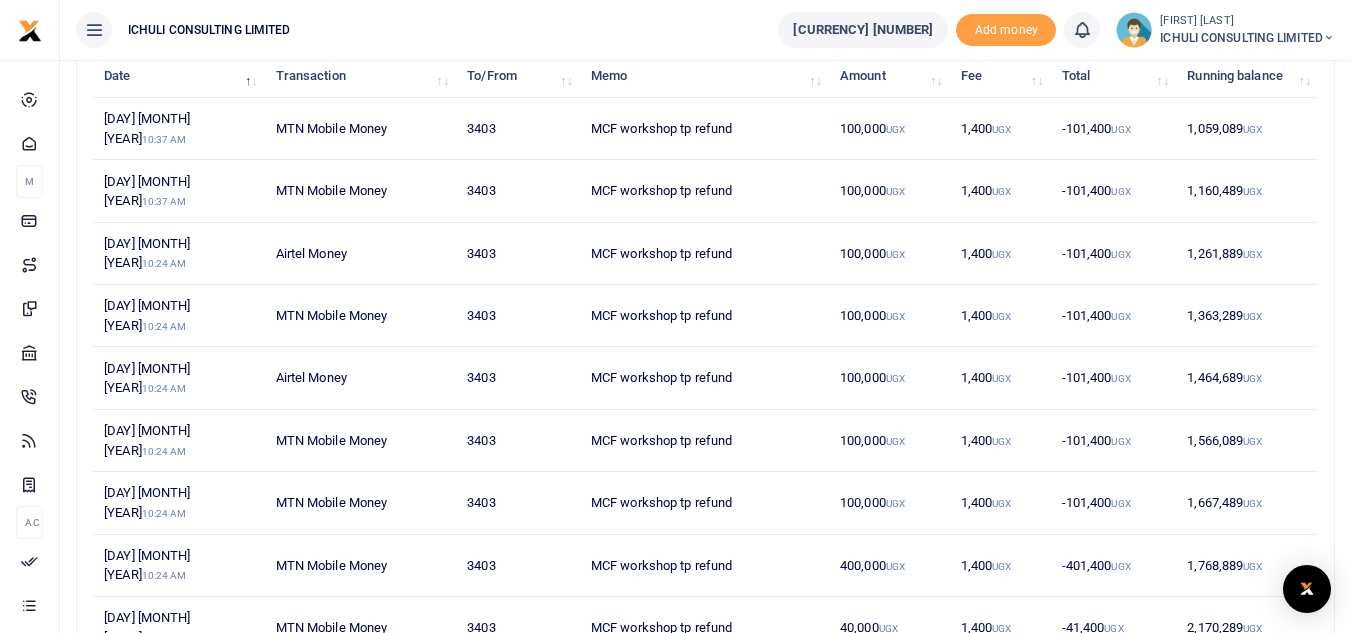 click on "111" at bounding box center [1127, 742] 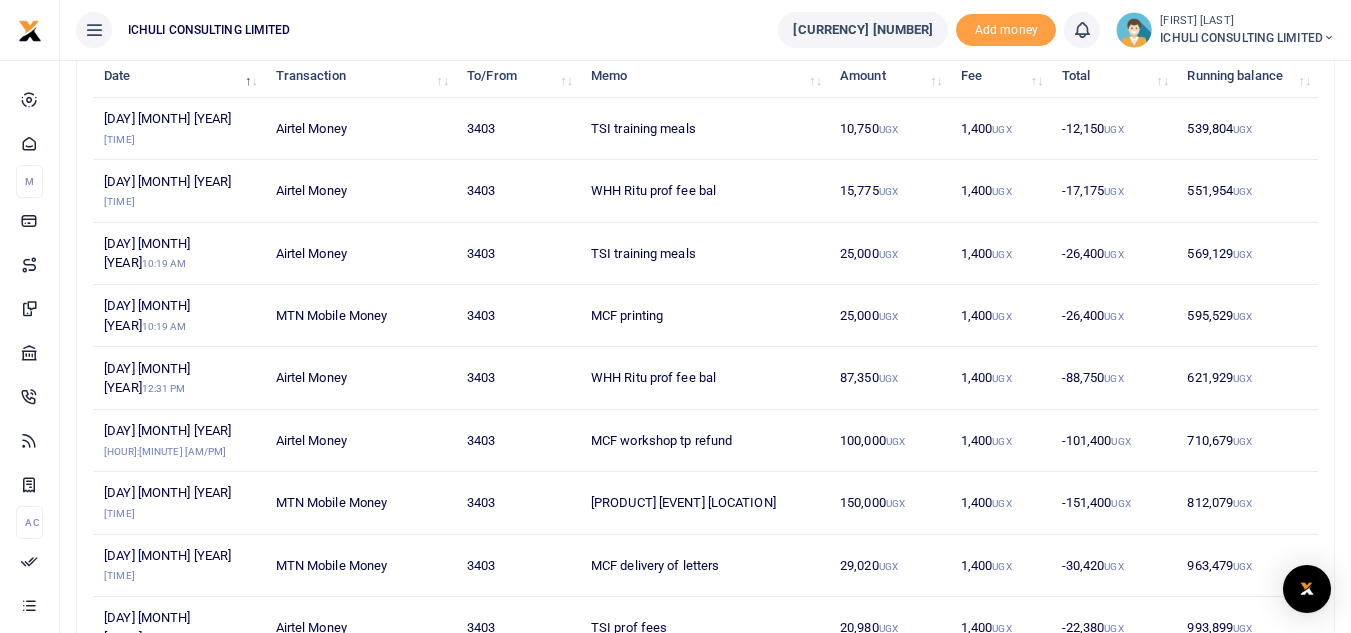 click on "110" at bounding box center [1127, 742] 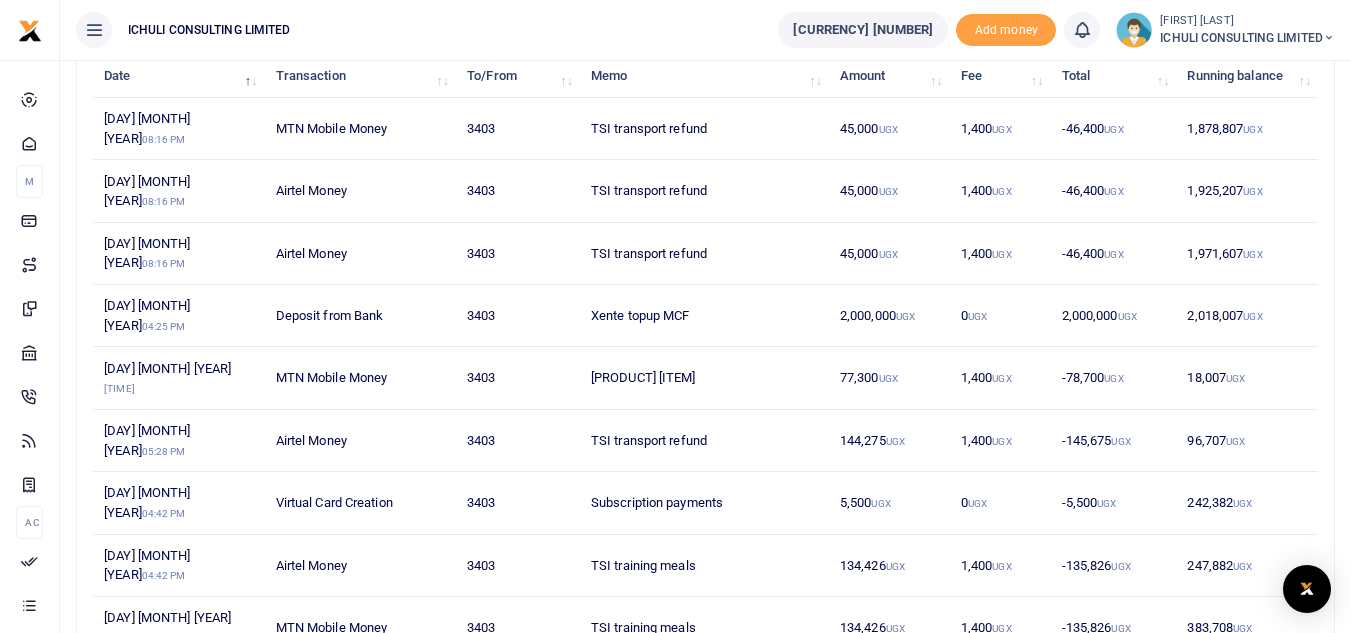click on "109" at bounding box center [1127, 742] 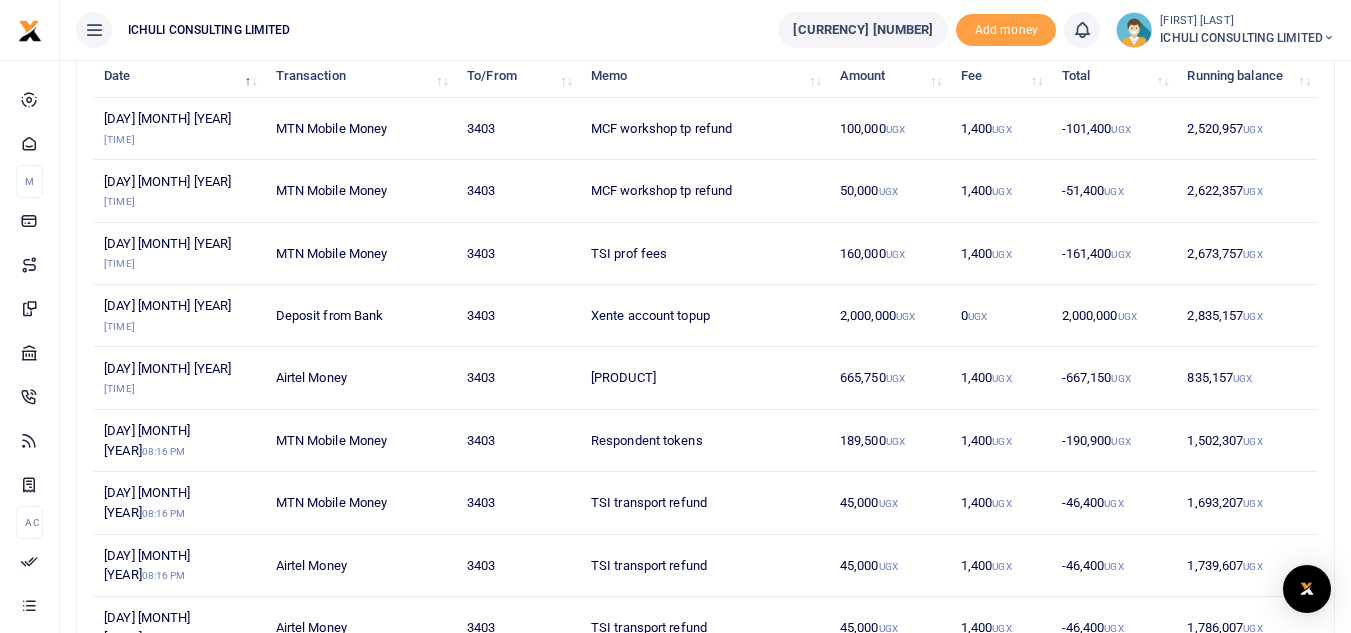 click on "108" at bounding box center [1127, 742] 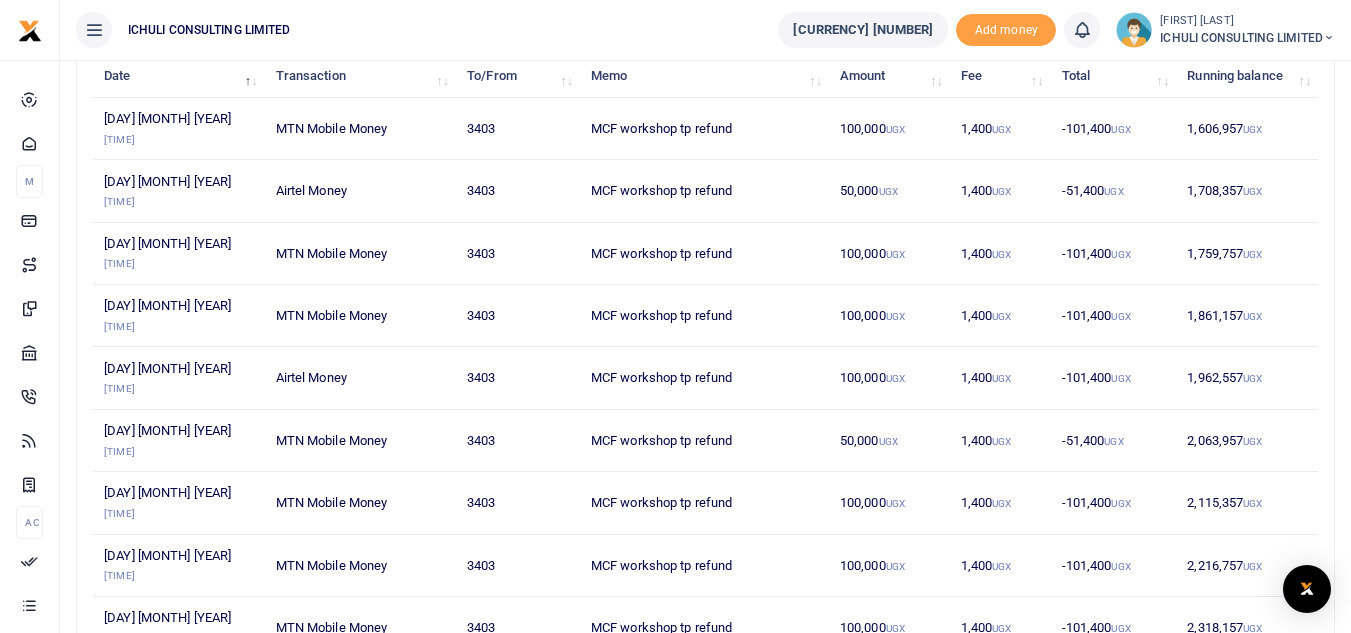 click on "[NUMBER]" at bounding box center [1127, 742] 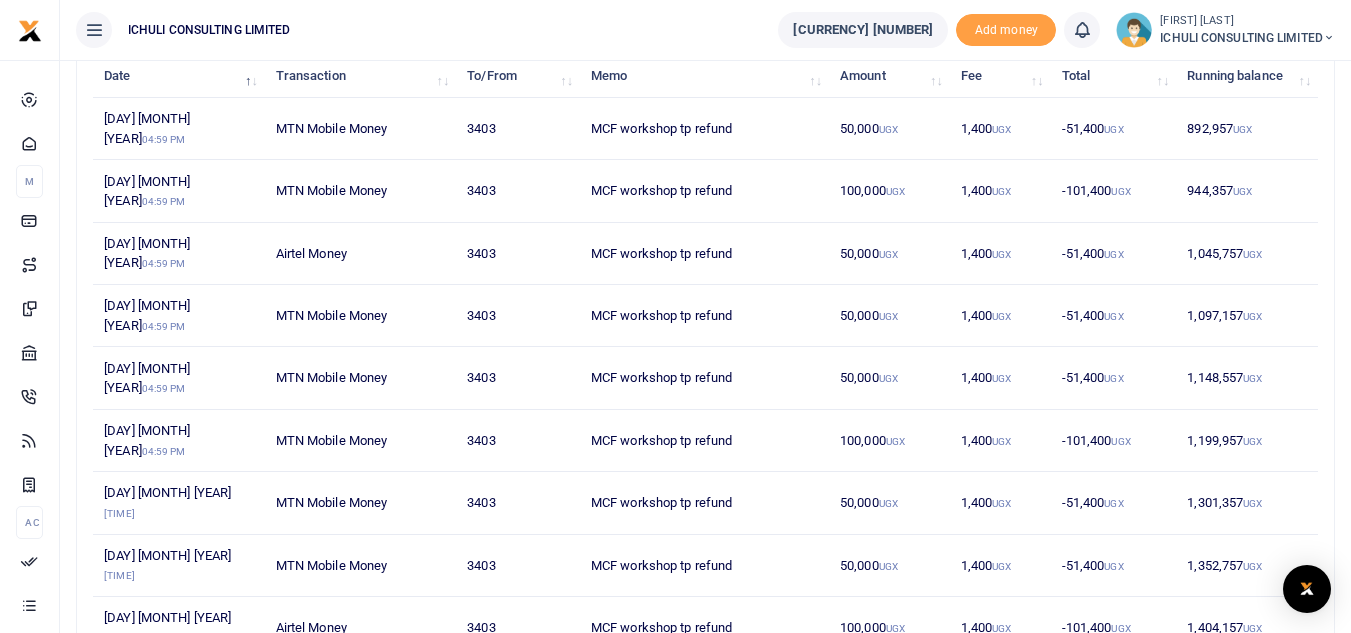 click on "[NUMBER]" at bounding box center [1127, 742] 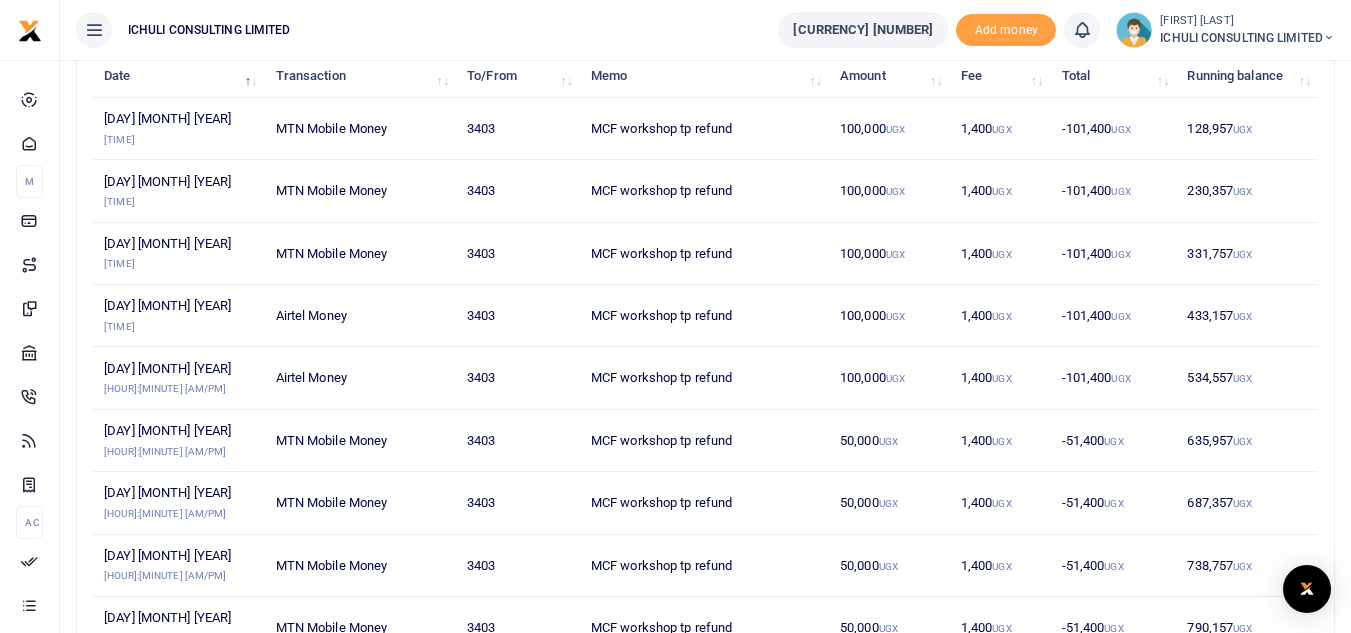 click on "[NUMBER]" at bounding box center [1127, 742] 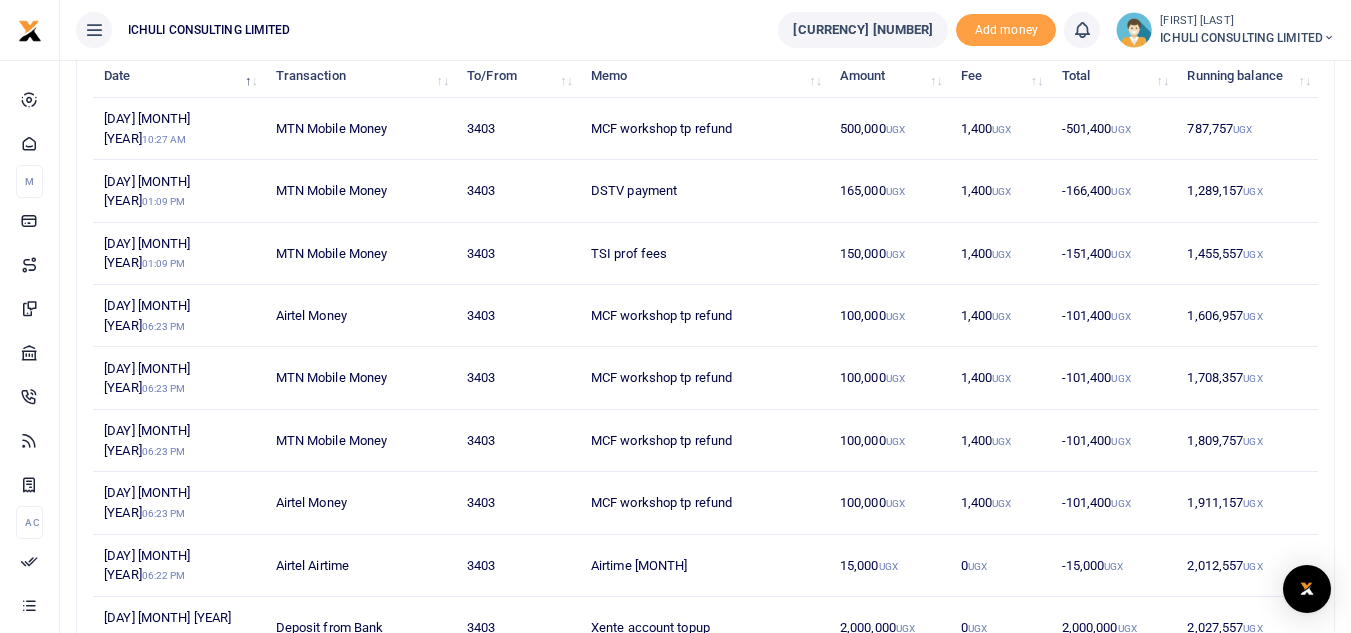 click on "104" at bounding box center [1127, 742] 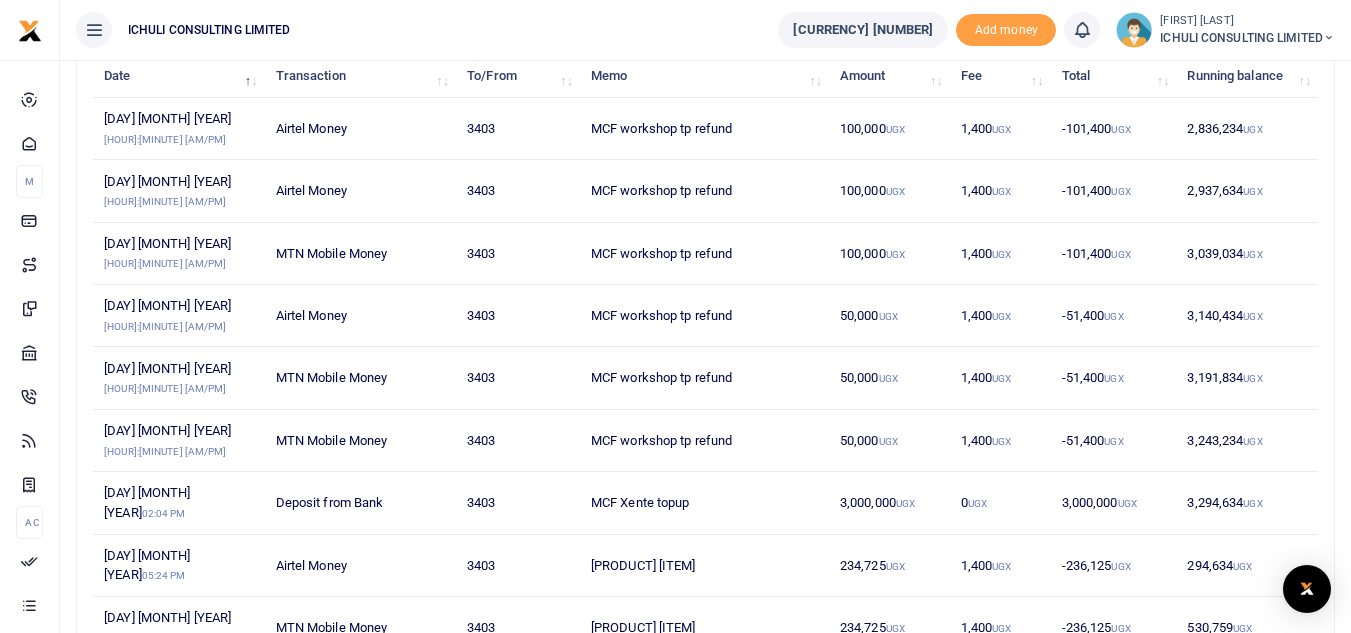 click on "[NUMBER]" at bounding box center (1127, 742) 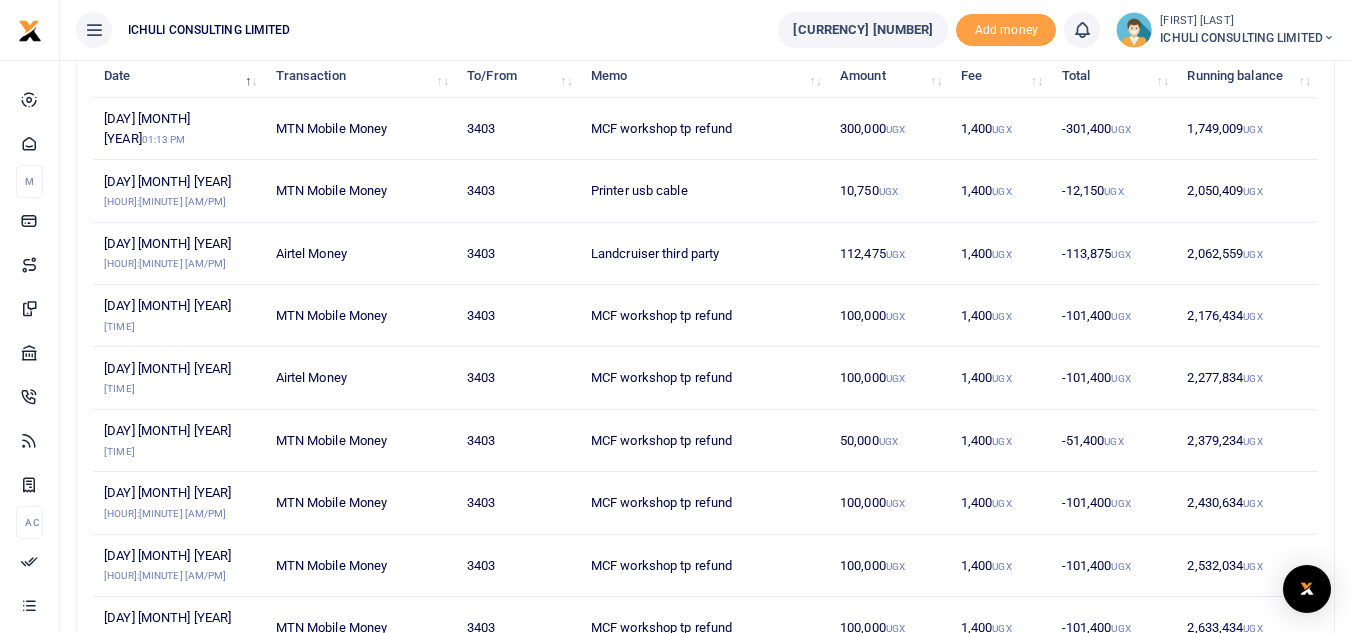 click on "102" at bounding box center (1127, 742) 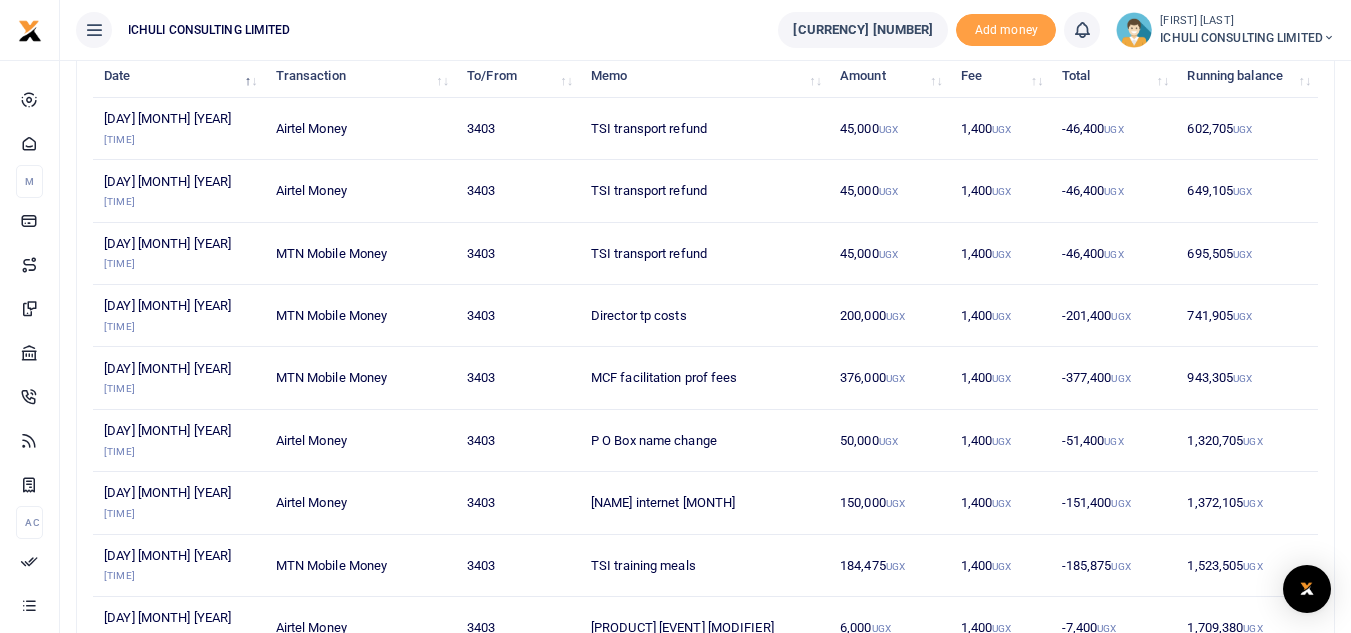 click on "101" at bounding box center [1127, 742] 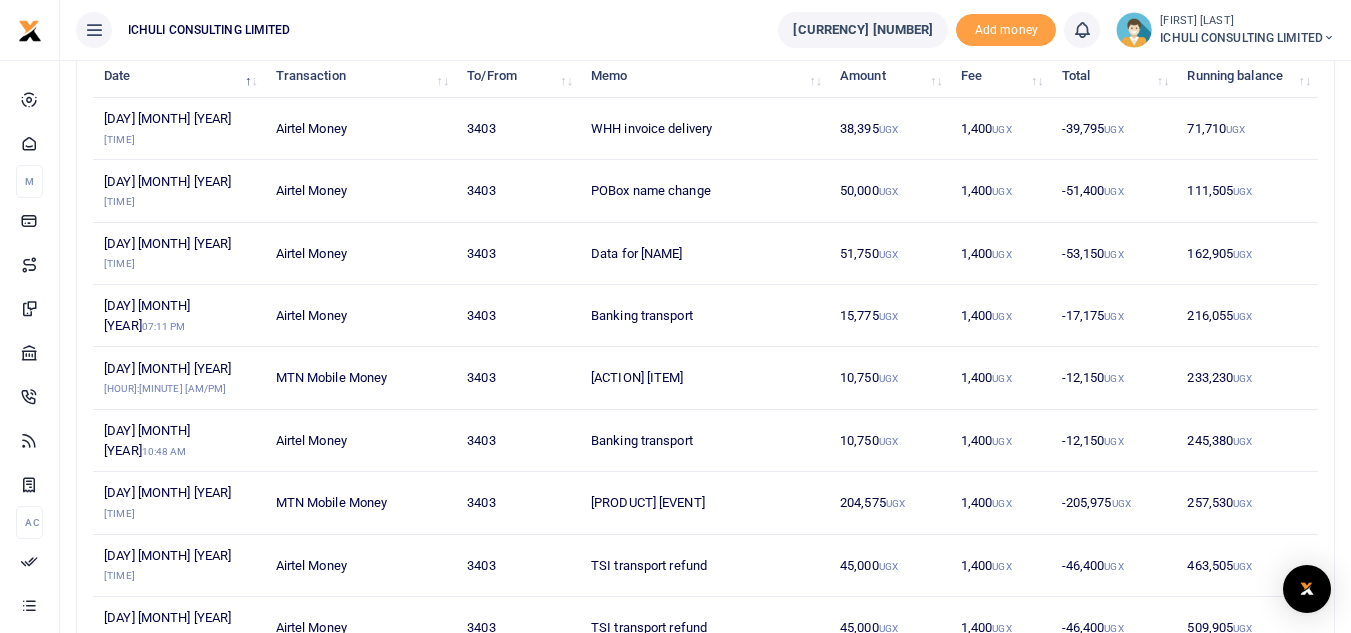 click on "100" at bounding box center [1127, 742] 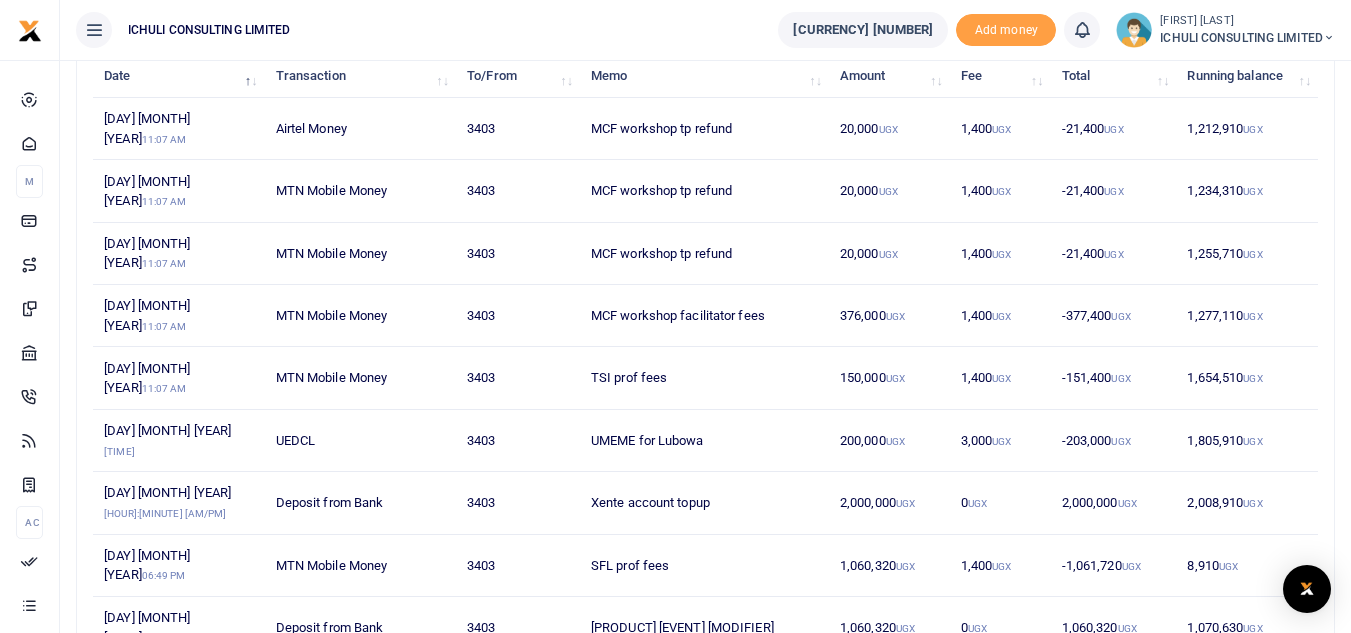 click on "99" at bounding box center (1130, 742) 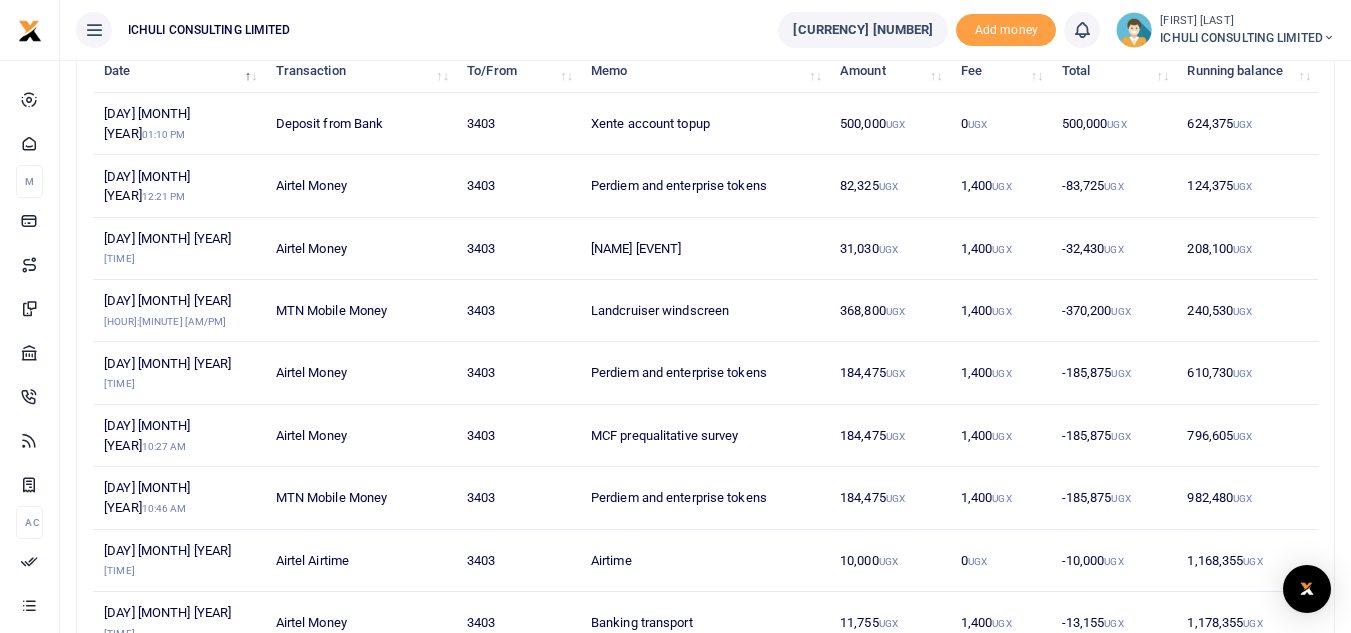 scroll, scrollTop: 273, scrollLeft: 0, axis: vertical 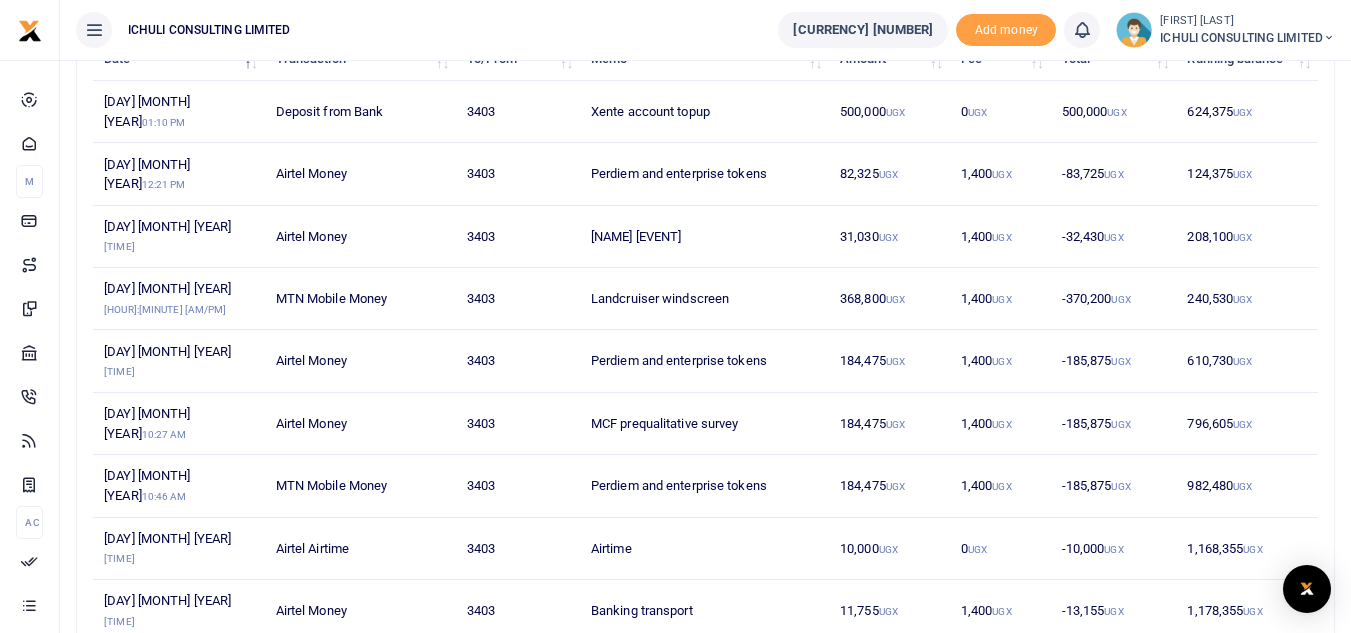 click on "98" at bounding box center [1136, 725] 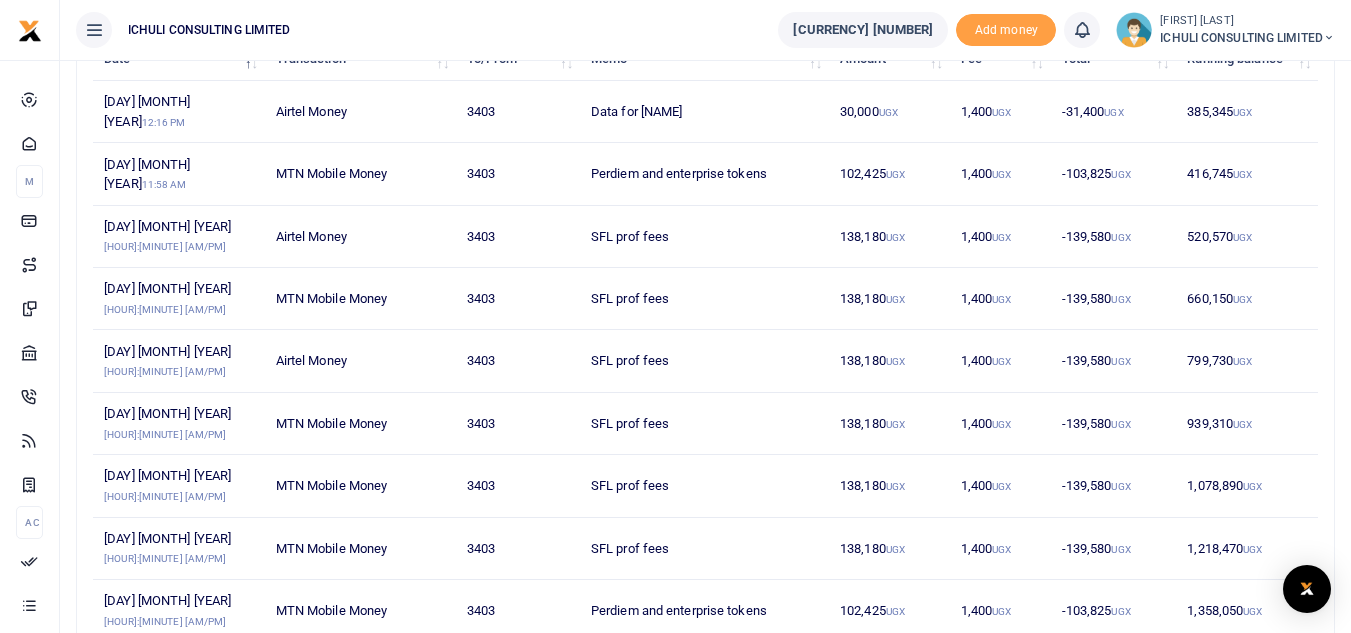 click on "97" at bounding box center [1143, 725] 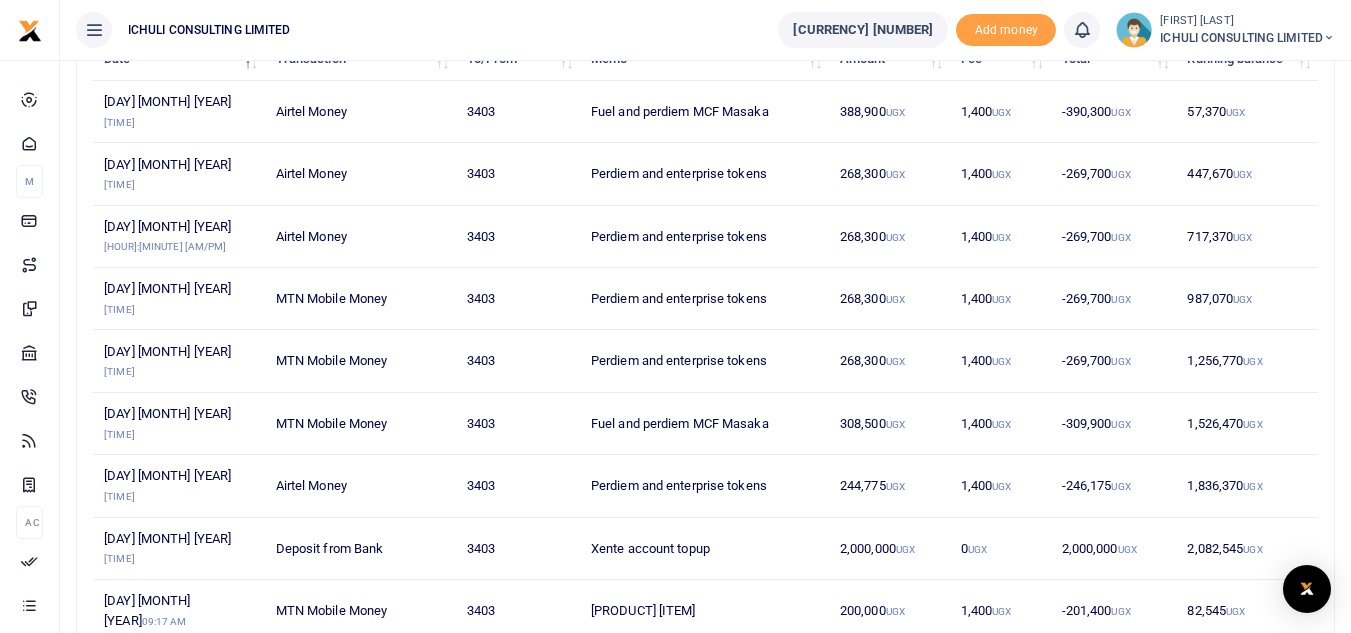 click on "96" at bounding box center (1143, 725) 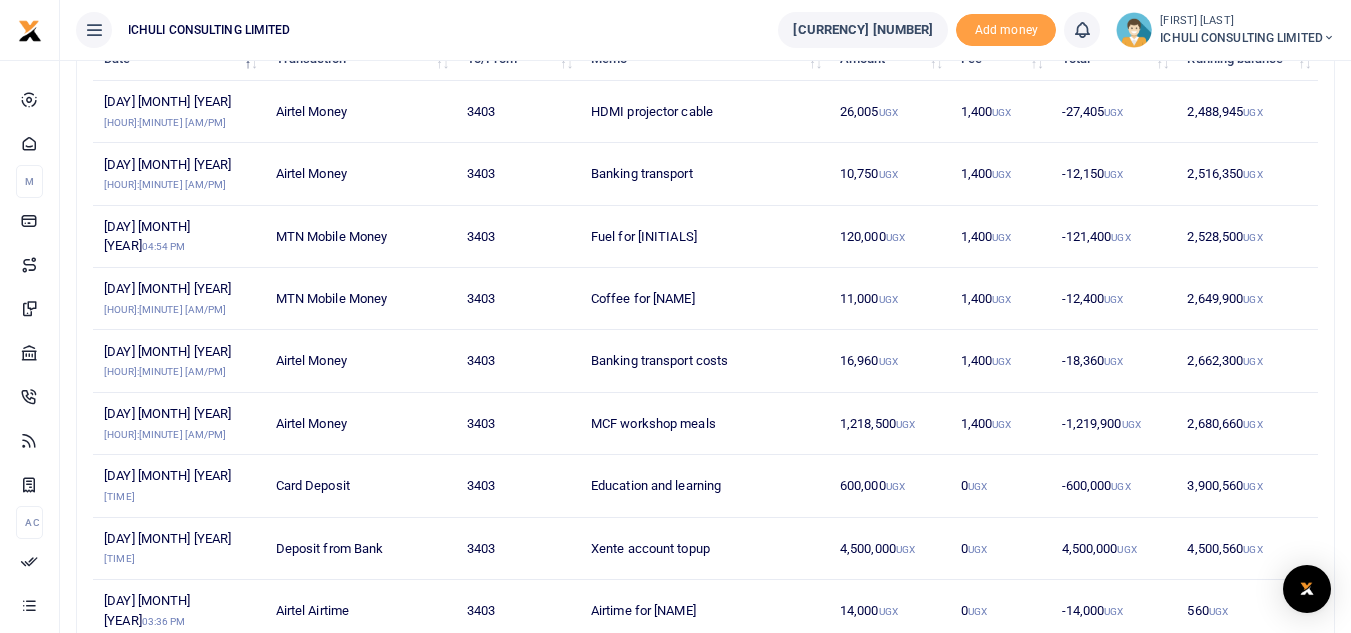 click on "95" at bounding box center [1143, 725] 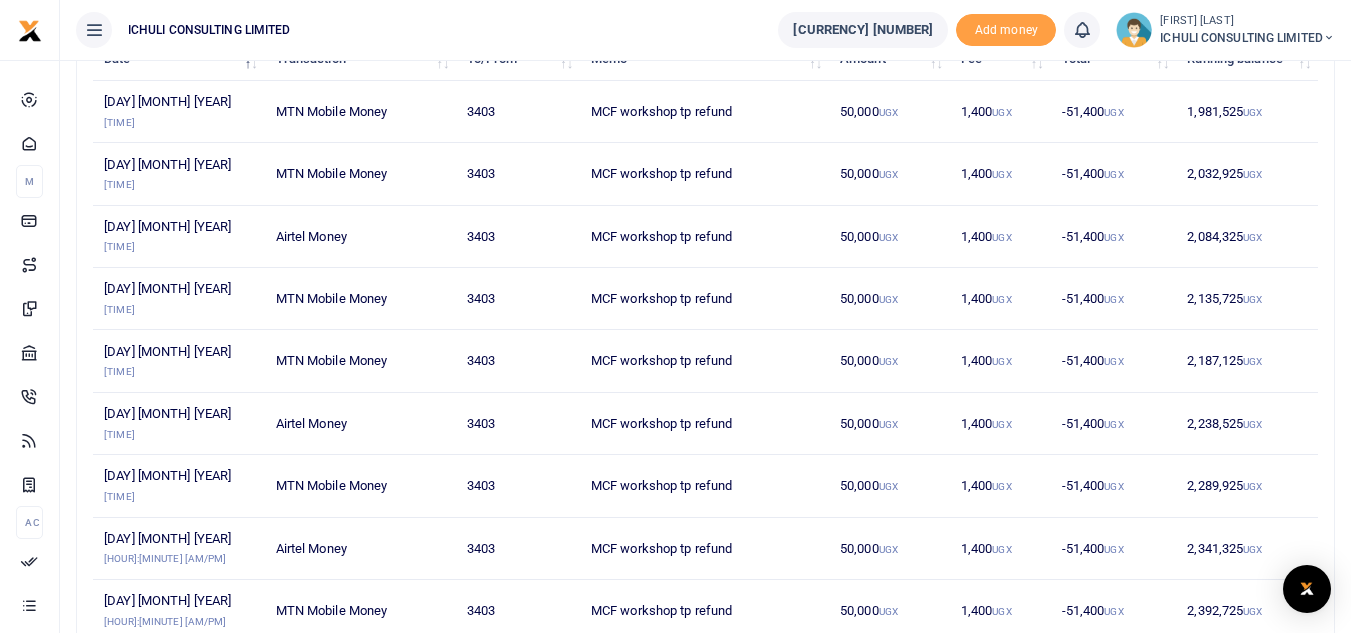 click on "94" at bounding box center (1143, 725) 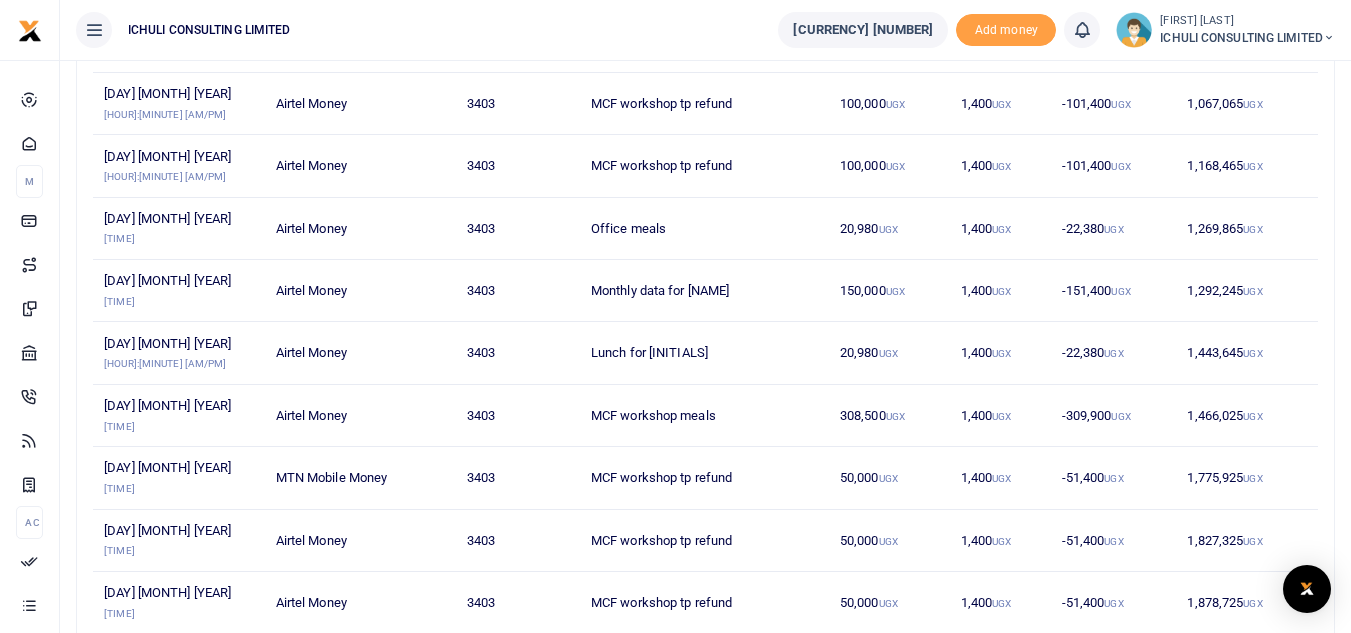 scroll, scrollTop: 287, scrollLeft: 0, axis: vertical 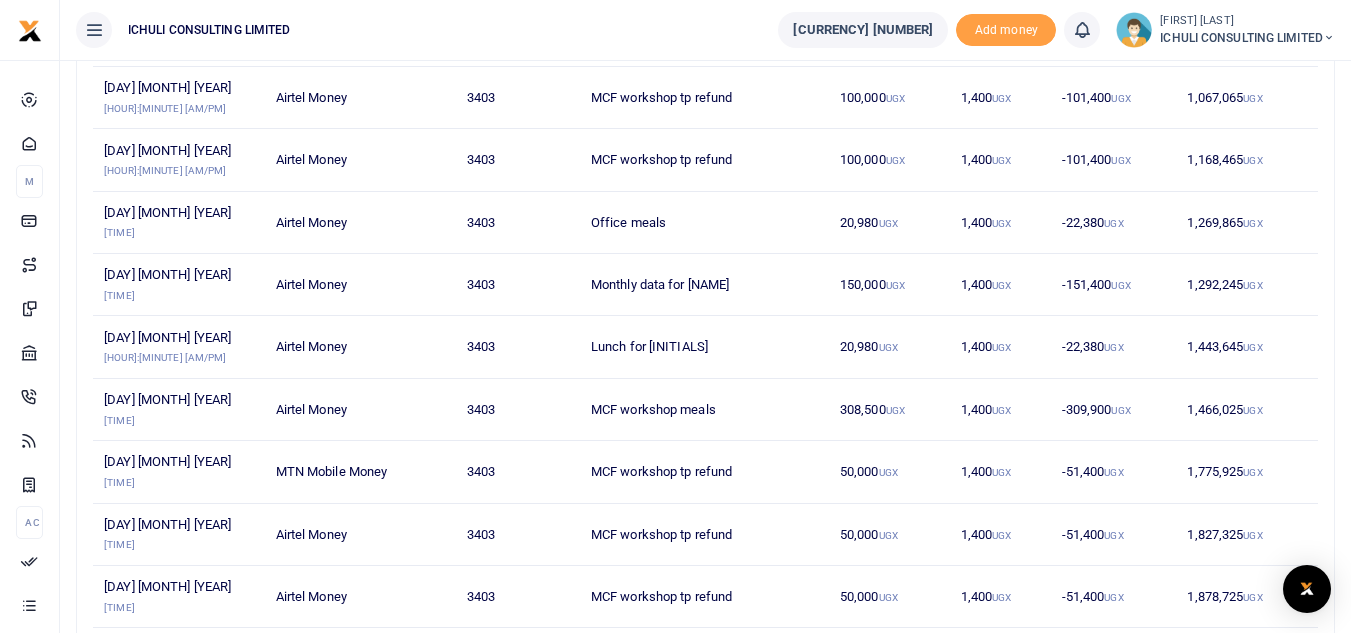 click on "93" at bounding box center [1143, 711] 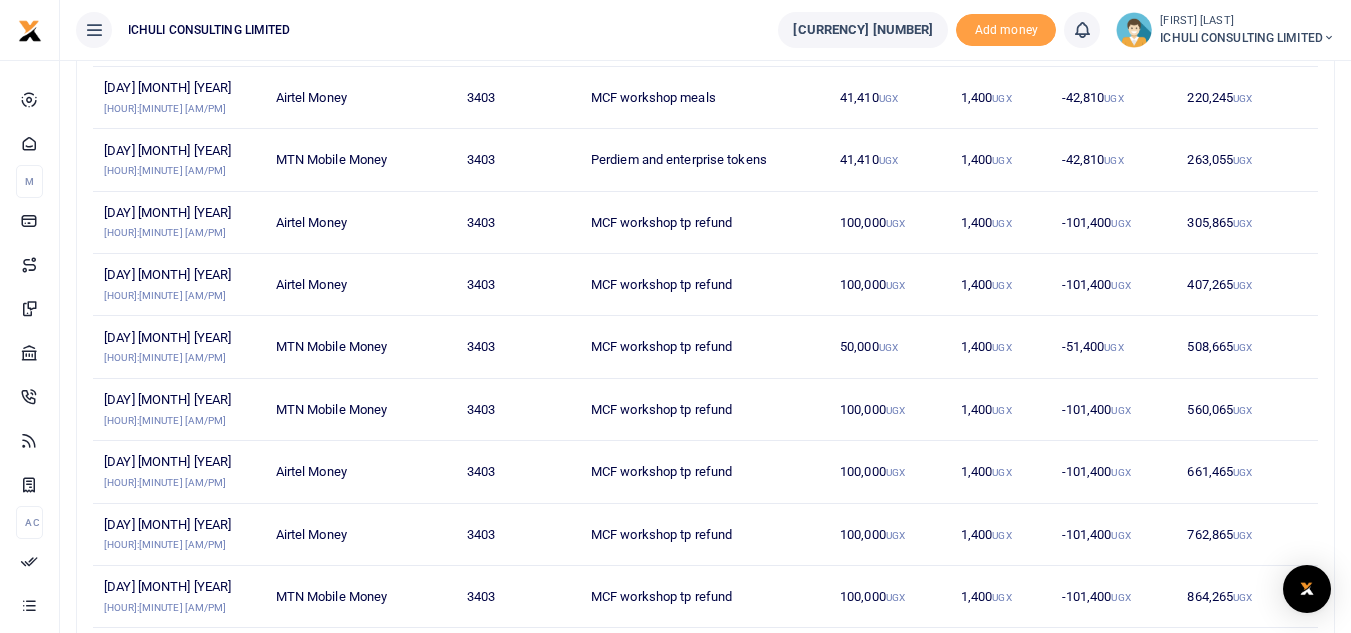 click on "92" at bounding box center [1143, 711] 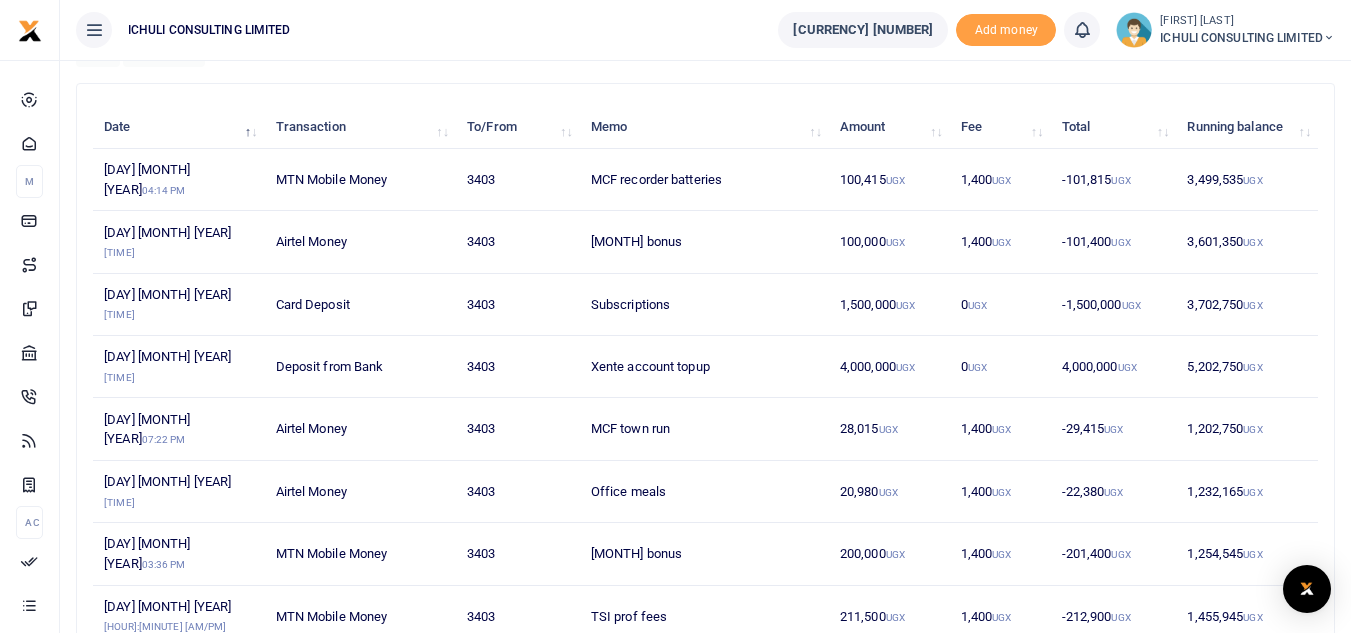 scroll, scrollTop: 287, scrollLeft: 0, axis: vertical 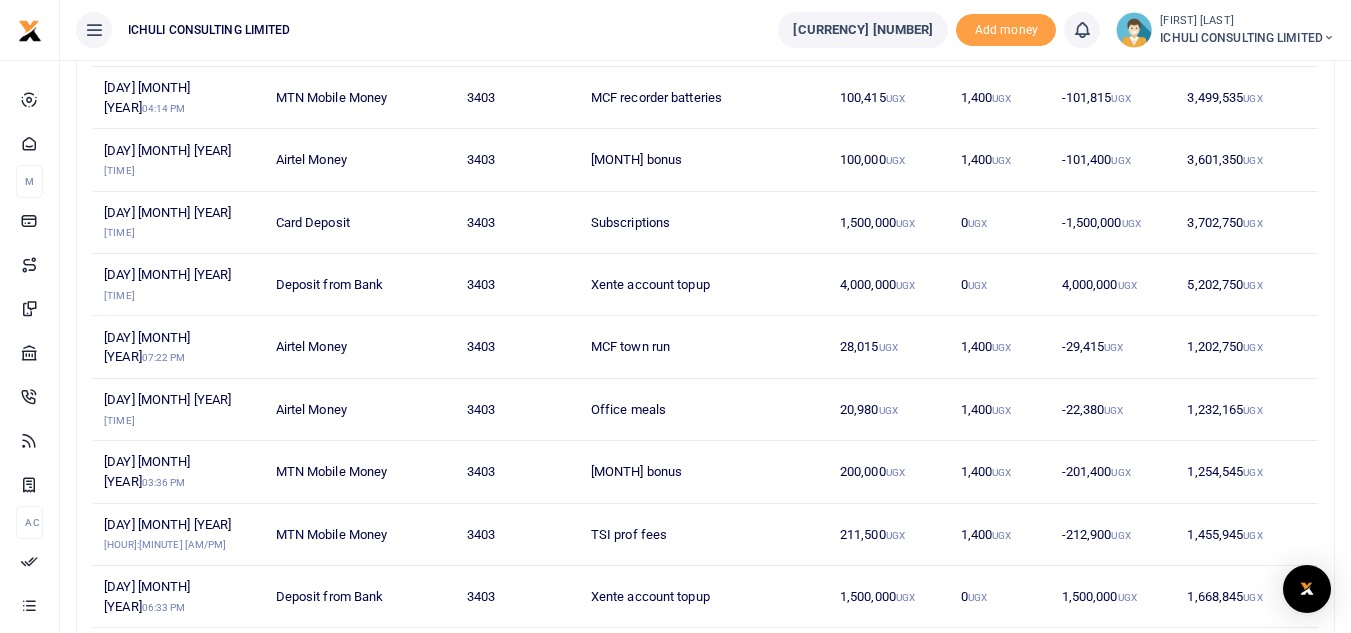 click on "91" at bounding box center (1143, 711) 